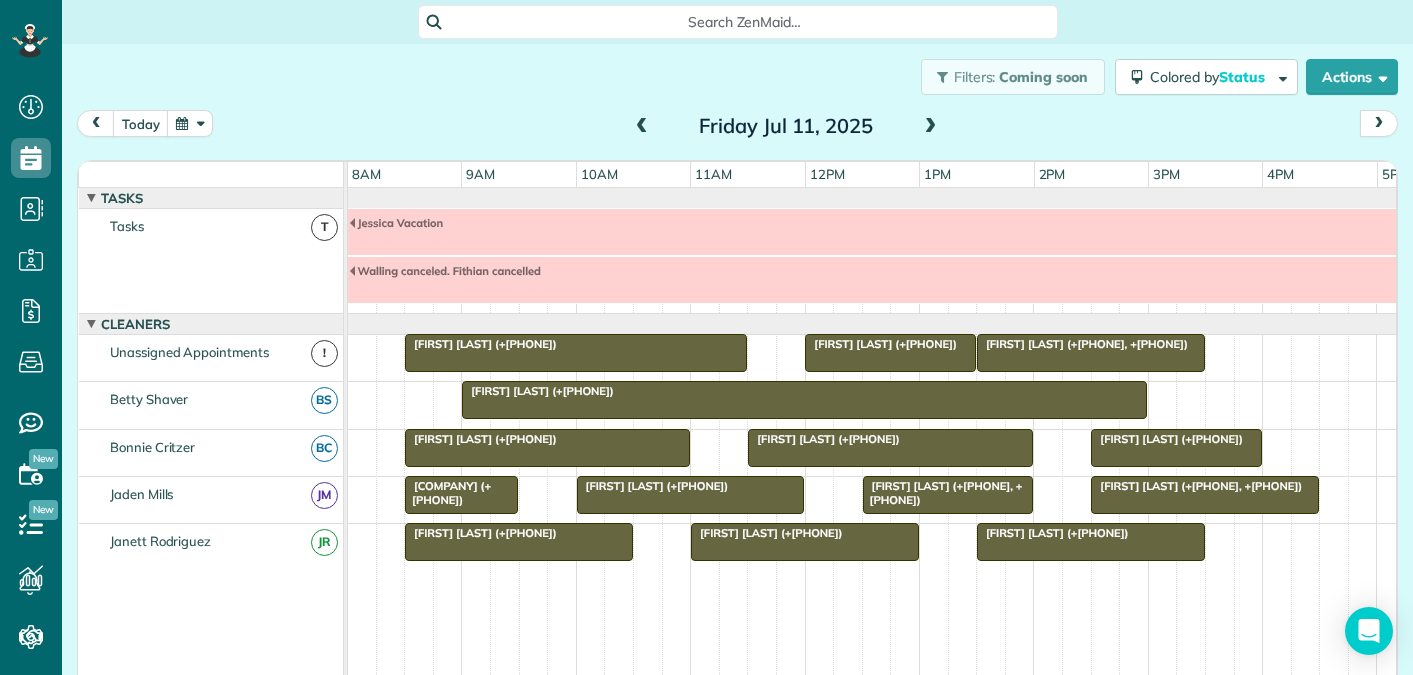 scroll, scrollTop: 0, scrollLeft: 0, axis: both 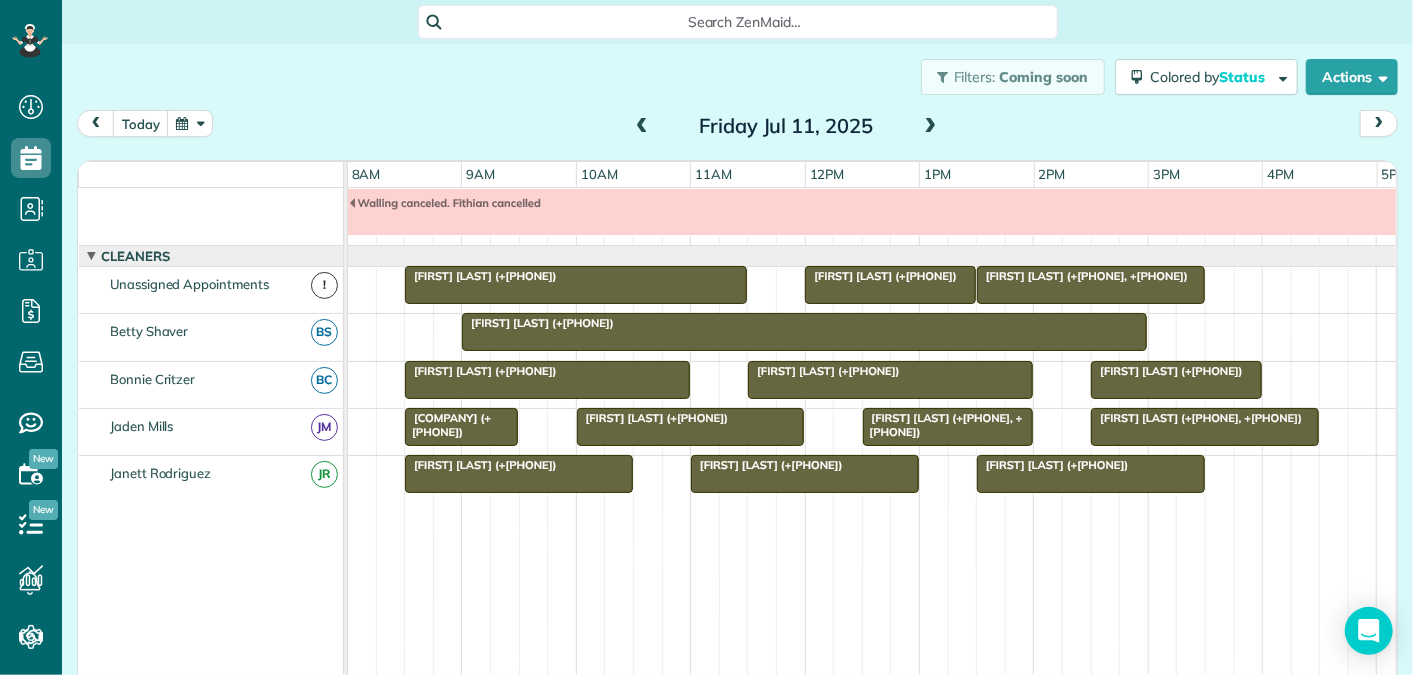 click at bounding box center (931, 127) 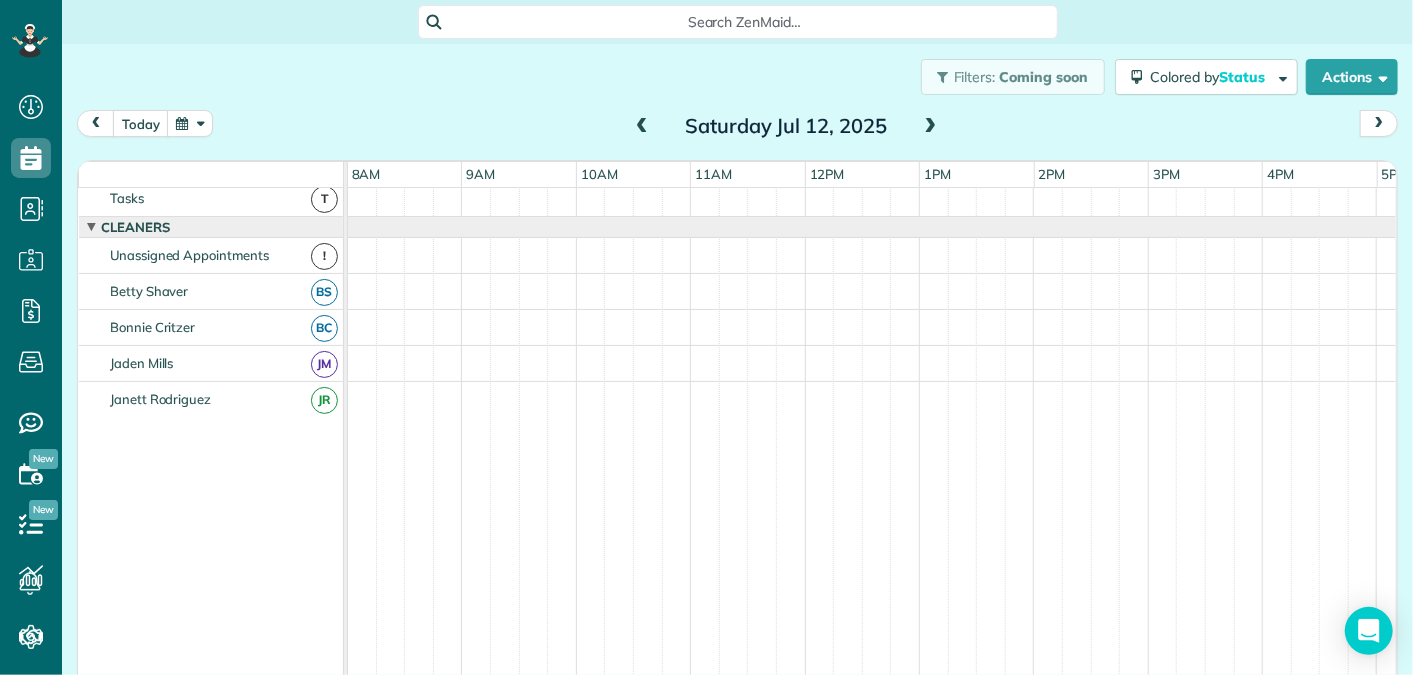 scroll, scrollTop: 0, scrollLeft: 0, axis: both 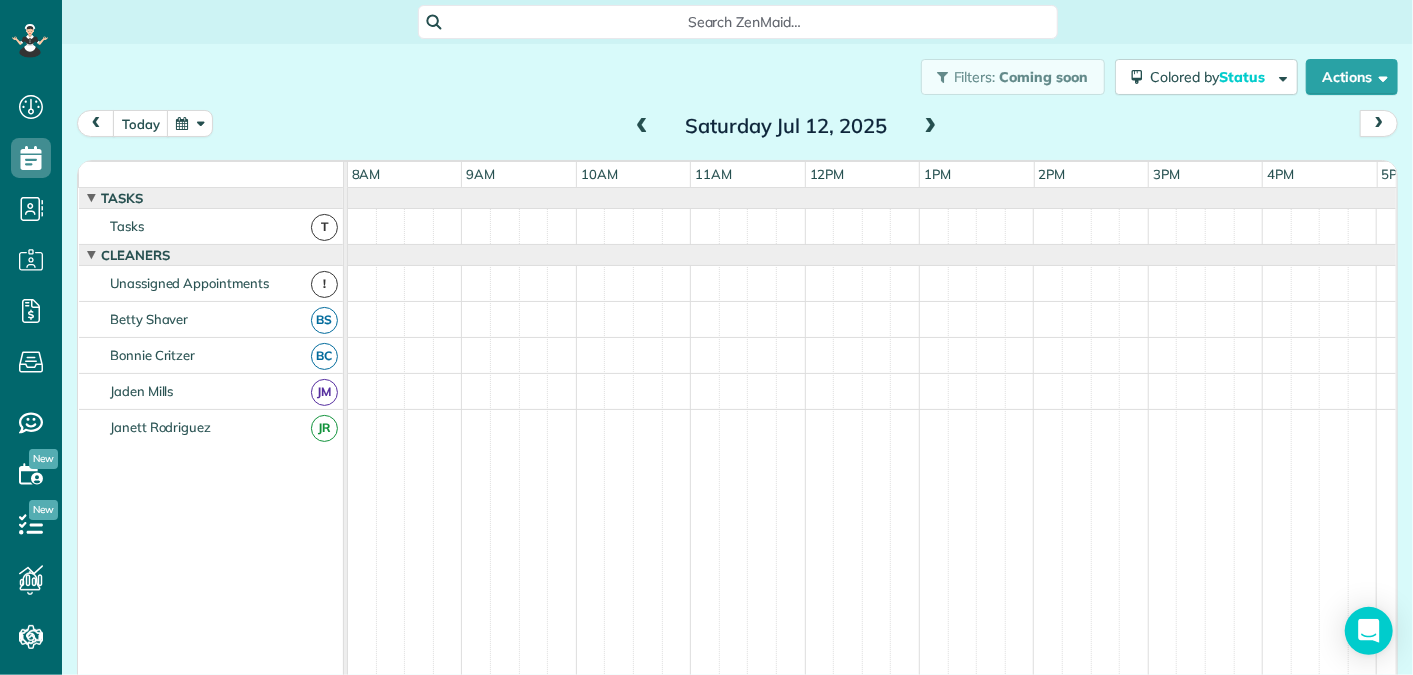 click at bounding box center [931, 127] 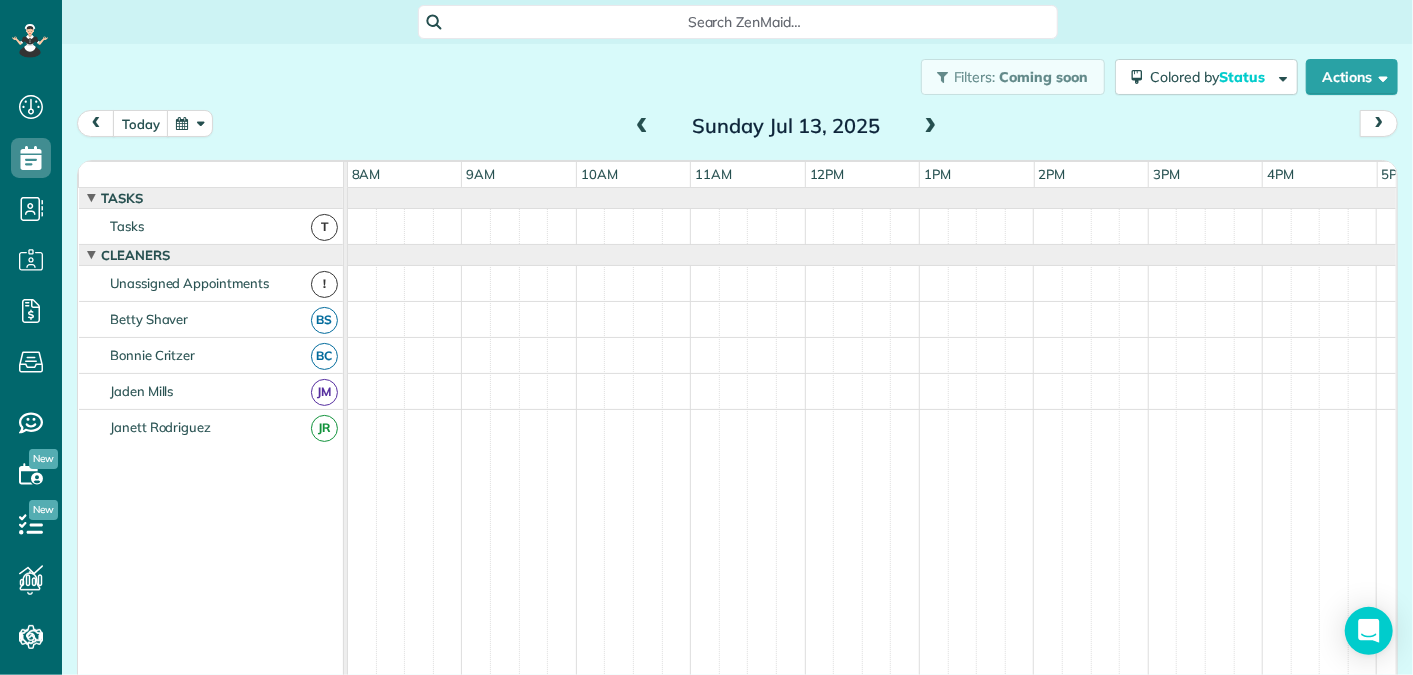 click at bounding box center [931, 127] 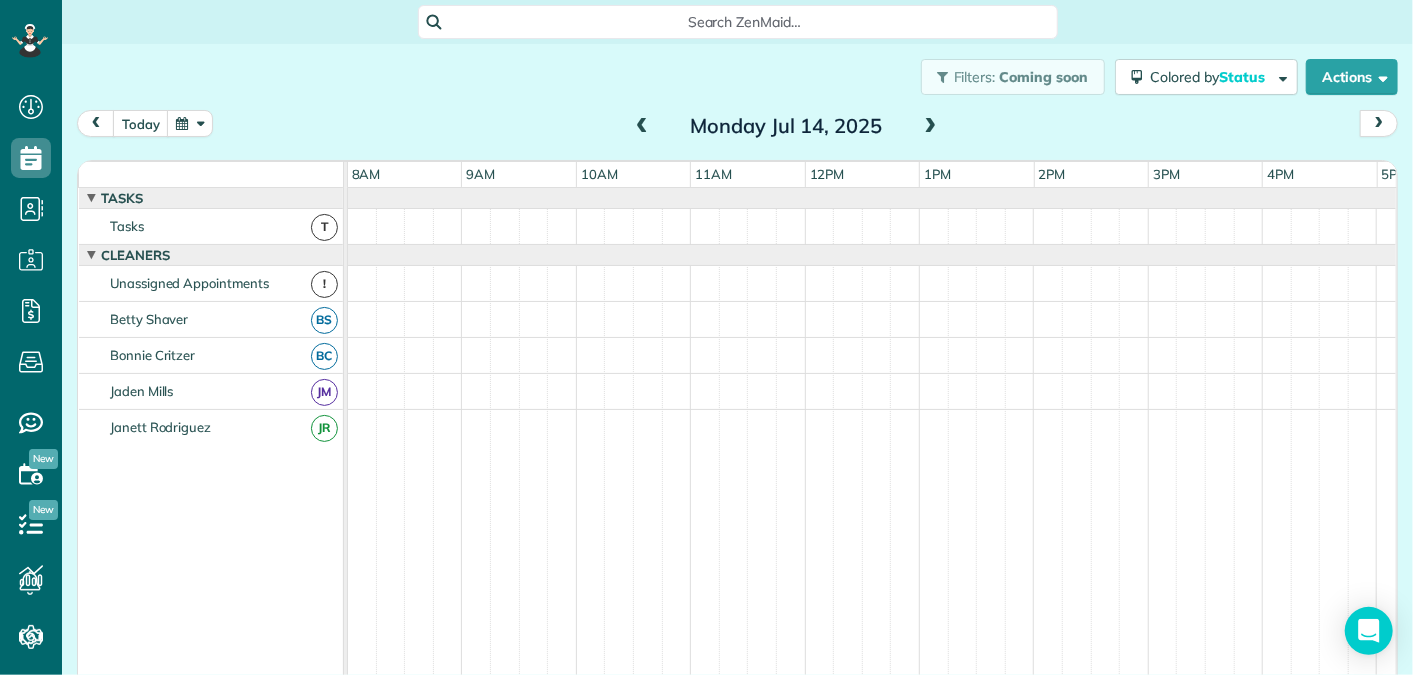 scroll, scrollTop: 0, scrollLeft: 0, axis: both 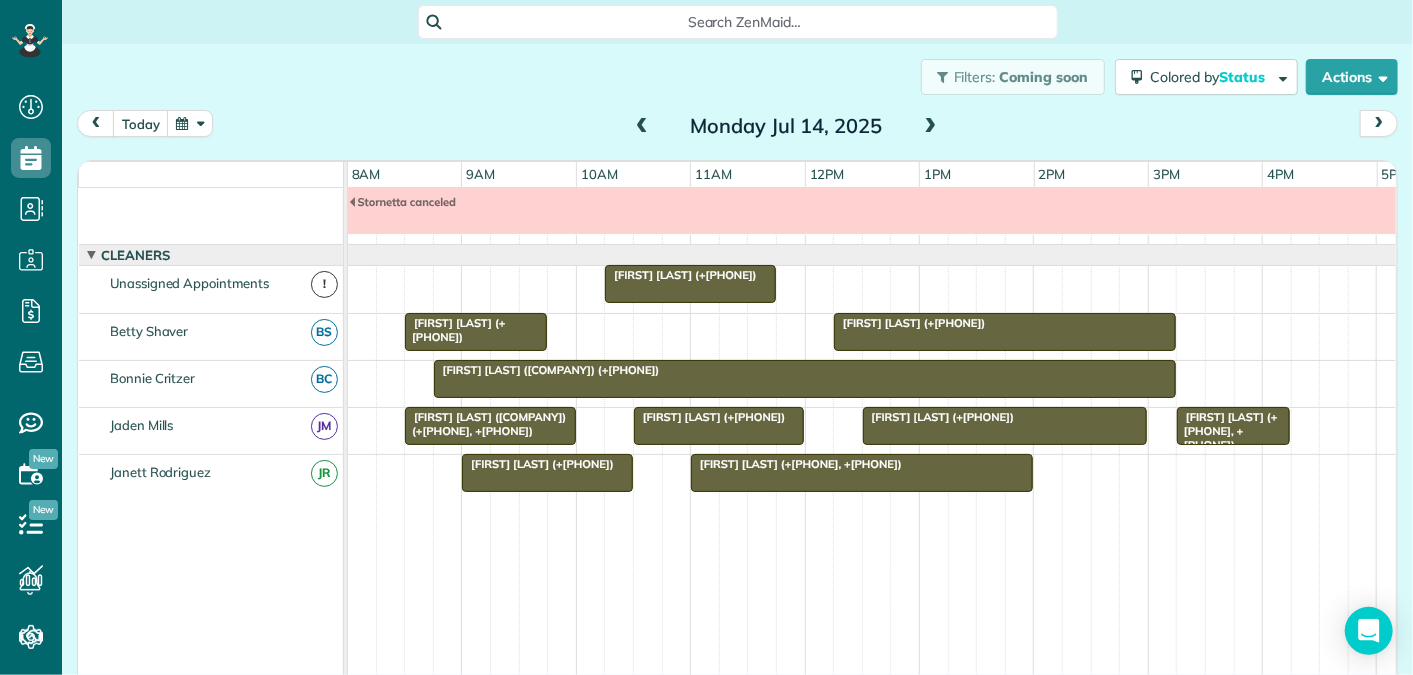 click on "Ernie Memory (Smith & Robertson) (+14348258017, +14342203146)" at bounding box center (485, 424) 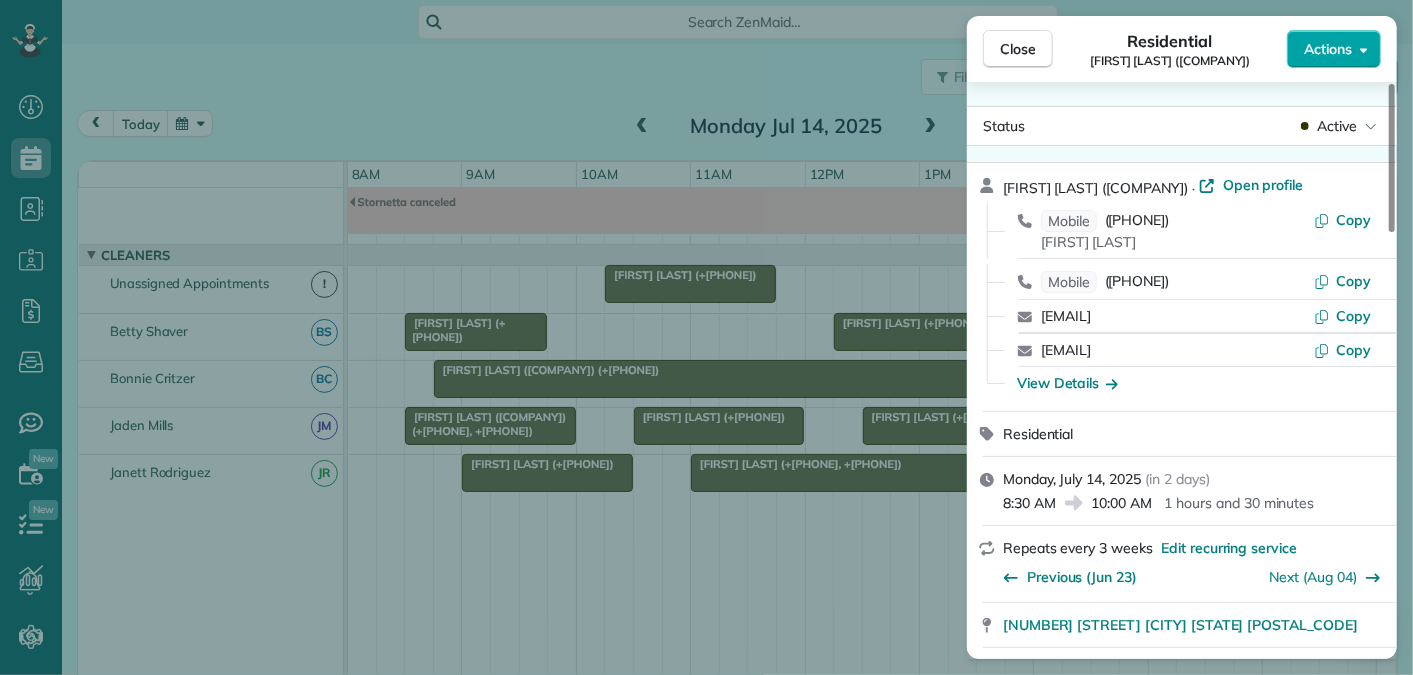 click on "Actions" at bounding box center [1328, 49] 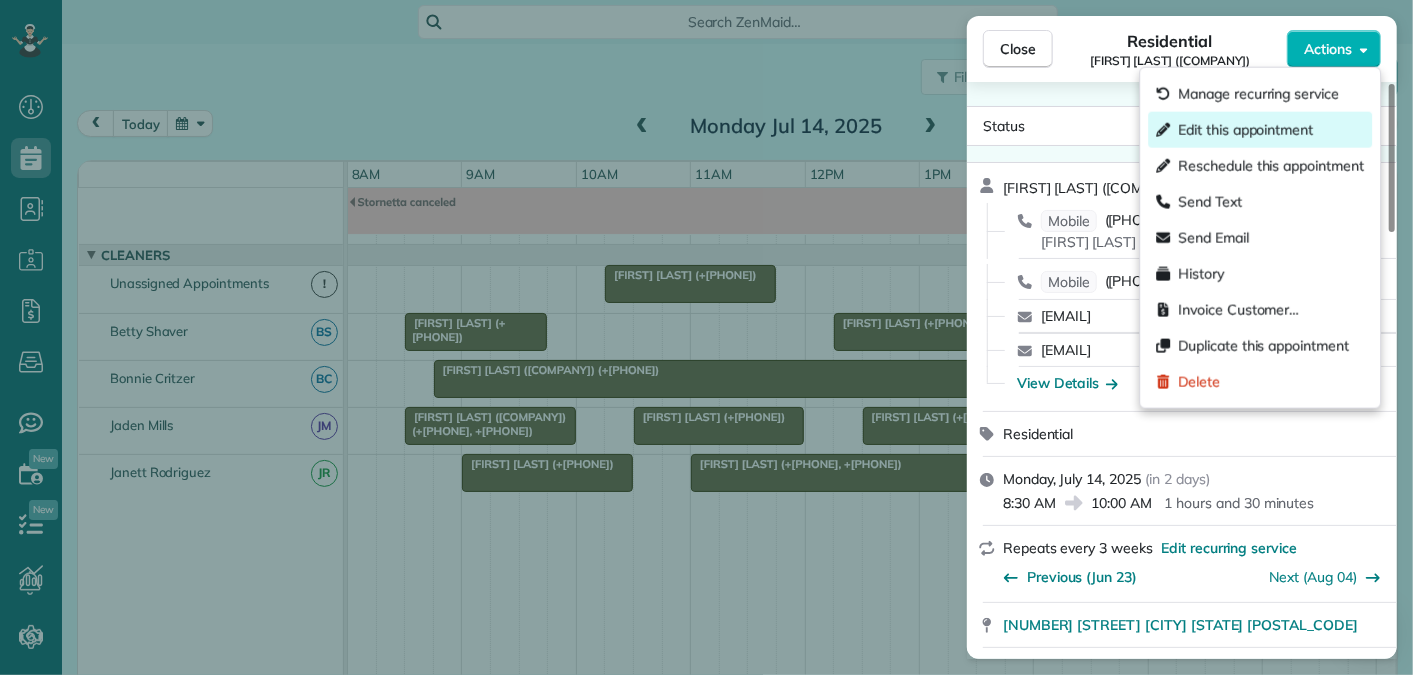 click on "Edit this appointment" at bounding box center [1245, 130] 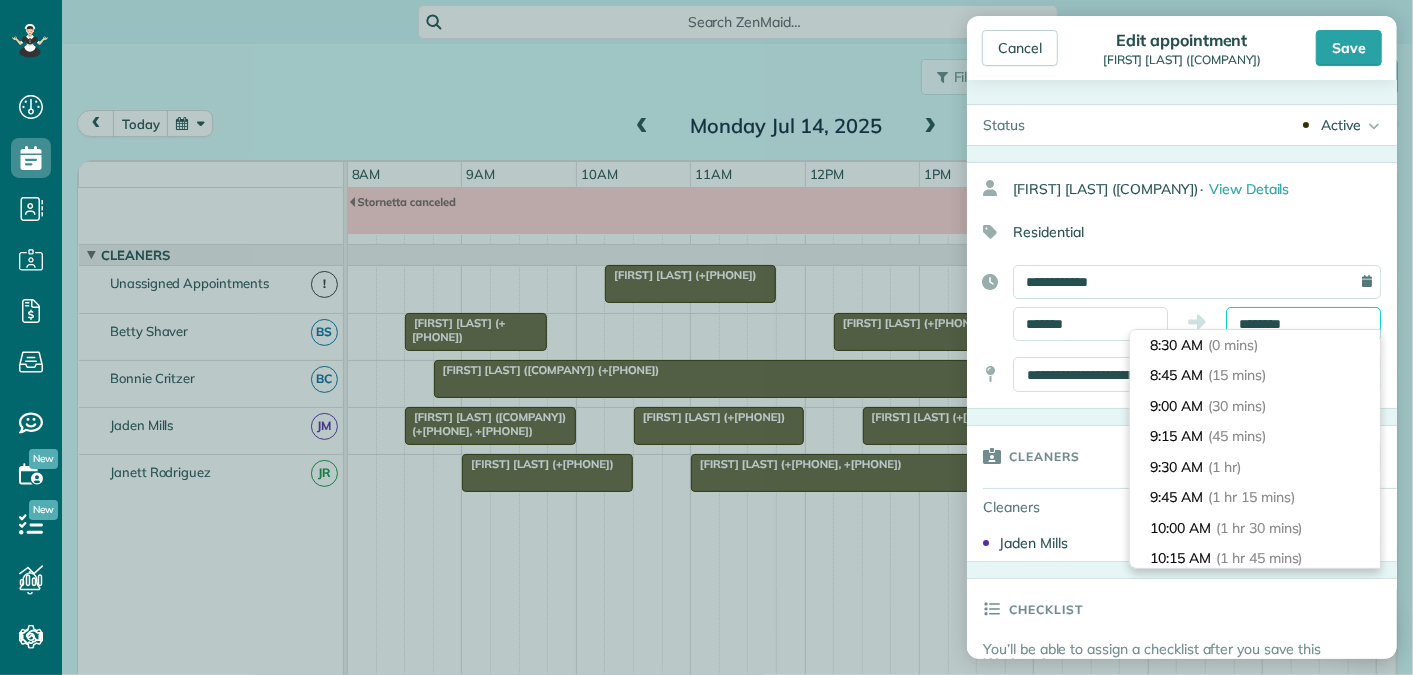 click on "********" at bounding box center (1303, 324) 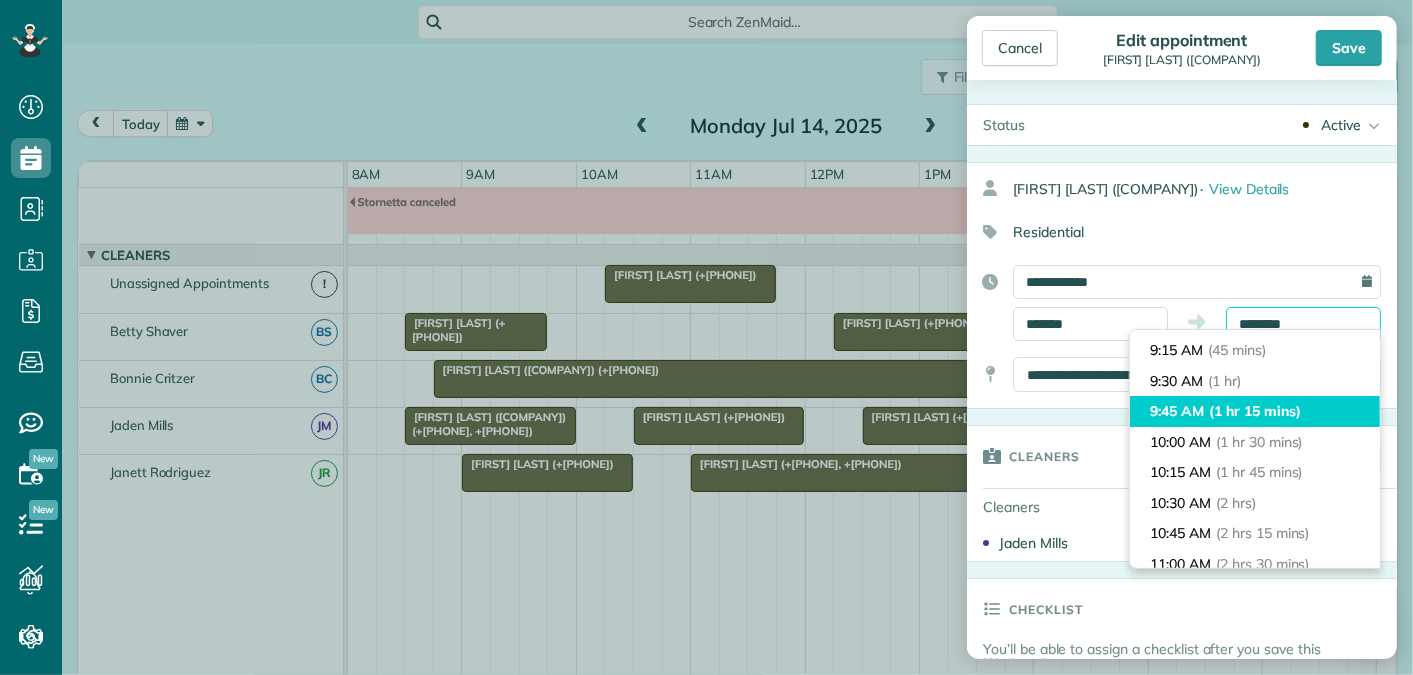 scroll, scrollTop: 83, scrollLeft: 0, axis: vertical 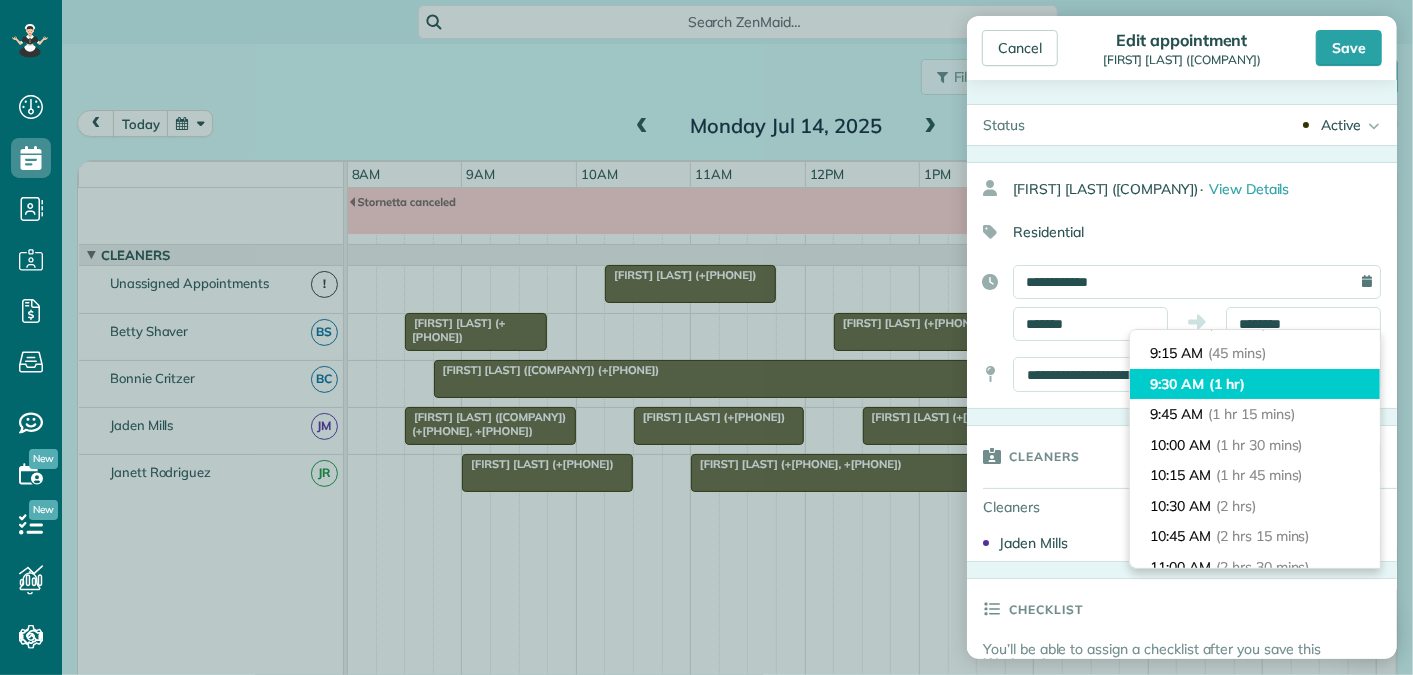 type on "*******" 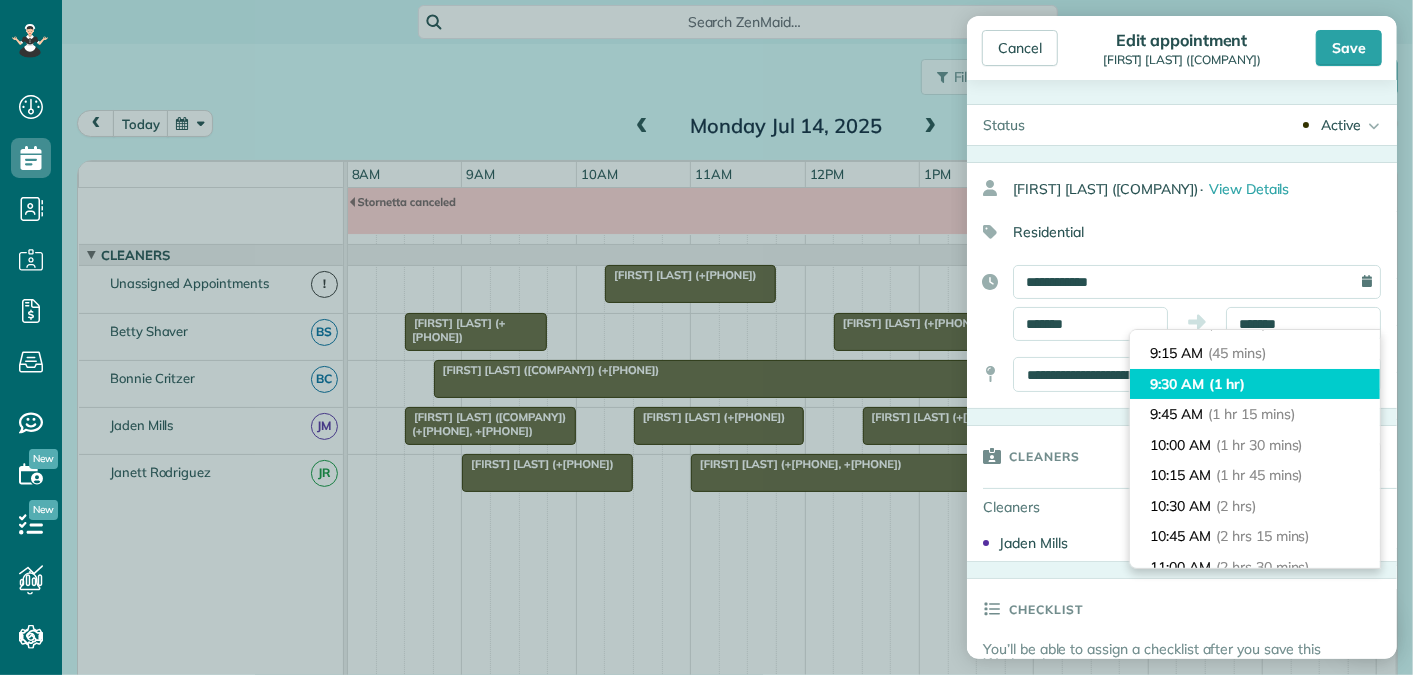 click on "(1 hr)" at bounding box center (1227, 384) 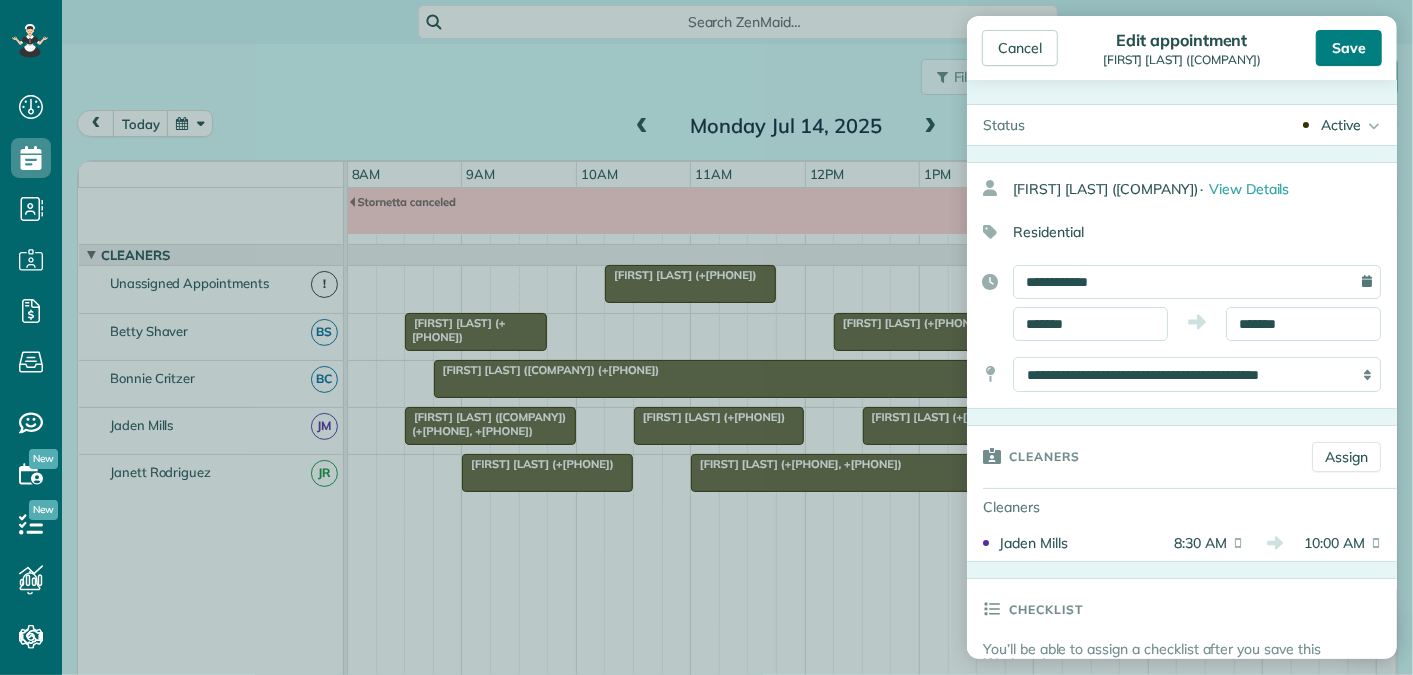 click on "Save" at bounding box center (1349, 48) 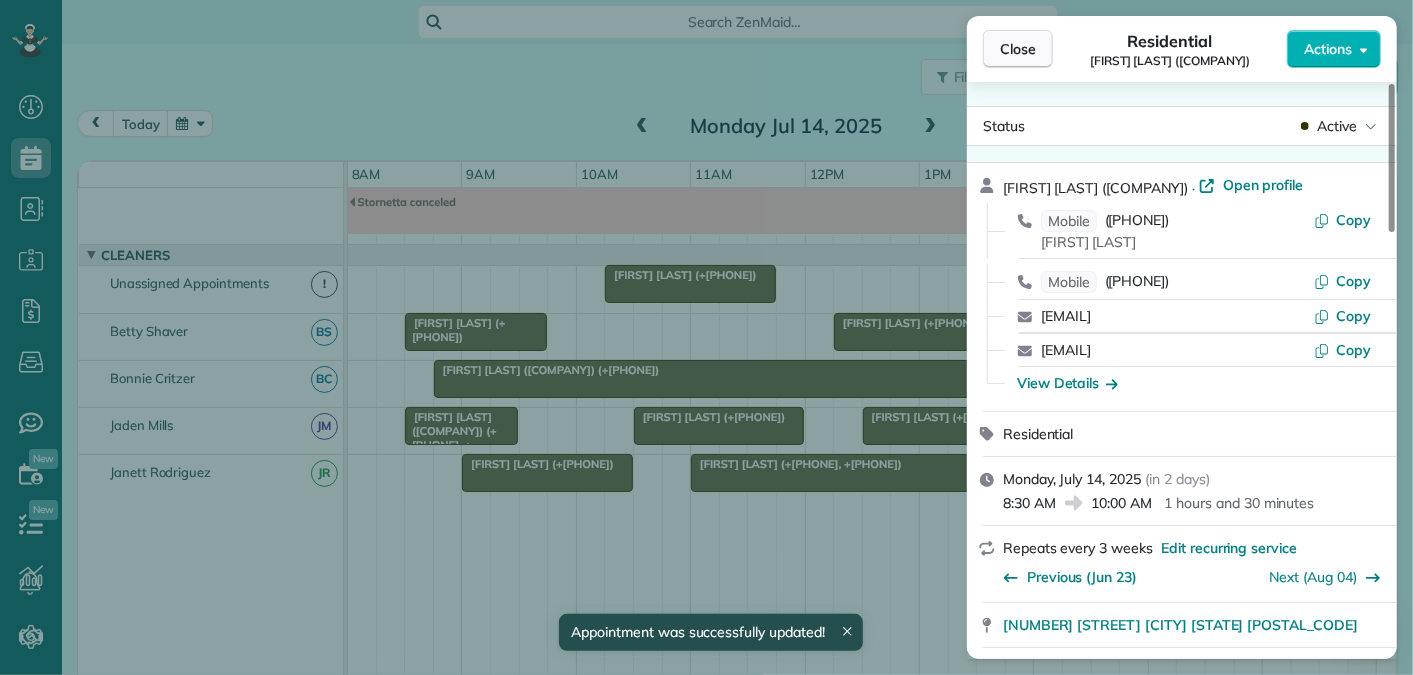 click on "Close" at bounding box center [1018, 49] 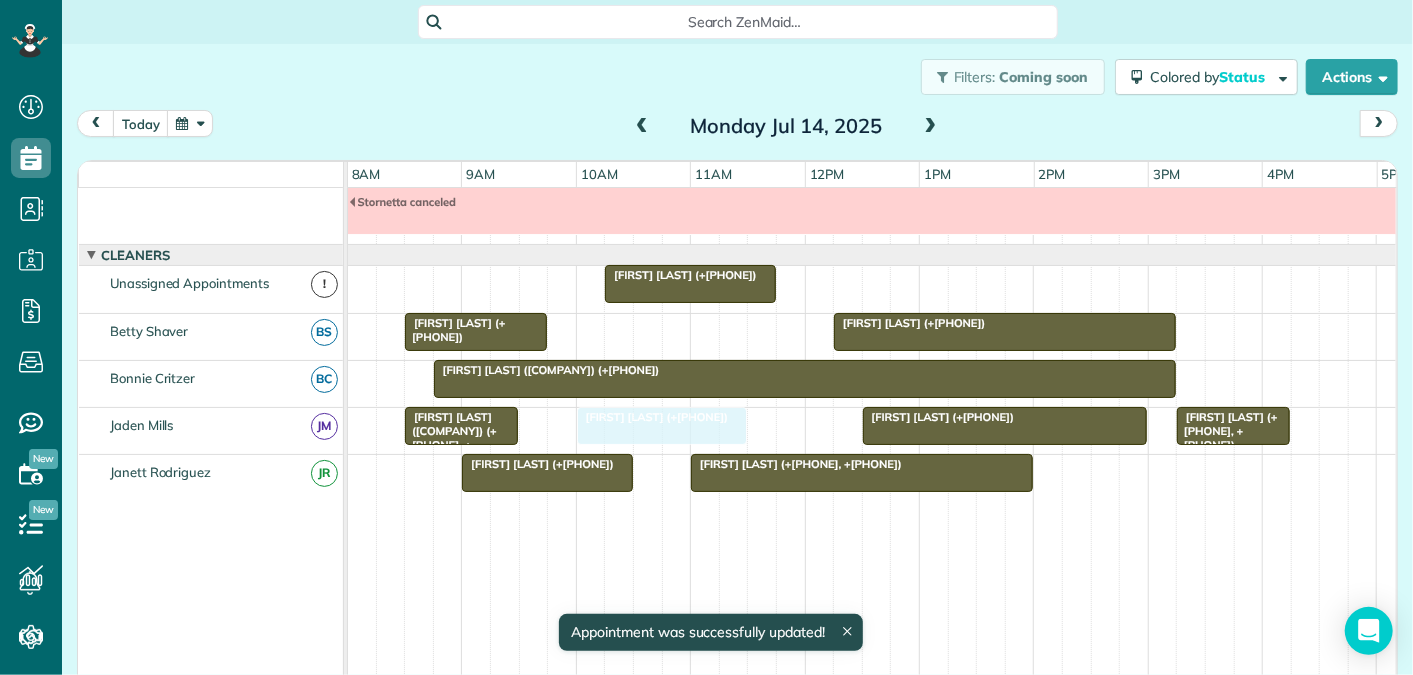 drag, startPoint x: 696, startPoint y: 411, endPoint x: 646, endPoint y: 410, distance: 50.01 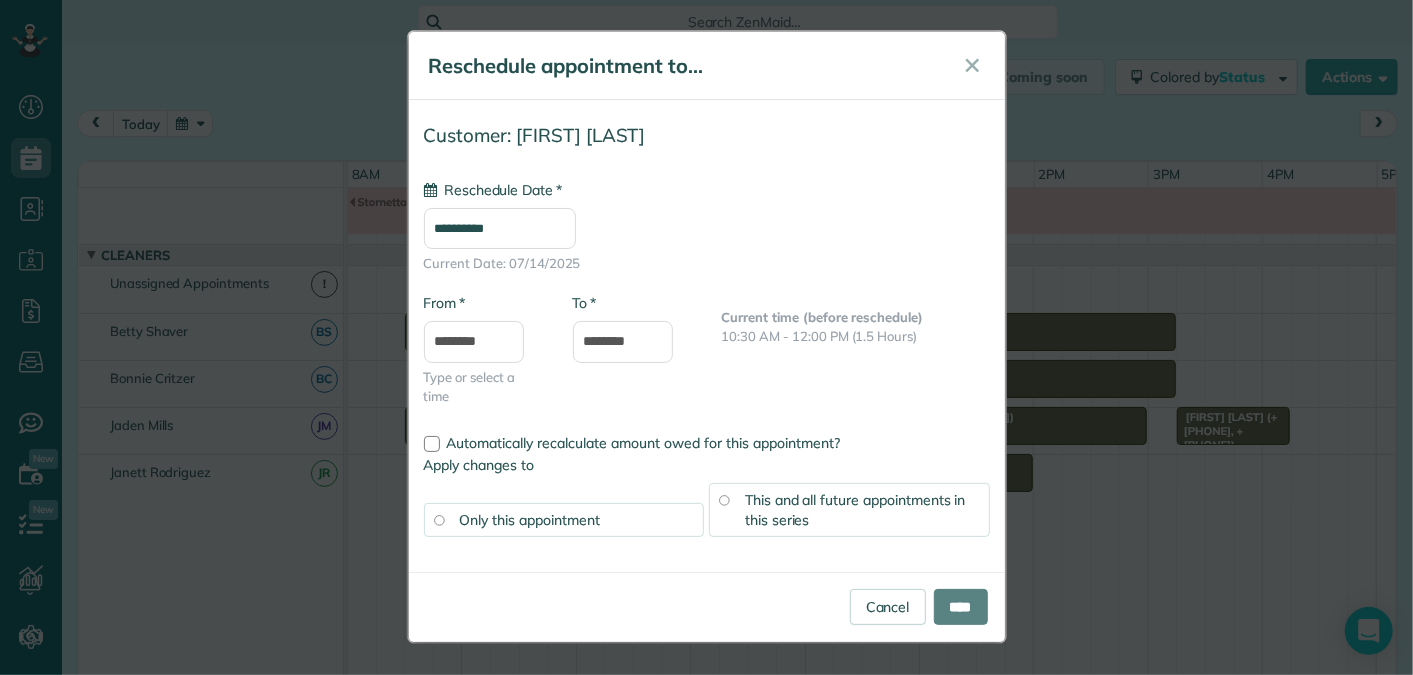 type on "**********" 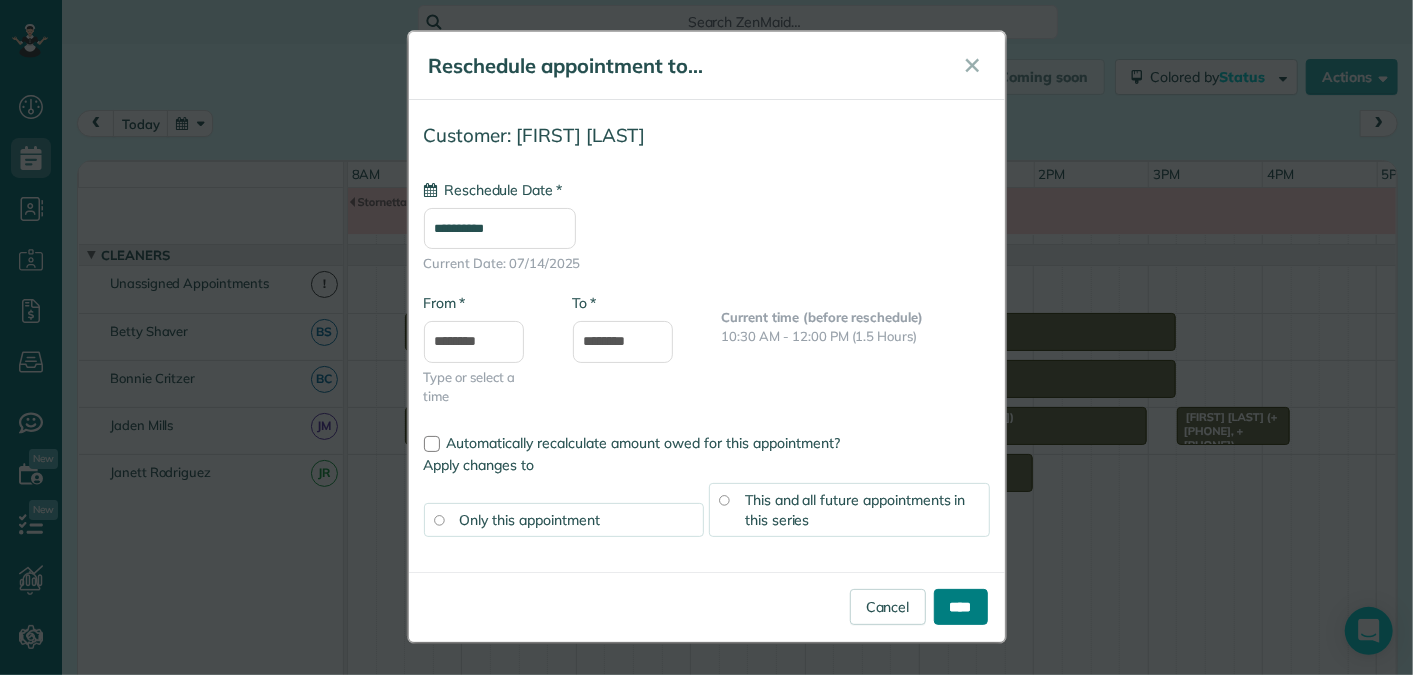 click on "****" at bounding box center (961, 607) 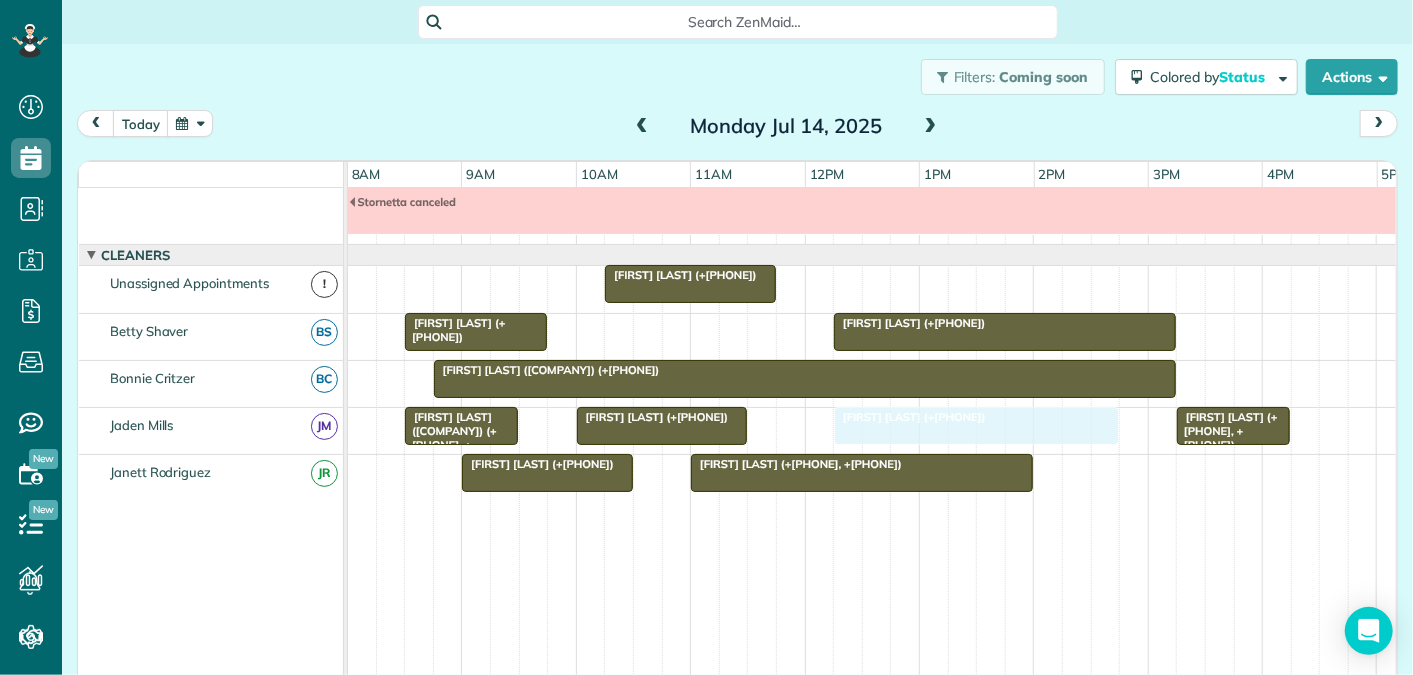 drag, startPoint x: 931, startPoint y: 419, endPoint x: 909, endPoint y: 419, distance: 22 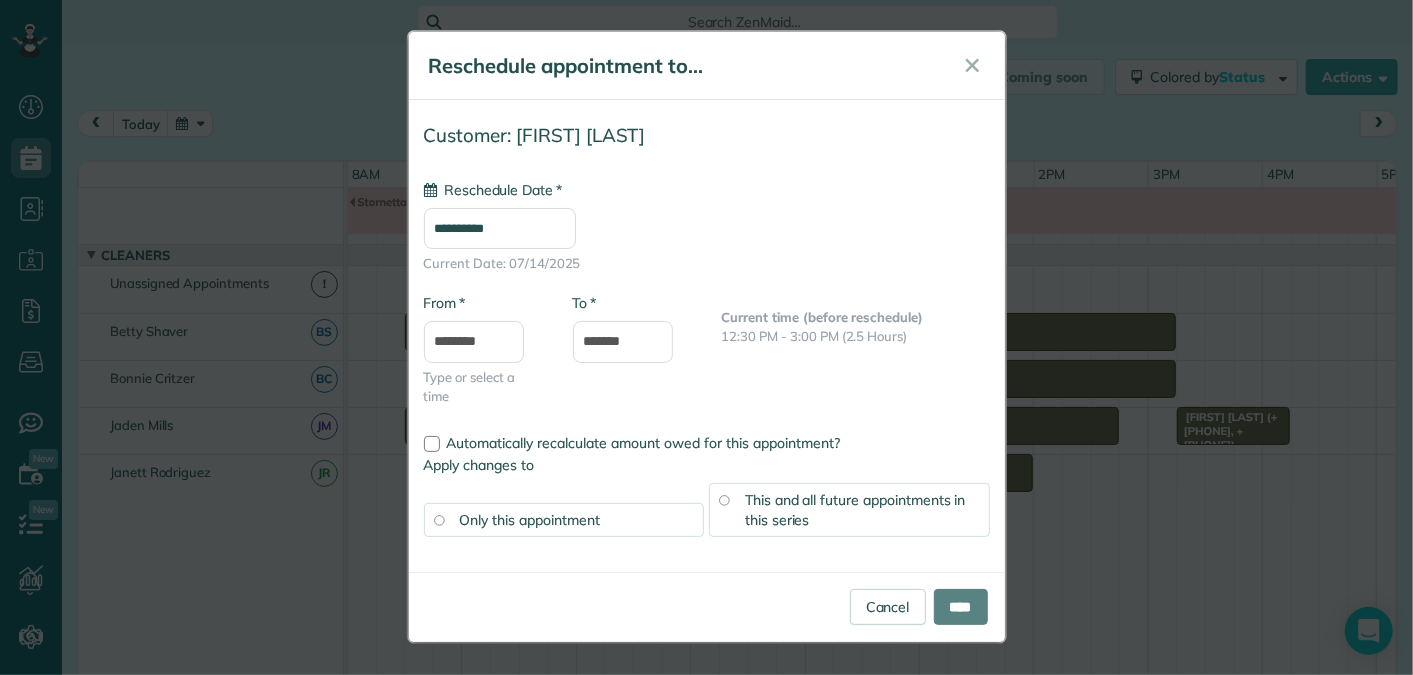 type on "**********" 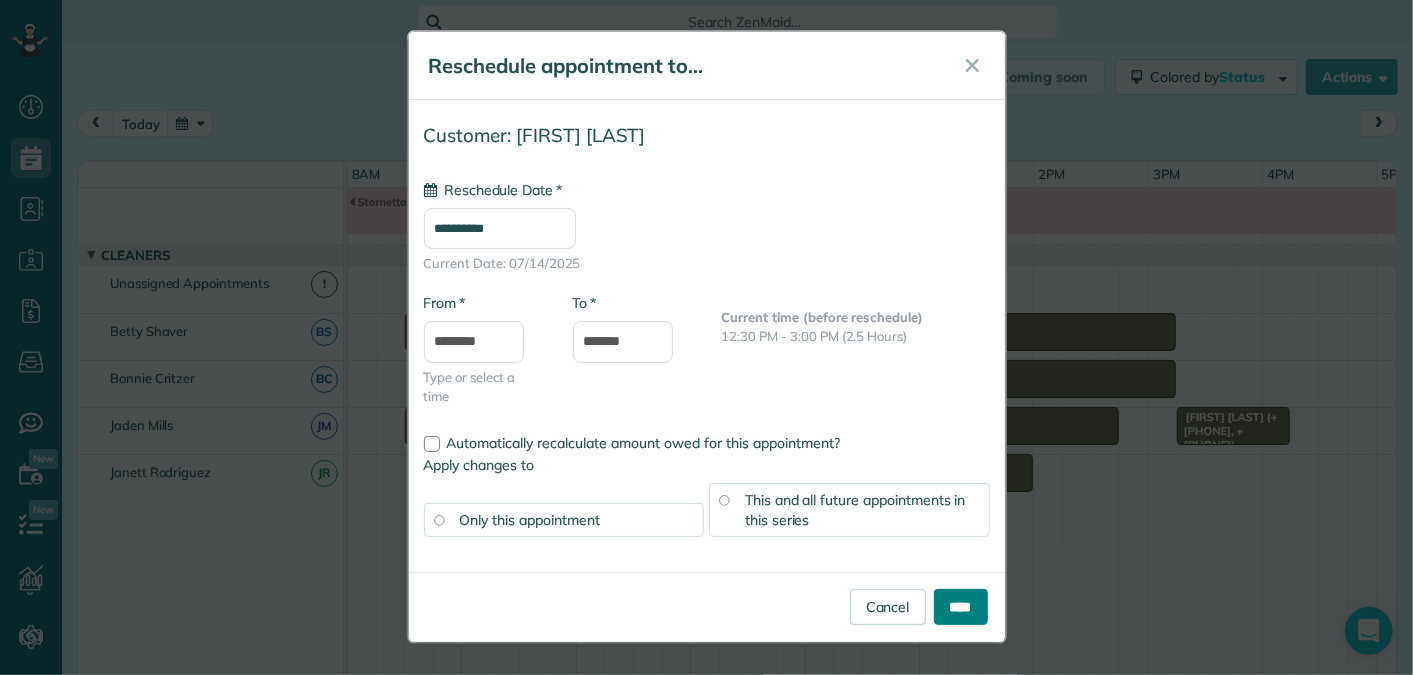 click on "****" at bounding box center [961, 607] 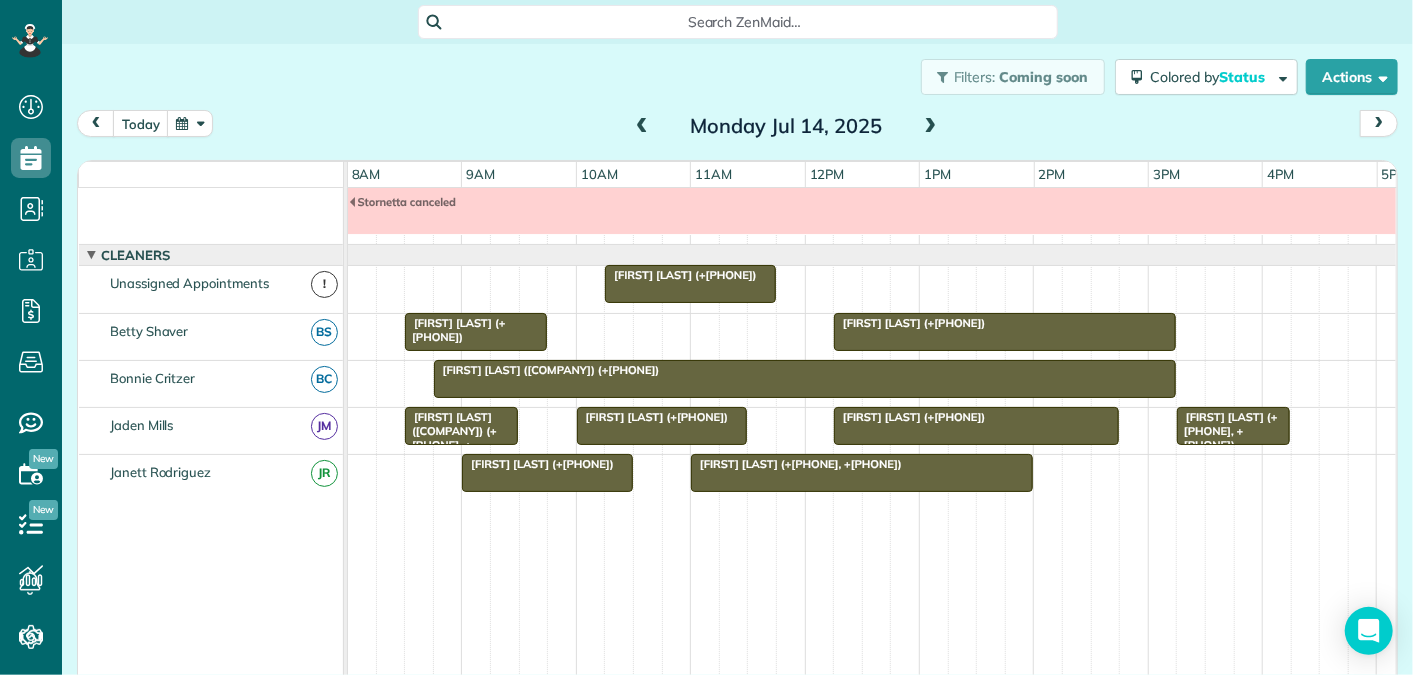 click at bounding box center (931, 127) 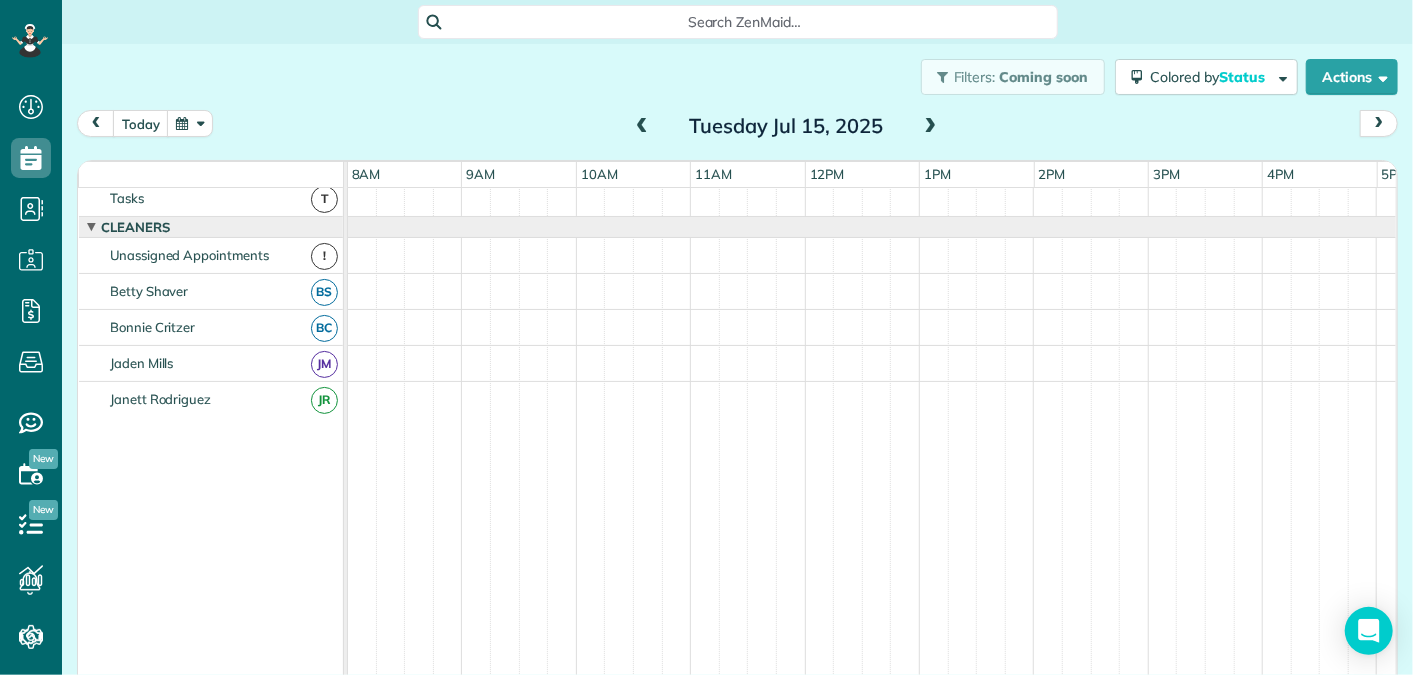 scroll, scrollTop: 0, scrollLeft: 0, axis: both 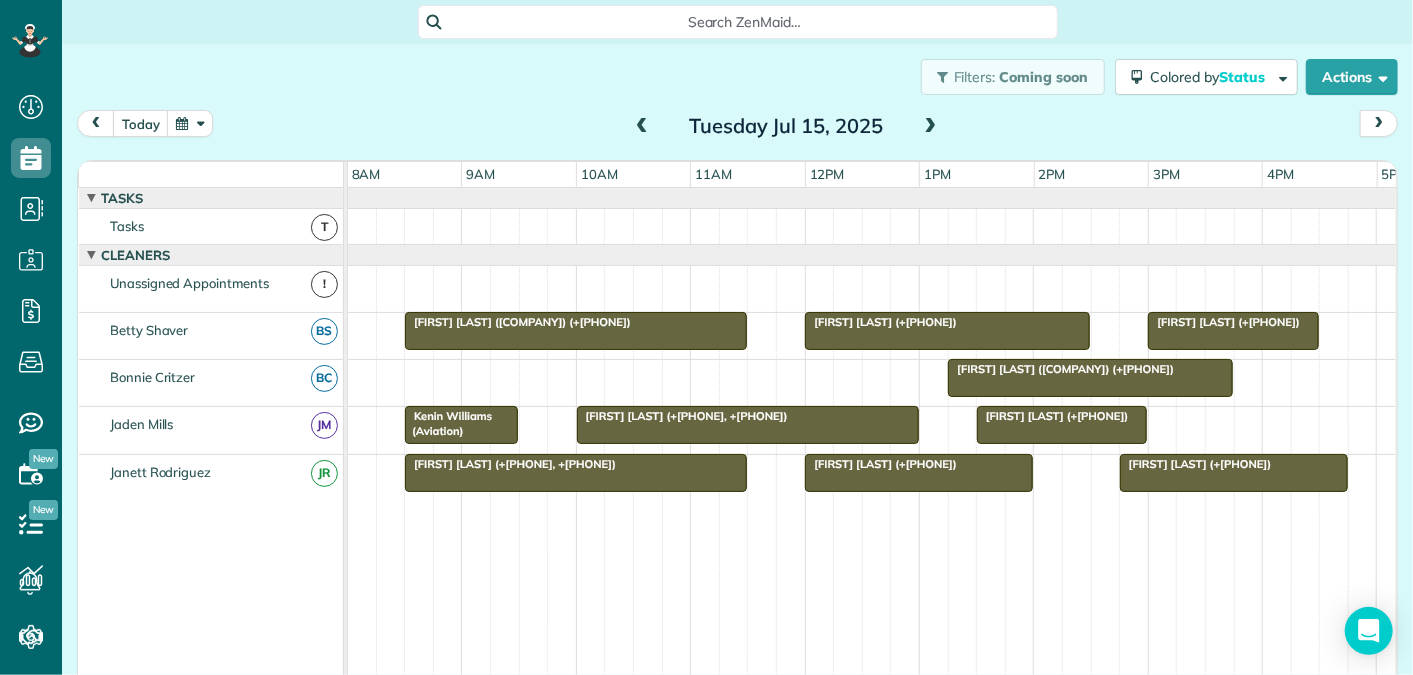 click at bounding box center [931, 127] 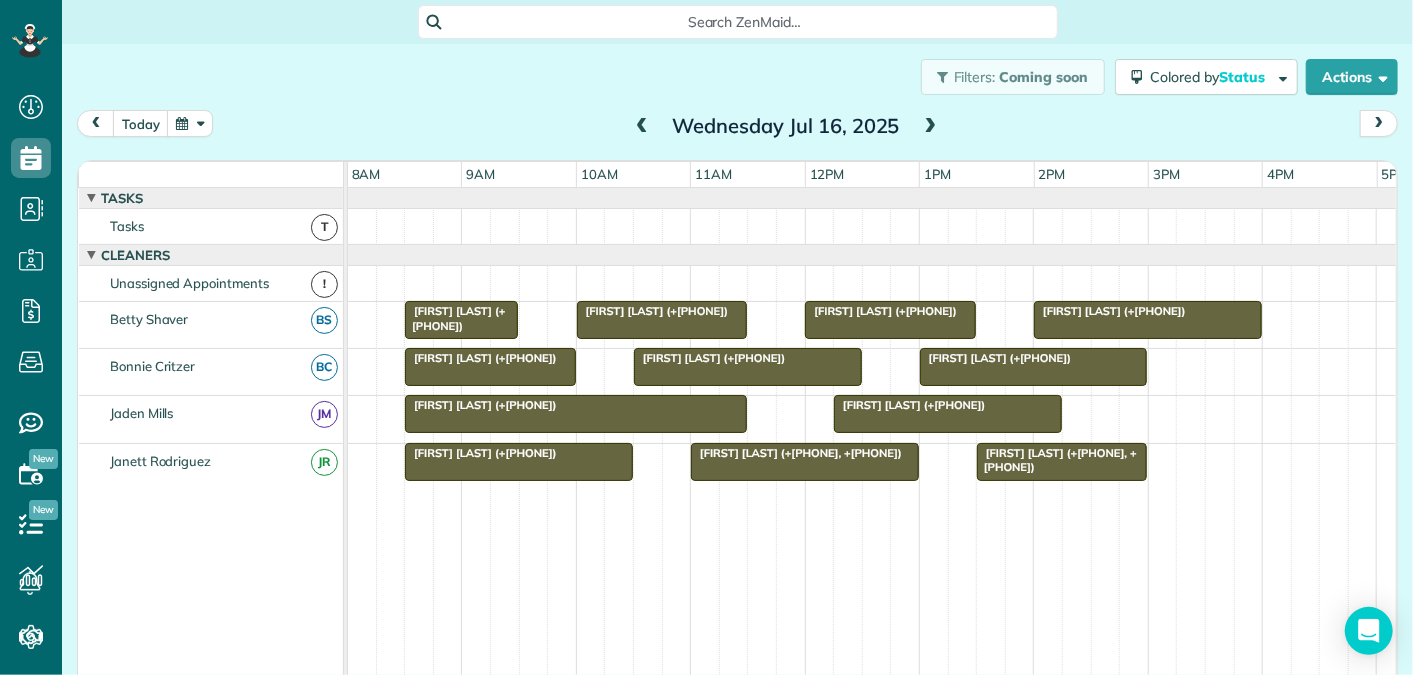 click at bounding box center [931, 127] 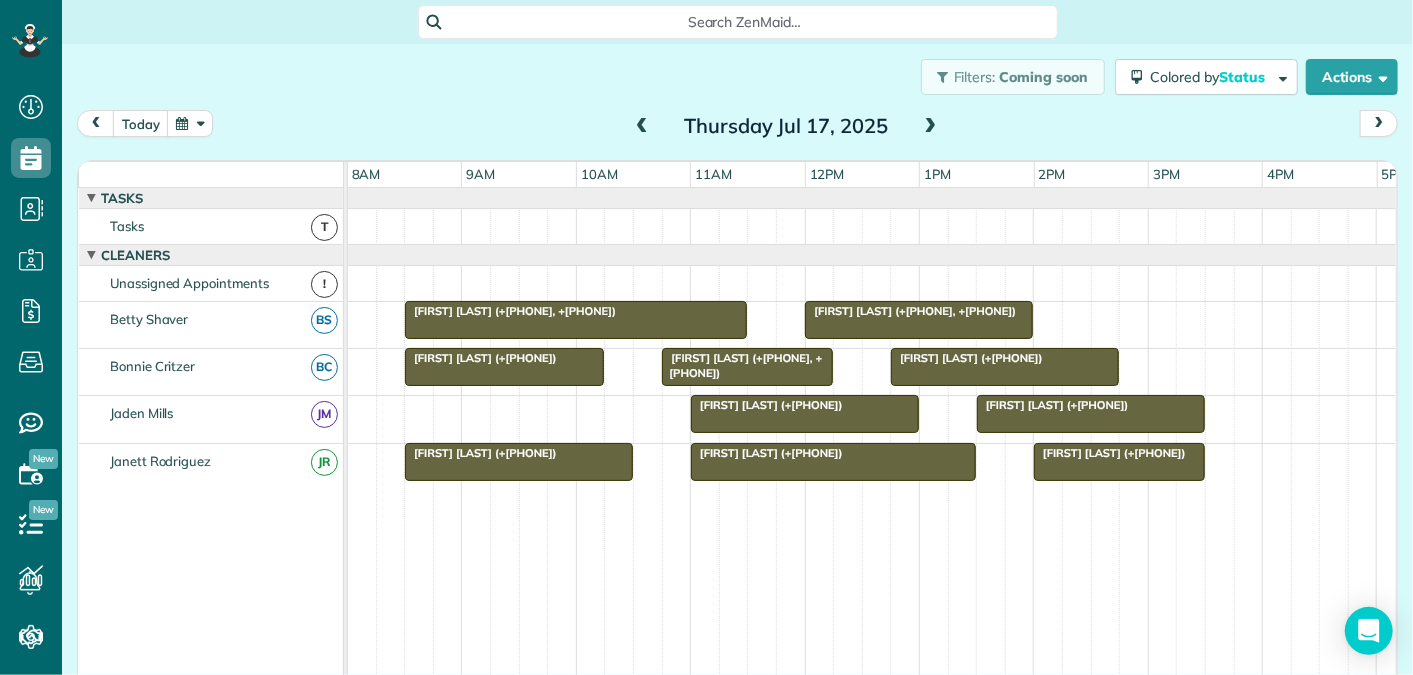 click on "Christina Garsson (+17032315384)" at bounding box center [1053, 405] 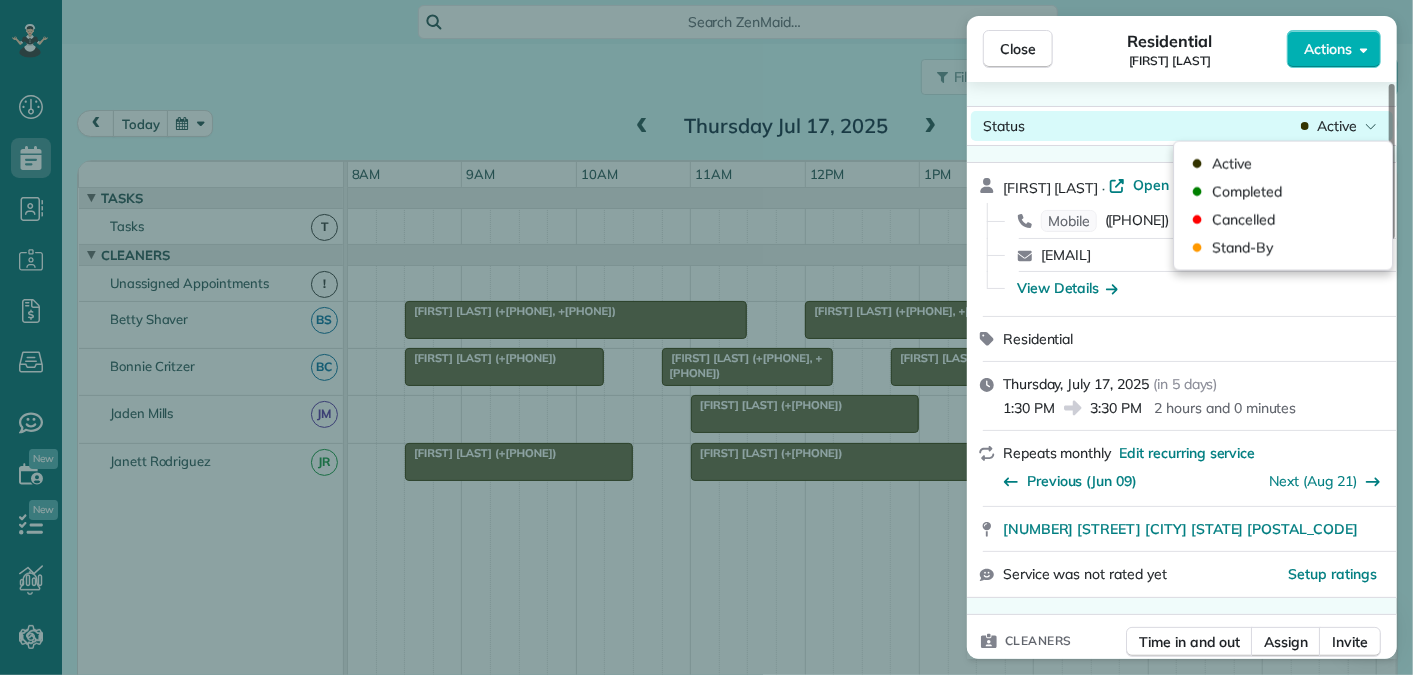 click on "Active" at bounding box center (1337, 126) 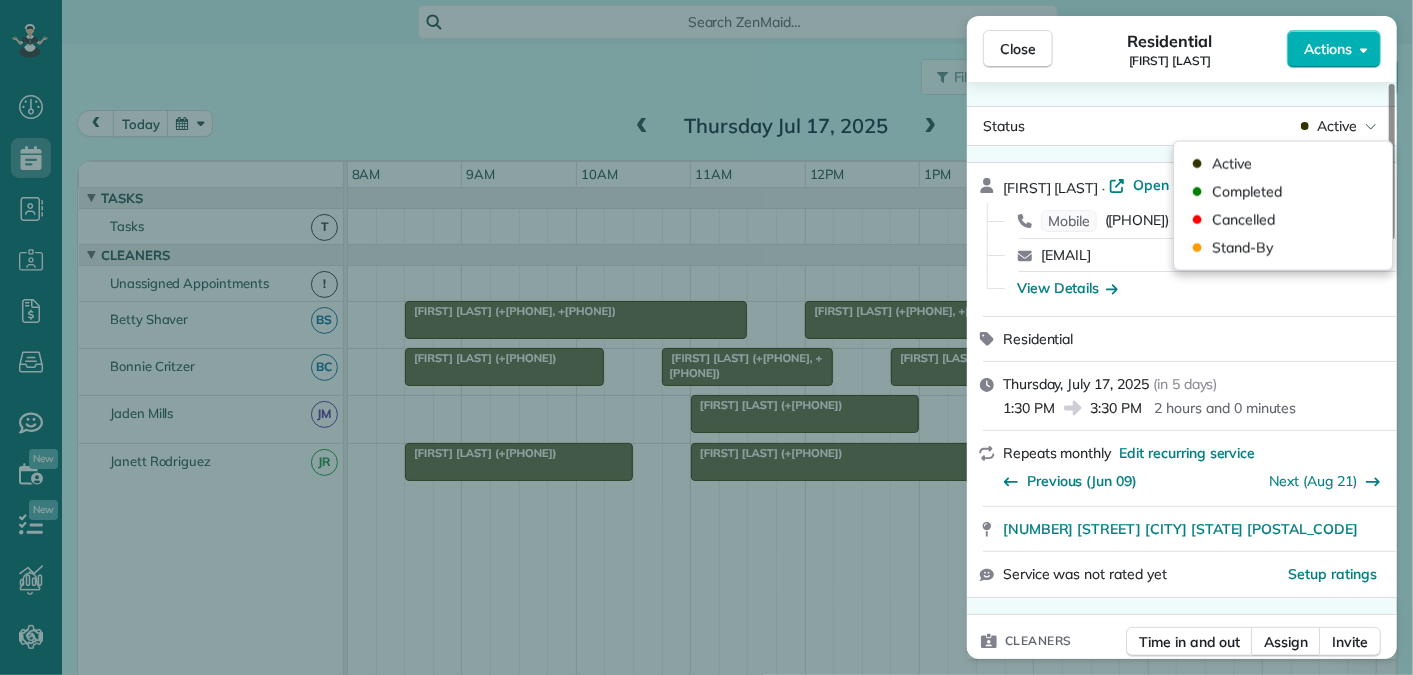 click on "Status Active Christina Garsson · Open profile Mobile (703) 231-5384 Copy cgarsson@gmail.com Copy View Details Residential Thursday, July 17, 2025 ( in 5 days ) 1:30 PM 3:30 PM 2 hours and 0 minutes Repeats monthly Edit recurring service Previous (Jun 09) Next (Aug 21) 3580 Ennis Mountain Road Afton VA 22920 Service was not rated yet Setup ratings Cleaners Time in and out Assign Invite Cleaners Jaden   Mills 1:30 PM 3:30 PM Checklist Try Now Keep this appointment up to your standards. Stay on top of every detail, keep your cleaners organised, and your client happy. Assign a checklist Watch a 5 min demo Billing Billing actions Price $0.00 Overcharge $0.00 Discount $0.00 Coupon discount - Primary tax - Secondary tax - Total appointment price $0.00 Tips collected New feature! $0.00 Mark as paid Total including tip $0.00 Get paid online in no-time! Send an invoice and reward your cleaners with tips Charge customer credit card Appointment custom fields No custom fields to display Work items Notes Appointment 0 2" at bounding box center (1182, 370) 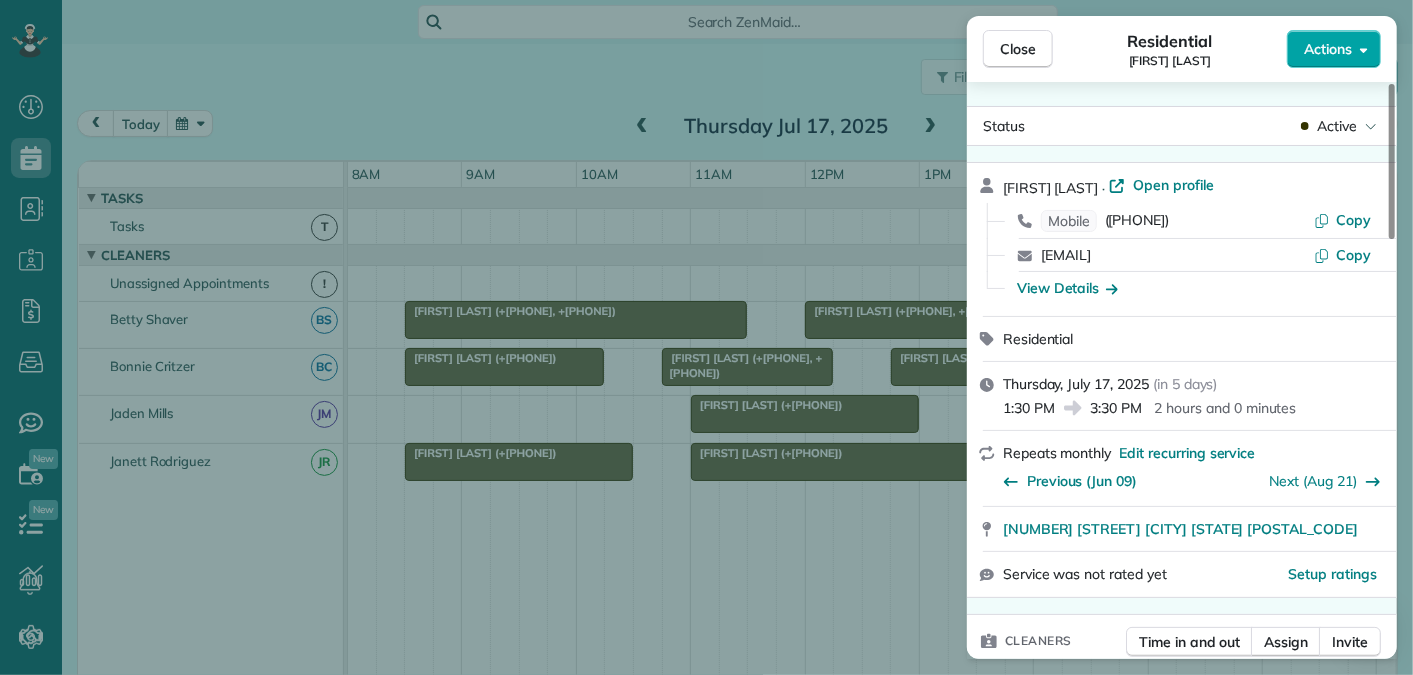 click on "Actions" at bounding box center (1334, 49) 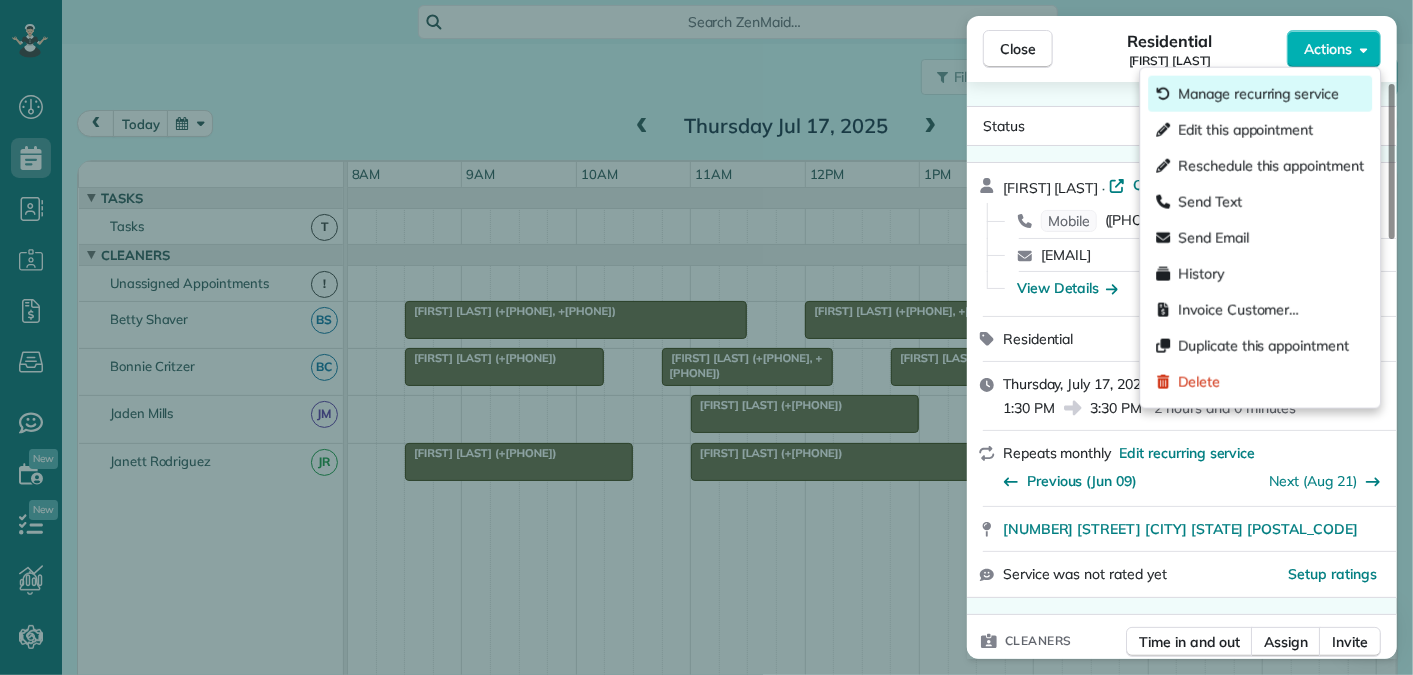click on "Manage recurring service" at bounding box center [1258, 94] 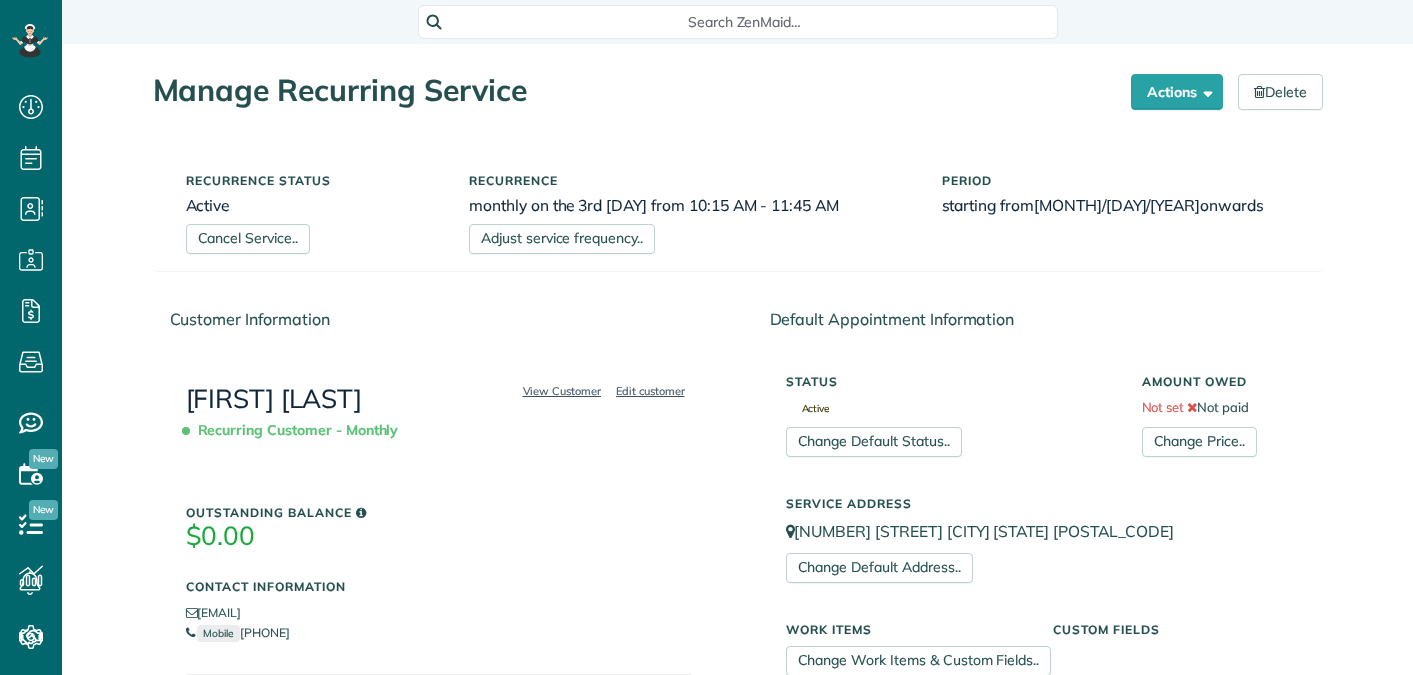 scroll, scrollTop: 0, scrollLeft: 0, axis: both 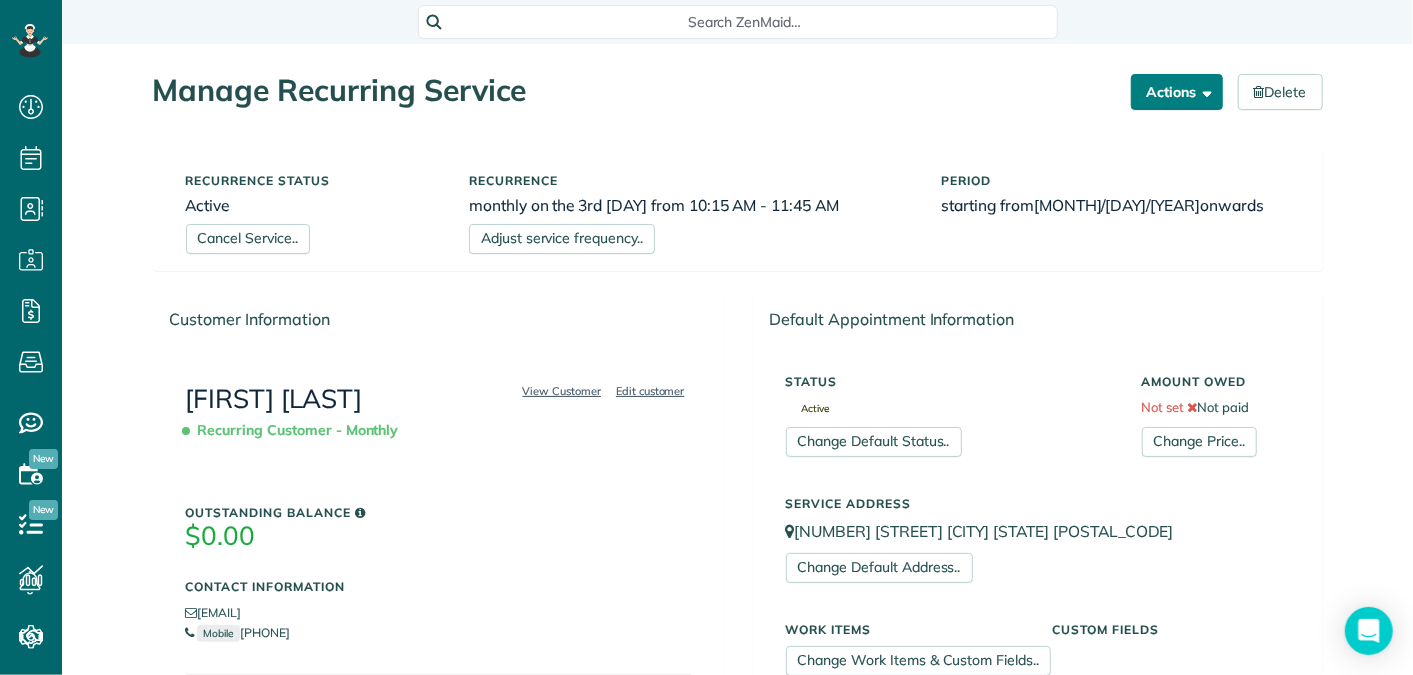 click at bounding box center (1204, 91) 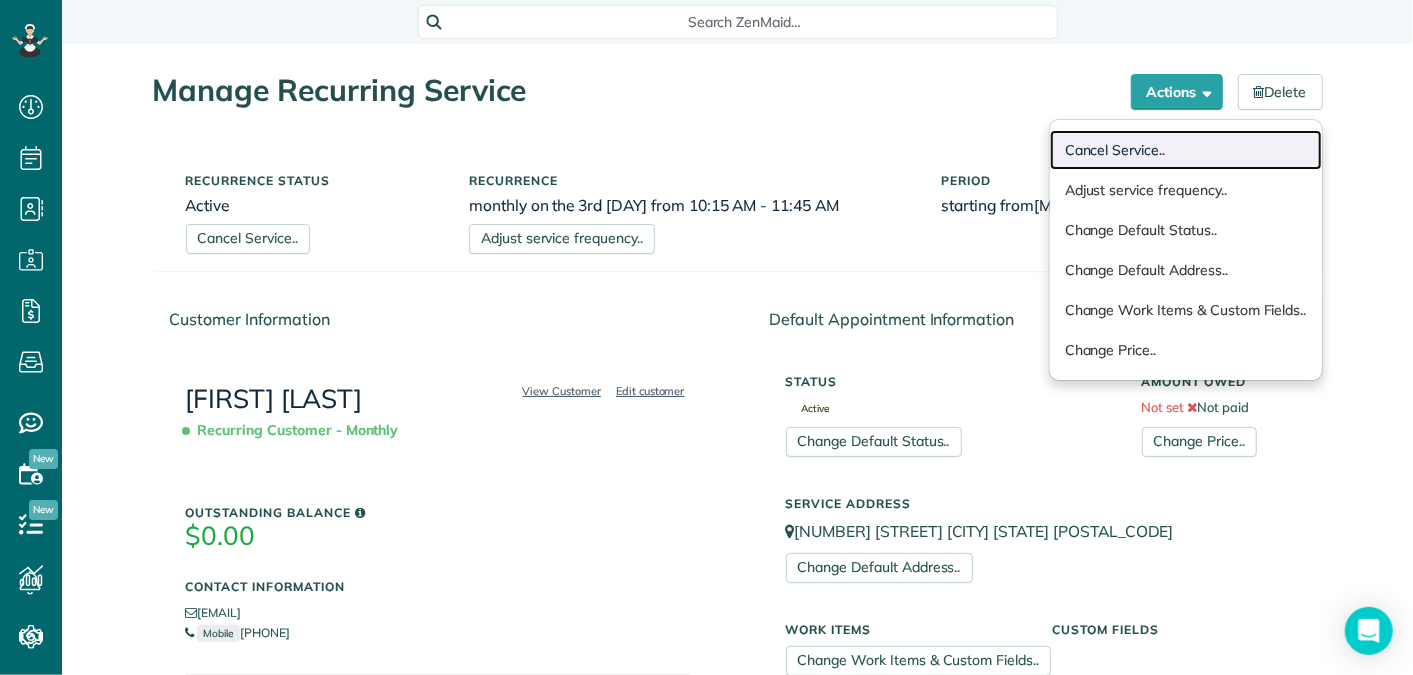 click on "Cancel Service.." at bounding box center (1186, 150) 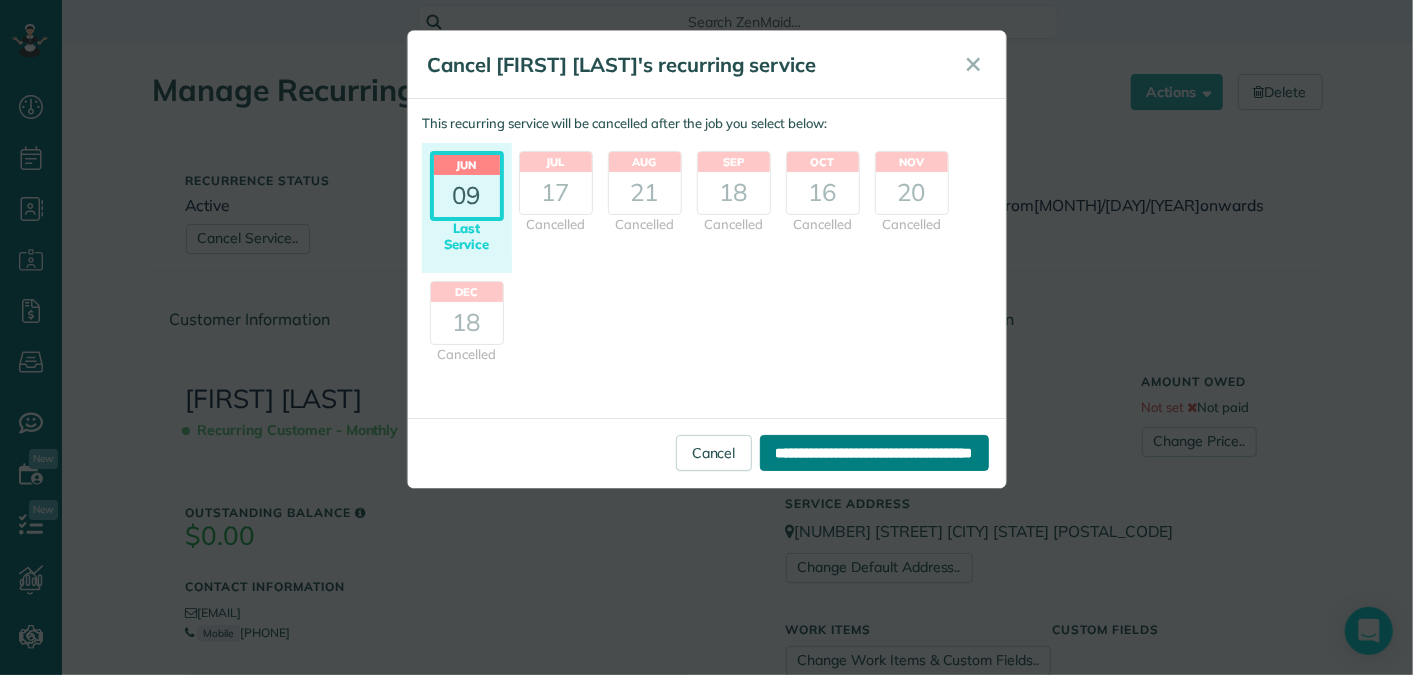 click on "**********" at bounding box center (874, 453) 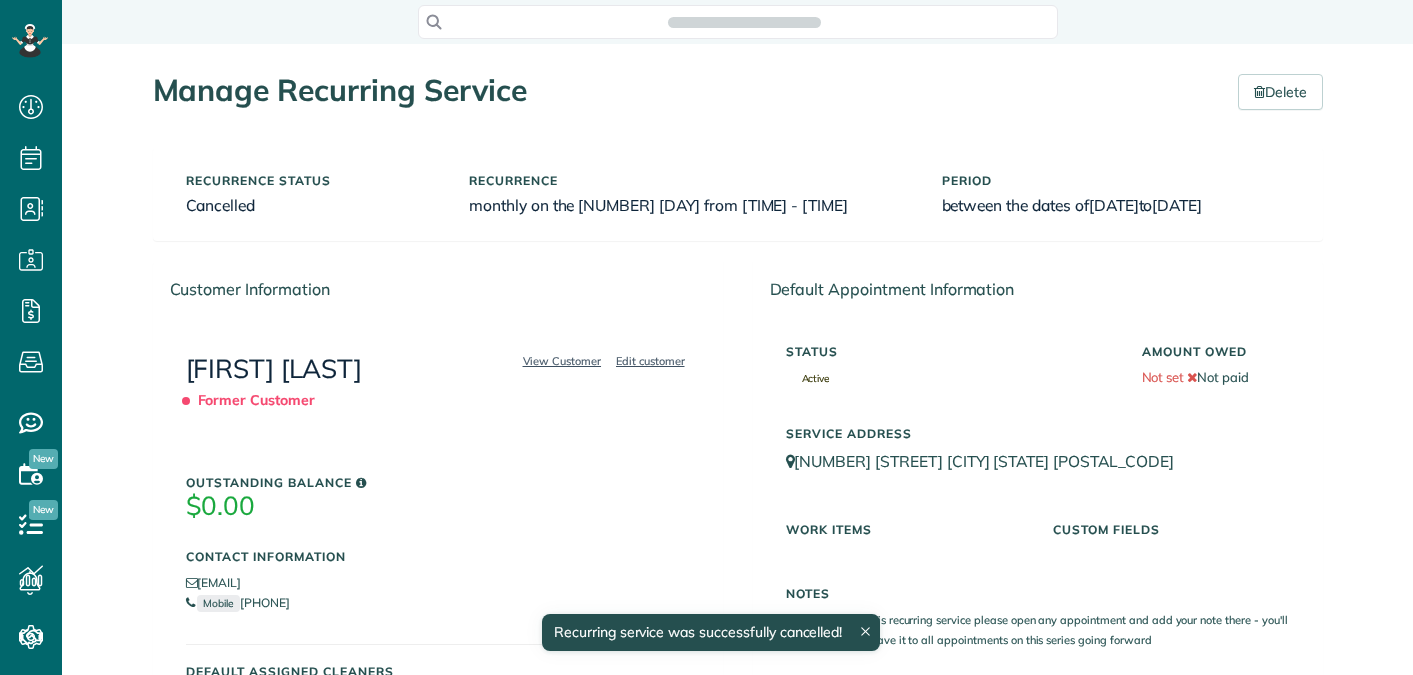 scroll, scrollTop: 0, scrollLeft: 0, axis: both 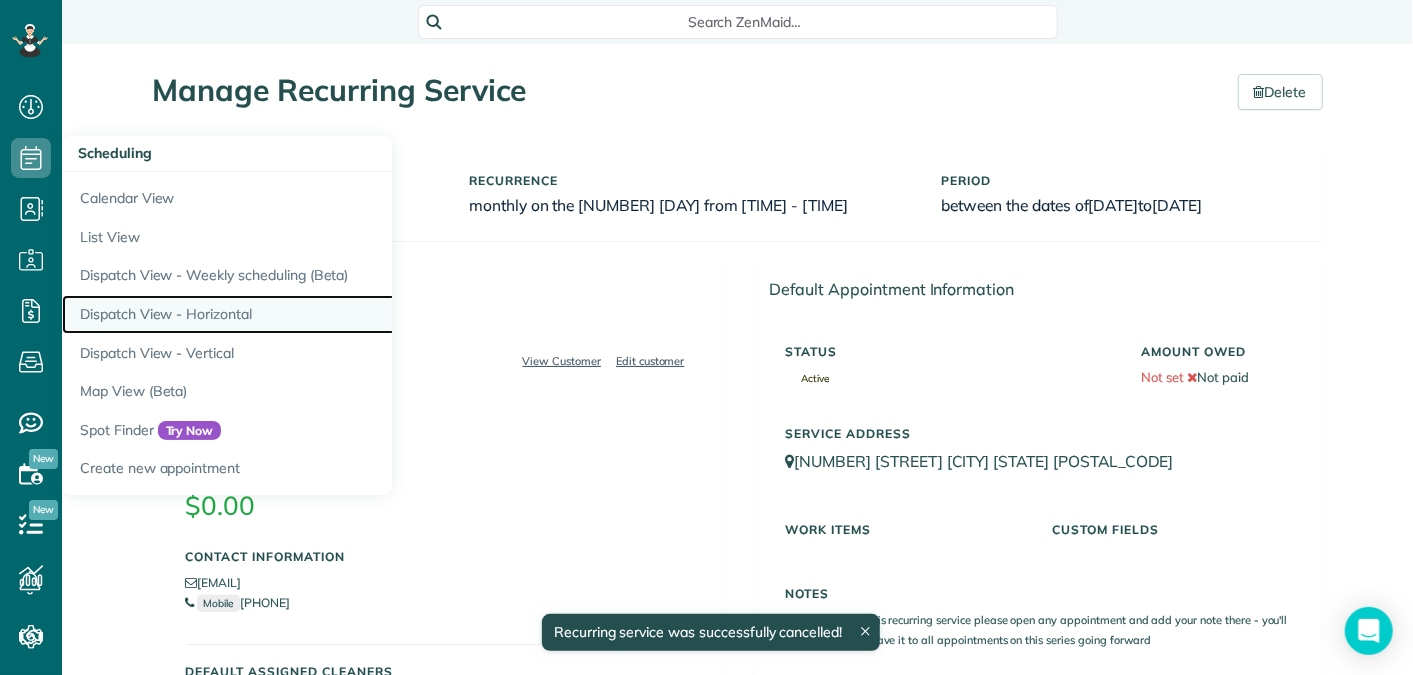 click on "Dispatch View - Horizontal" at bounding box center [312, 314] 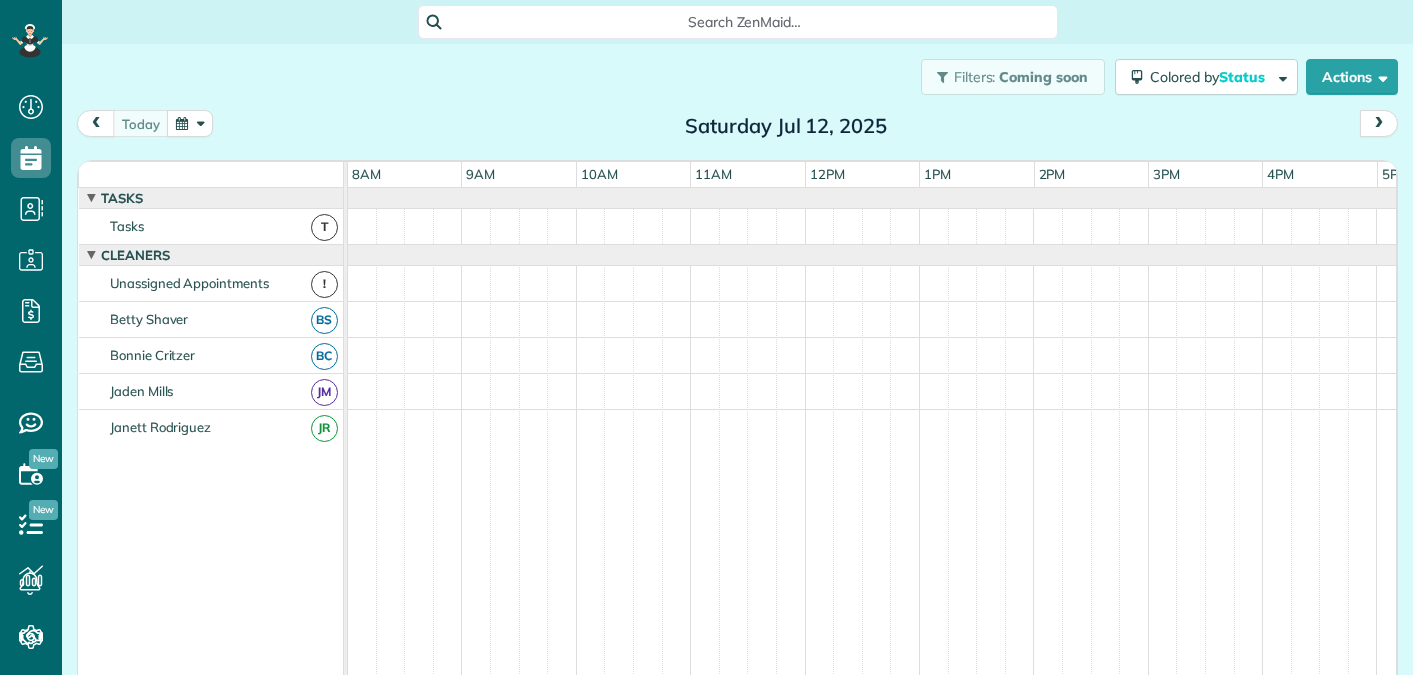scroll, scrollTop: 0, scrollLeft: 0, axis: both 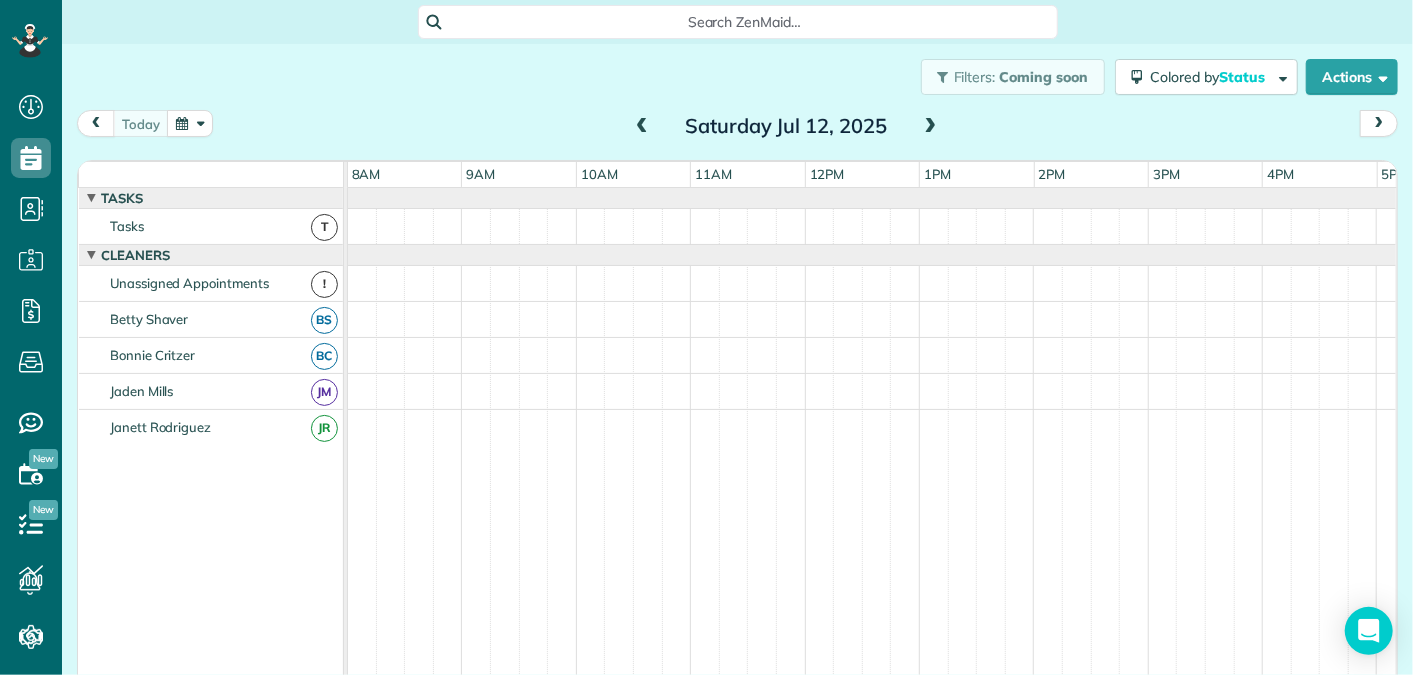 click at bounding box center [931, 127] 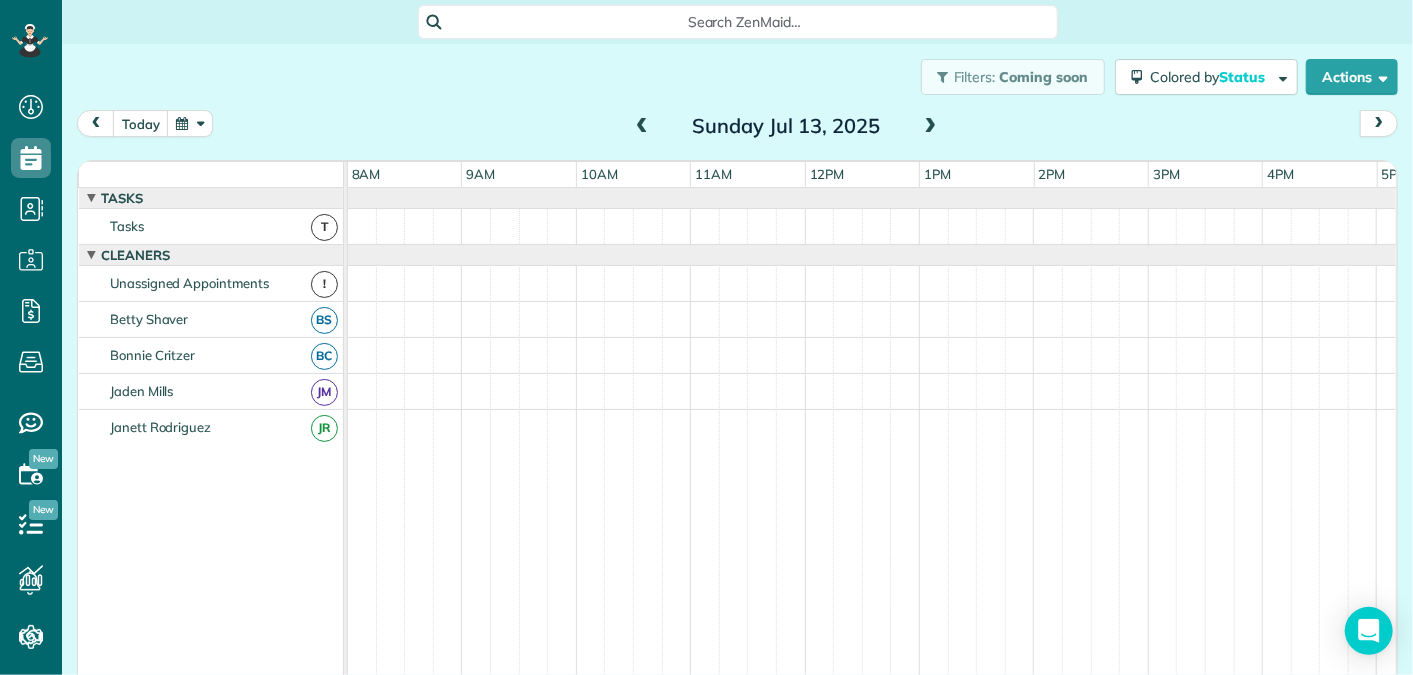 click at bounding box center (931, 127) 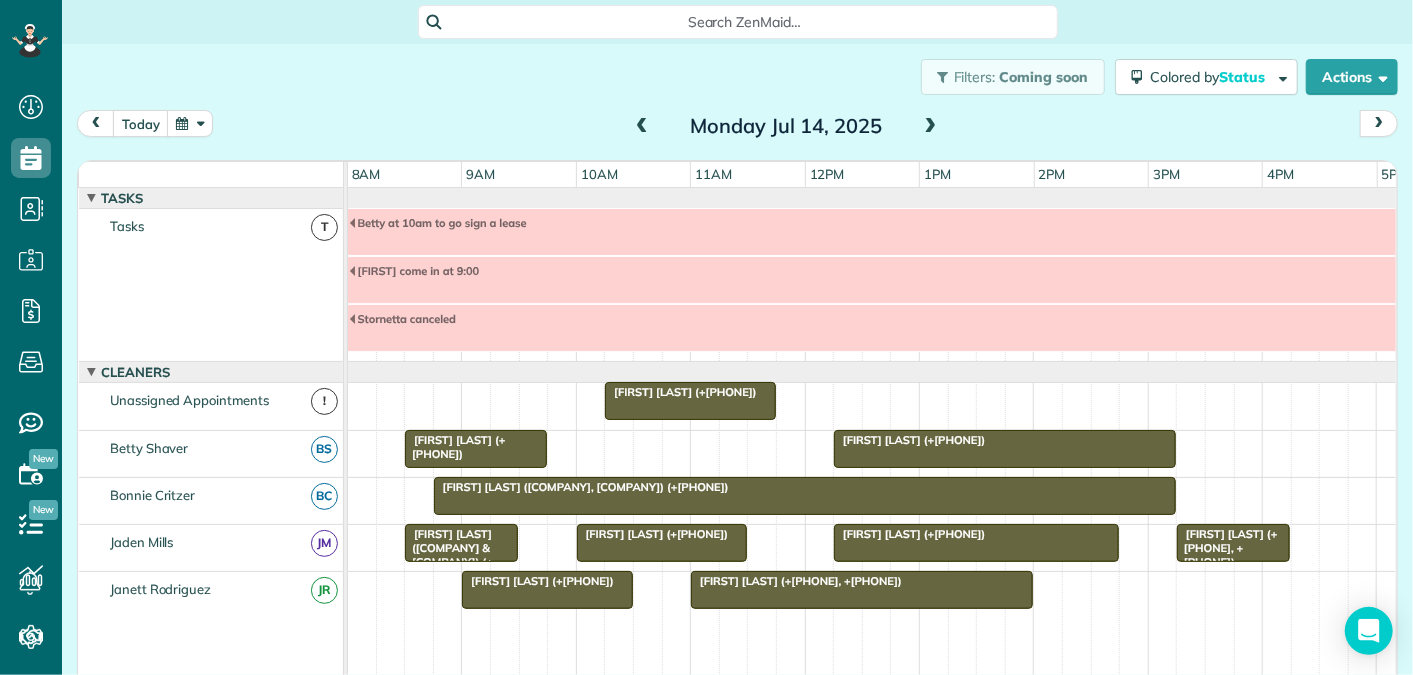 scroll, scrollTop: 117, scrollLeft: 0, axis: vertical 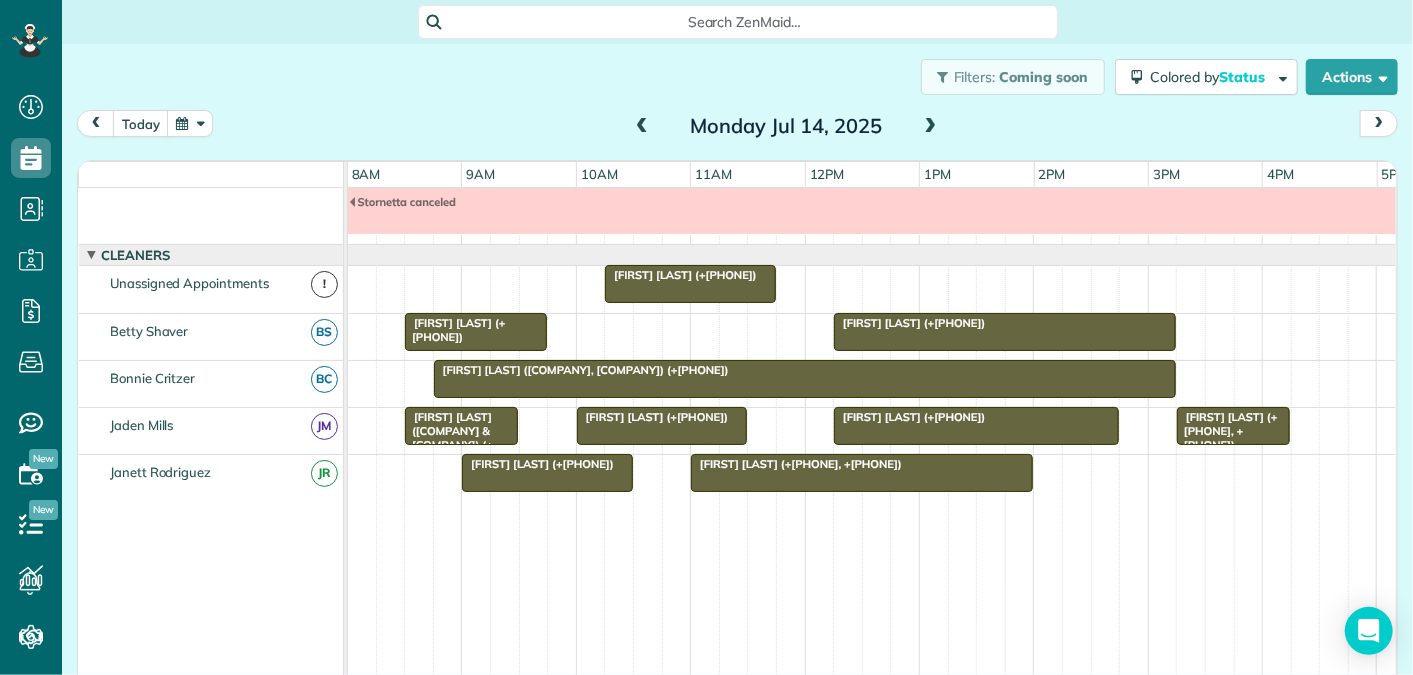 click at bounding box center (931, 127) 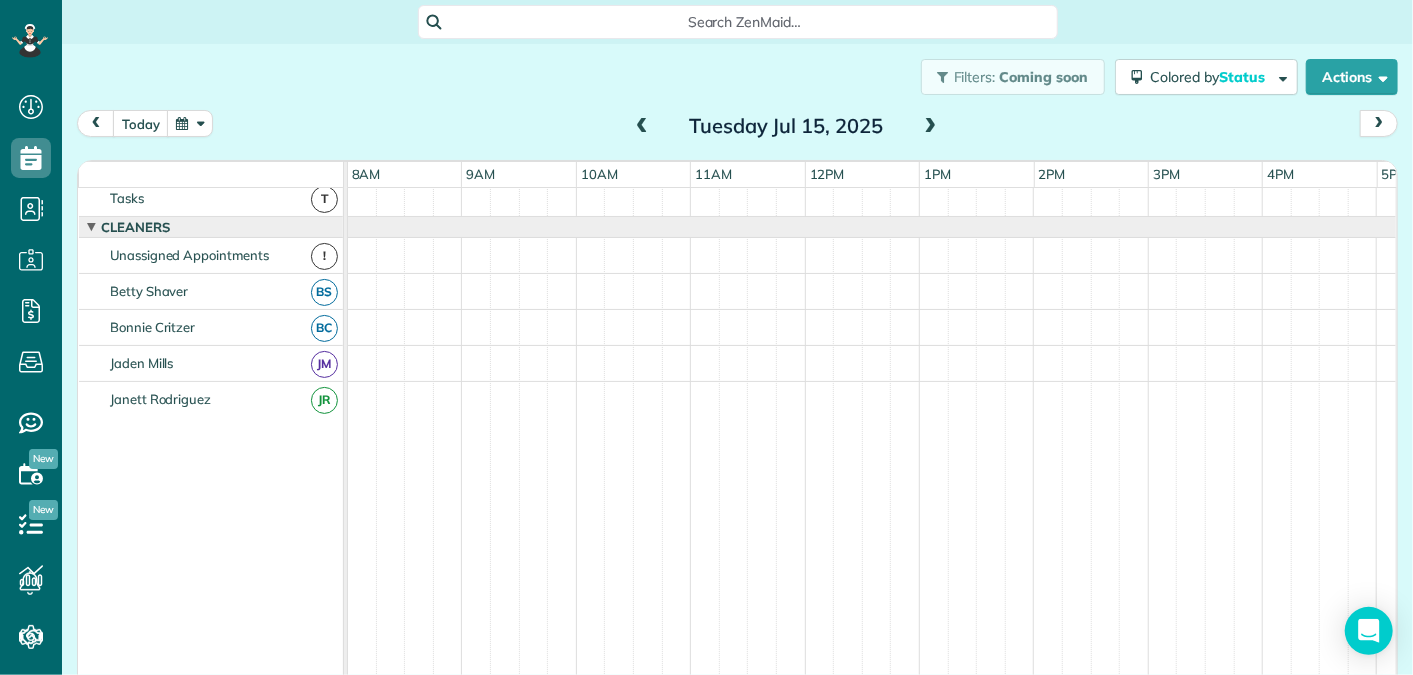 scroll, scrollTop: 0, scrollLeft: 0, axis: both 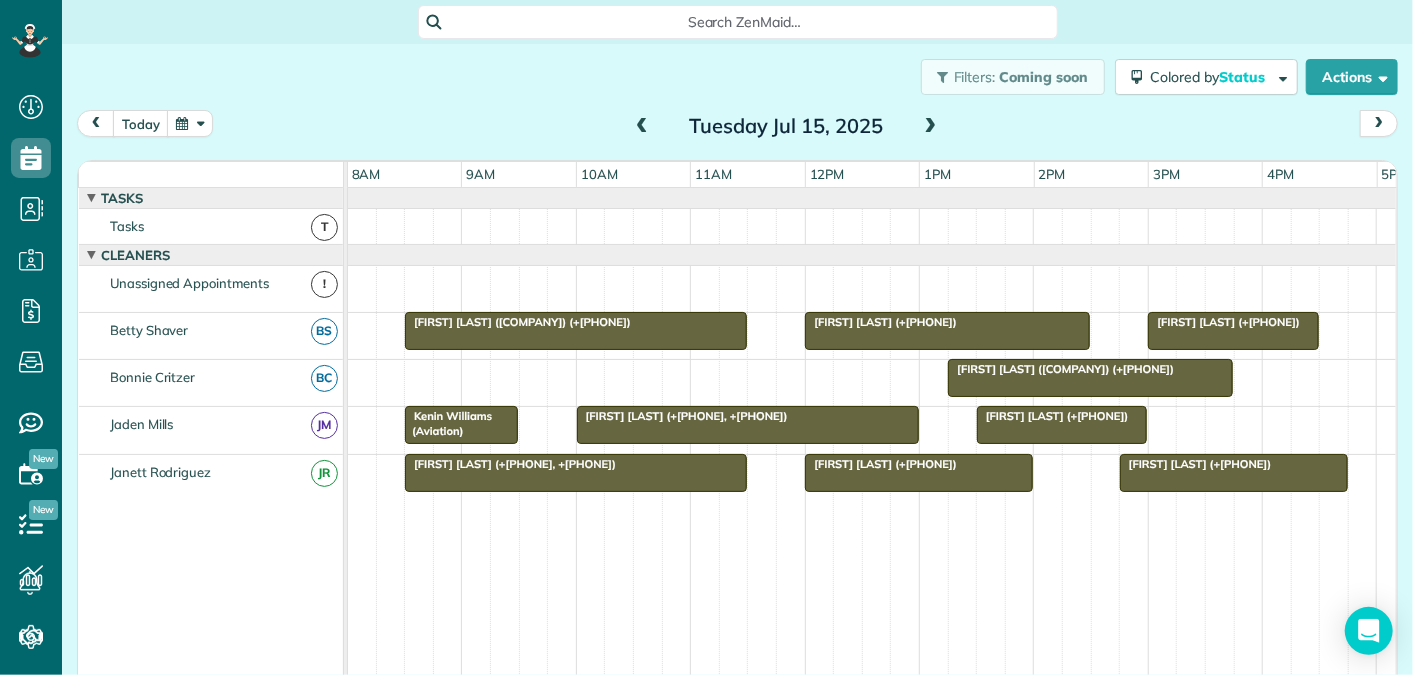 click at bounding box center (931, 127) 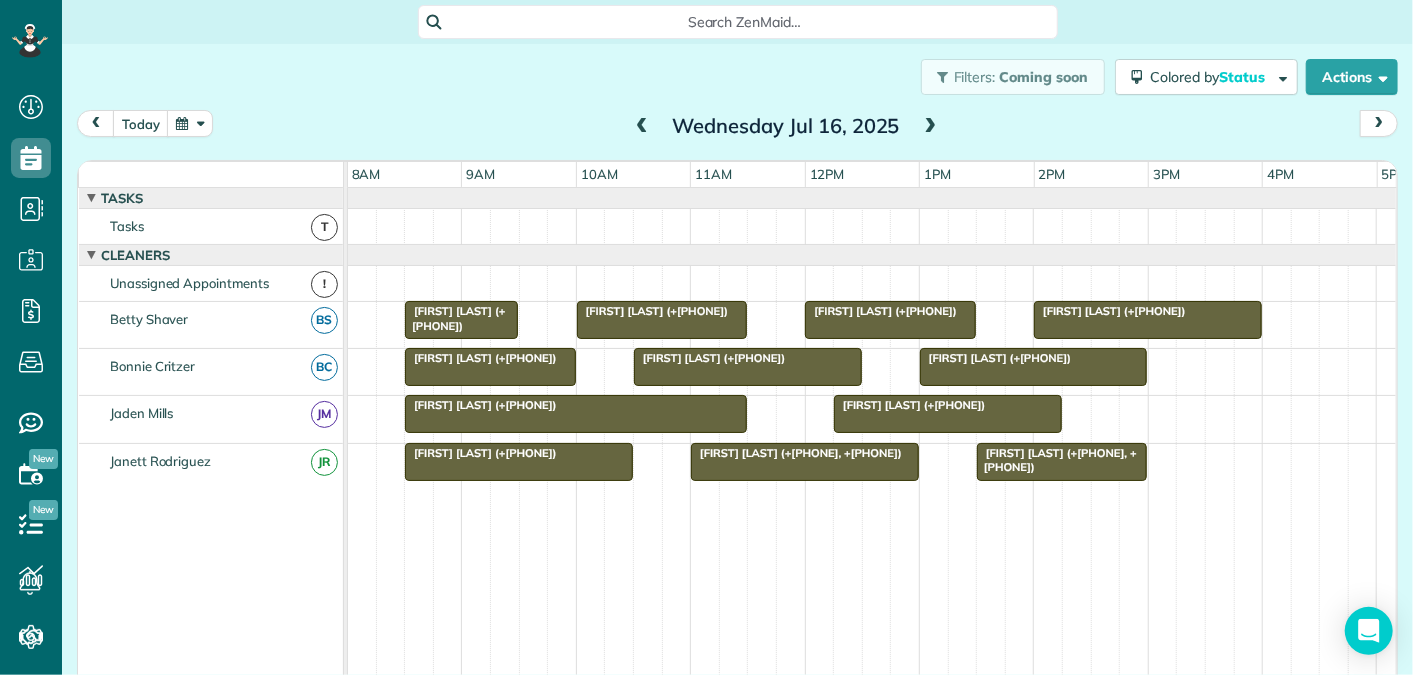 click at bounding box center [931, 127] 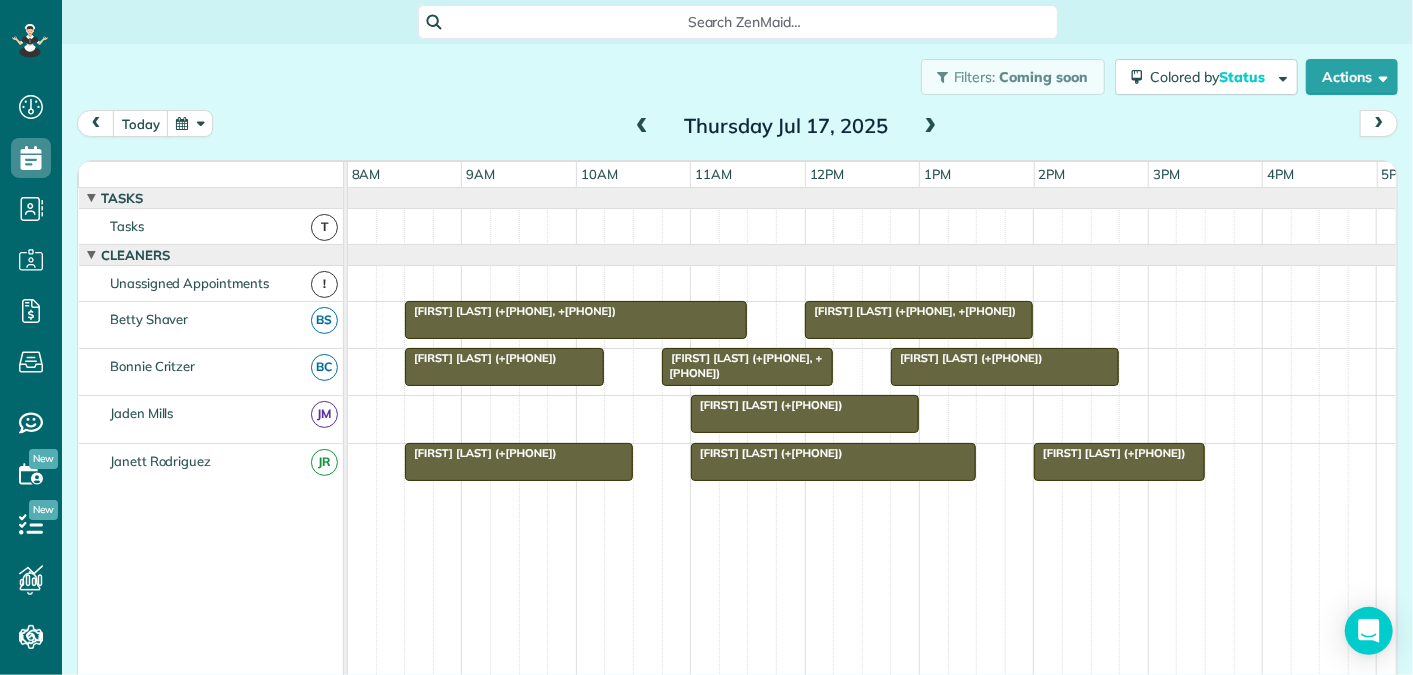 click on "Patricia Lowry (+14342822066)" at bounding box center (1119, 453) 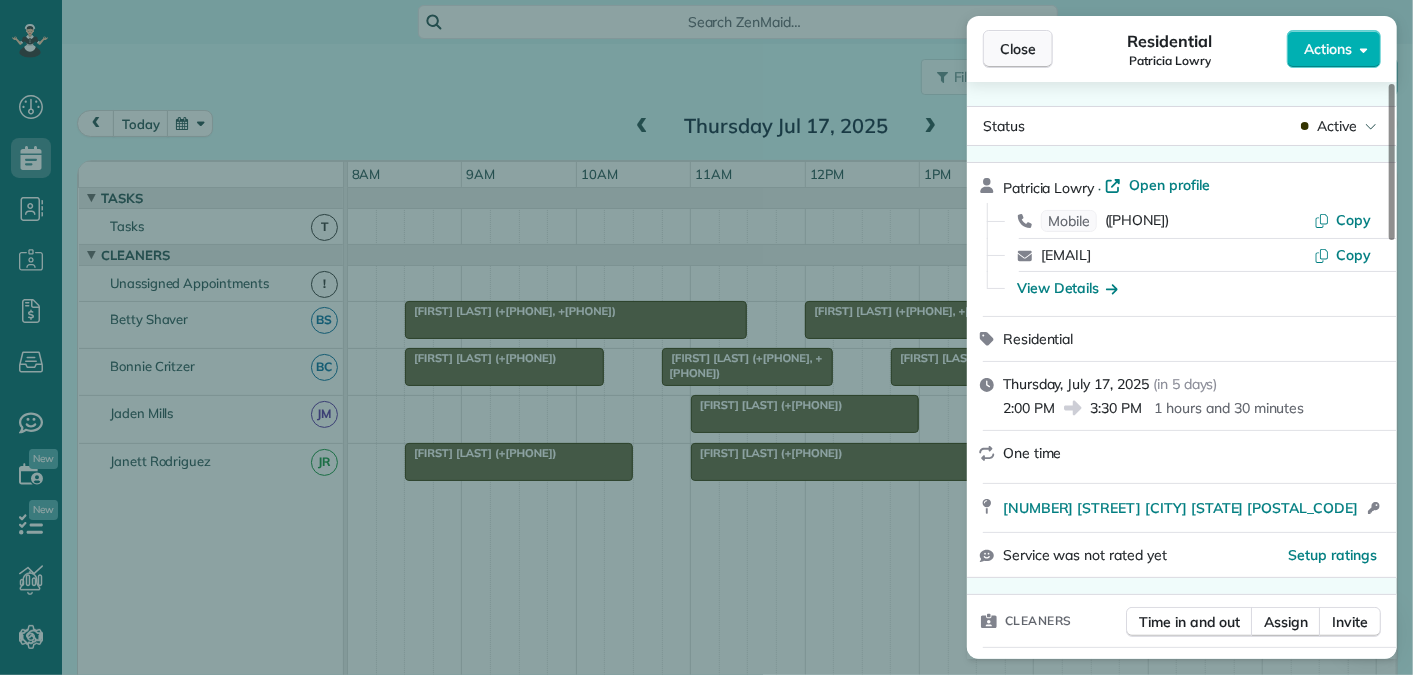 click on "Close" at bounding box center [1018, 49] 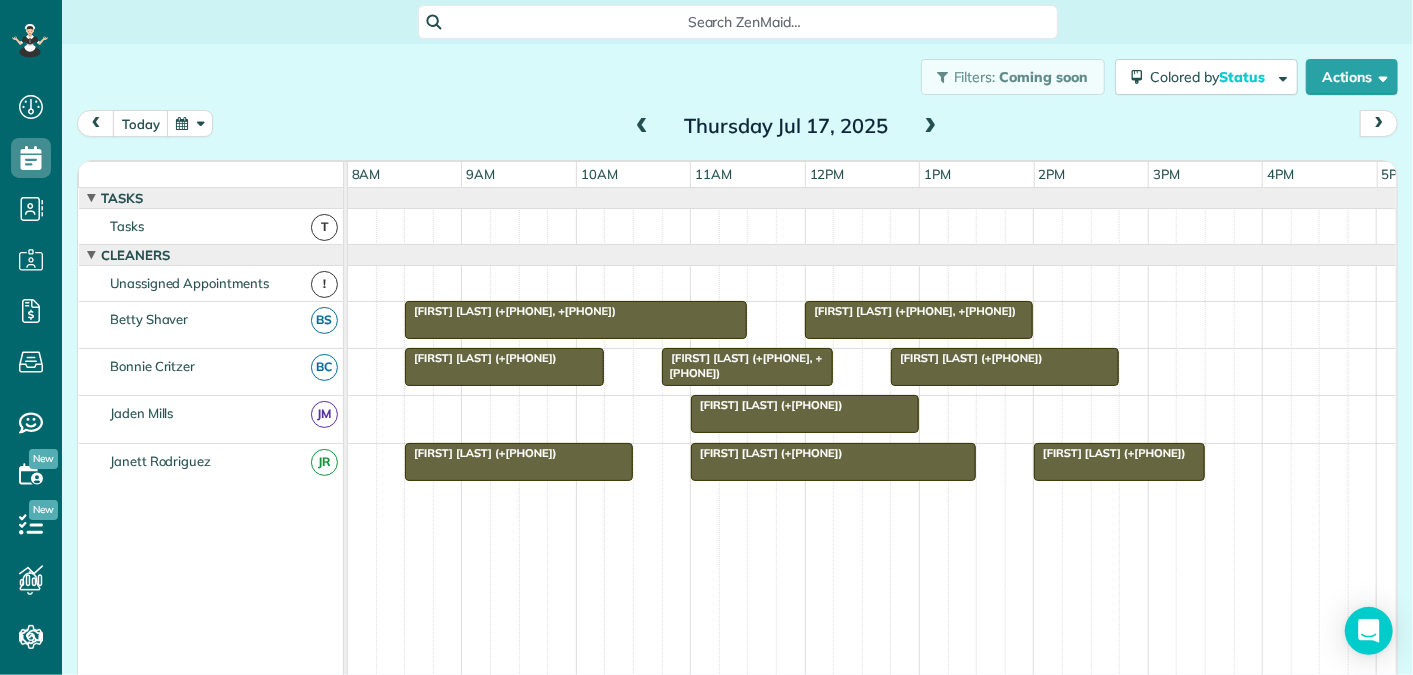 click at bounding box center (931, 127) 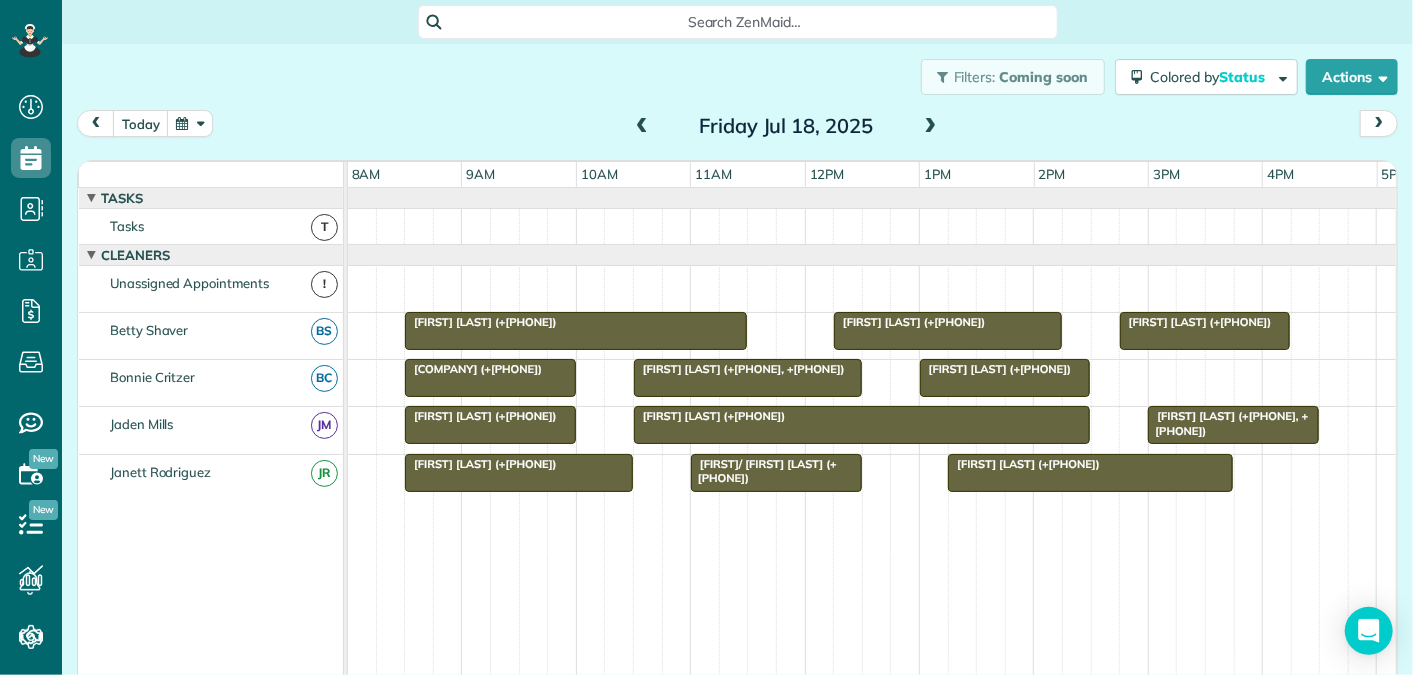 click at bounding box center [642, 127] 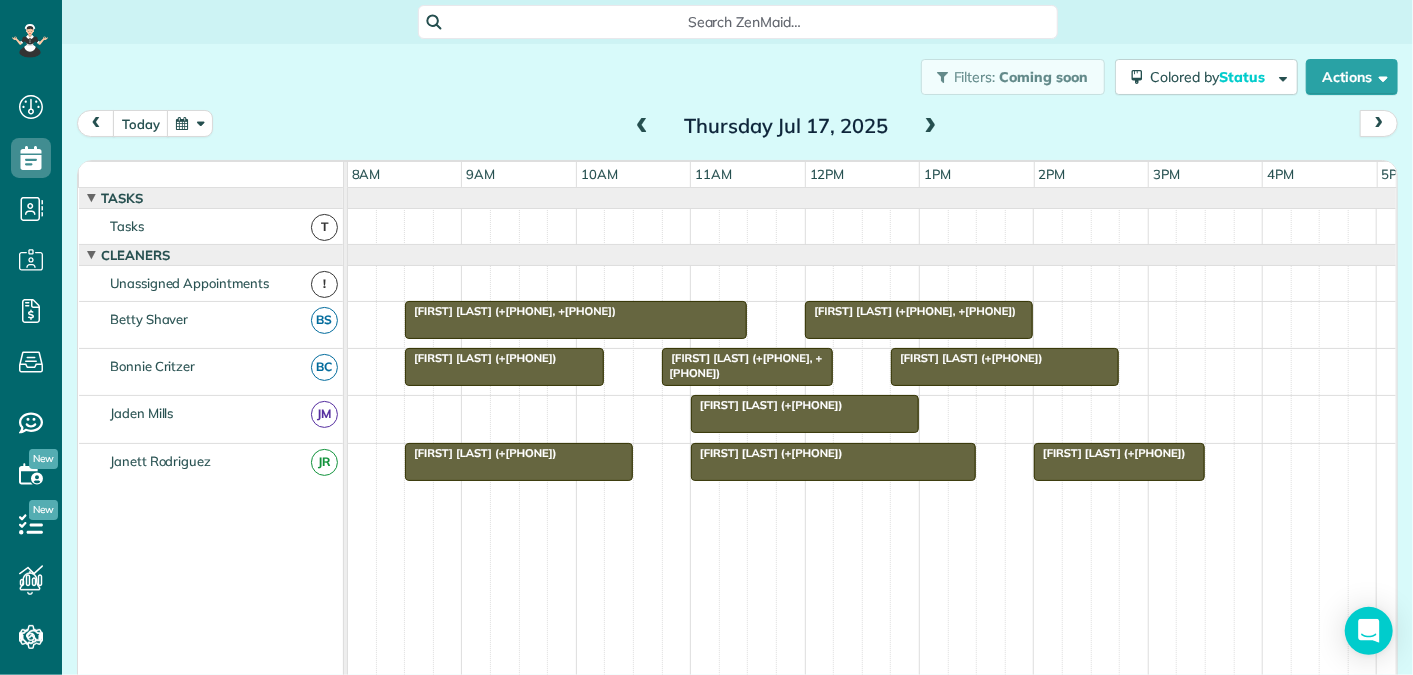 click at bounding box center (931, 127) 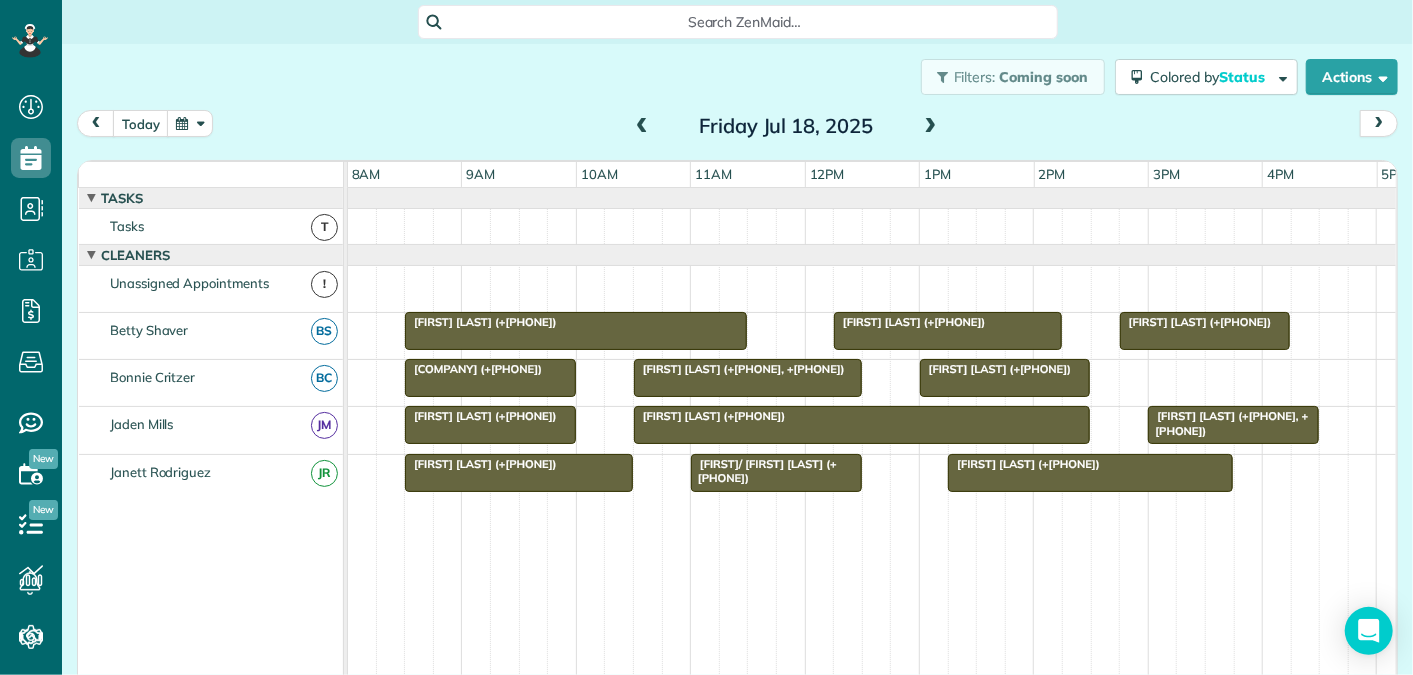click at bounding box center (931, 127) 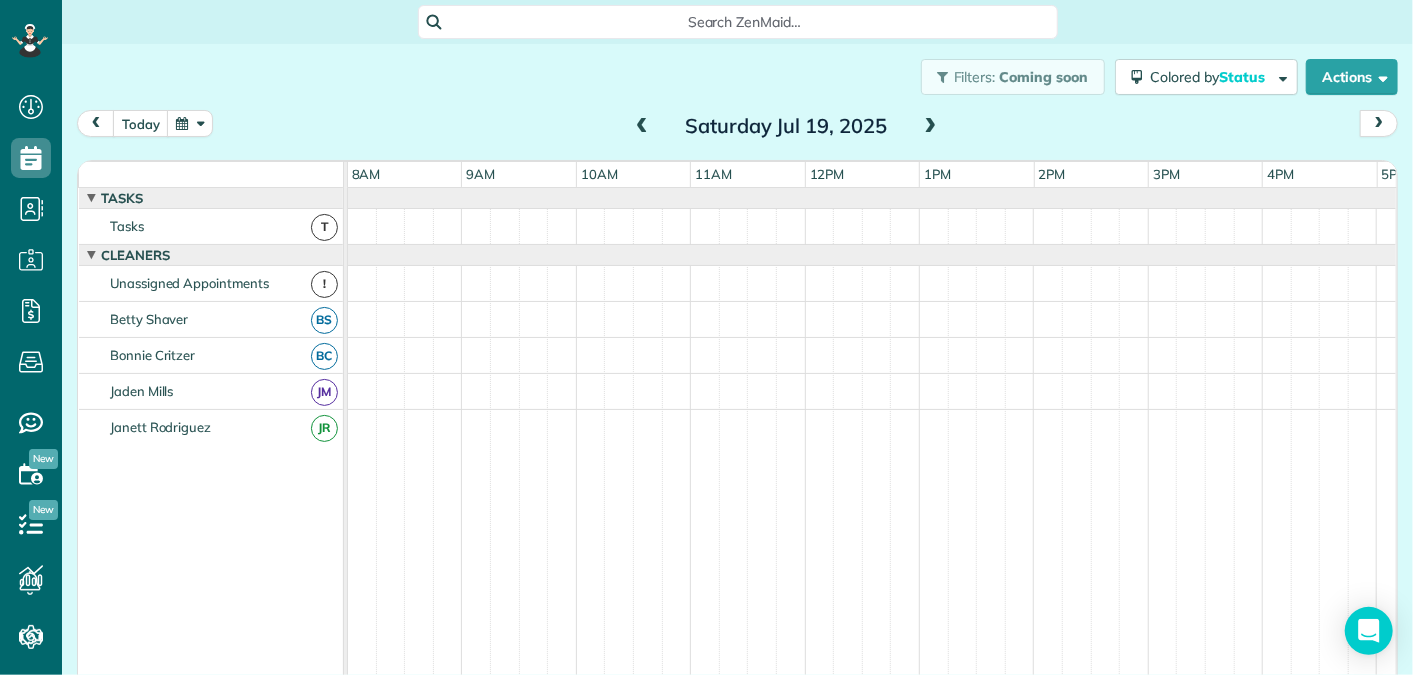 click at bounding box center [931, 127] 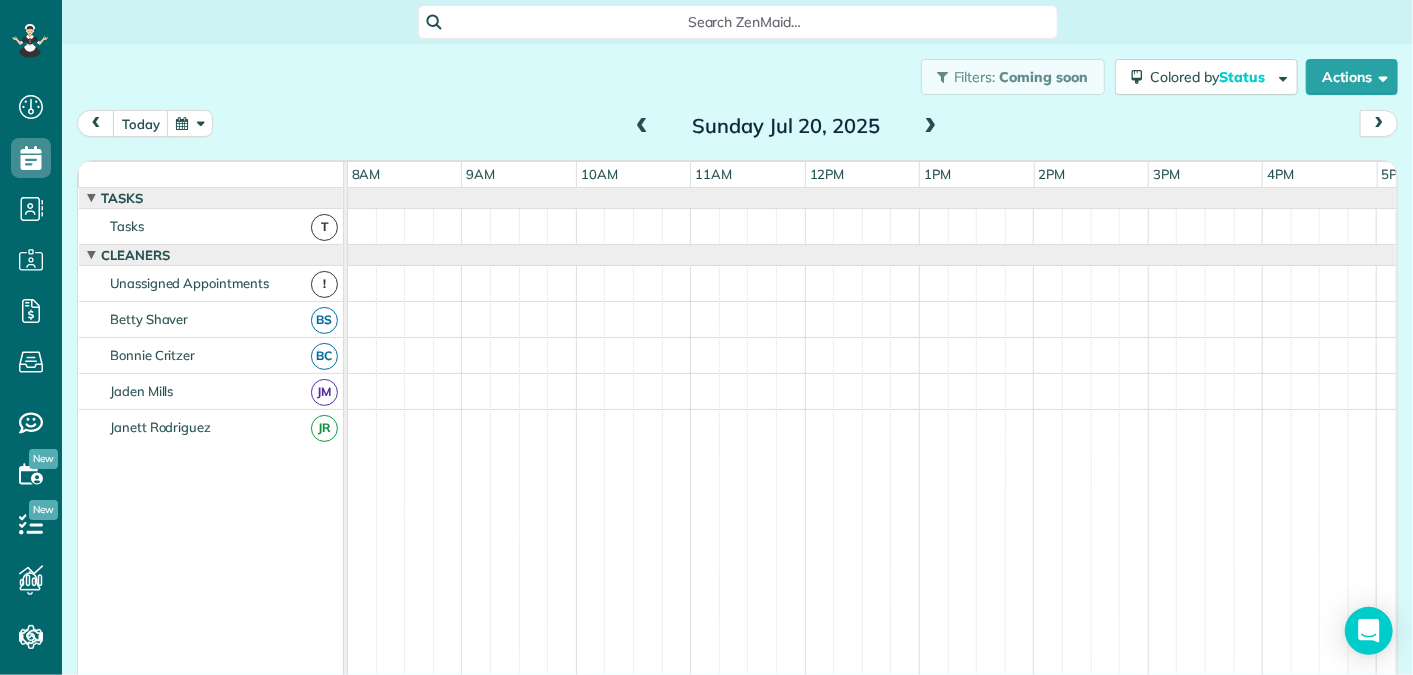 click at bounding box center [931, 127] 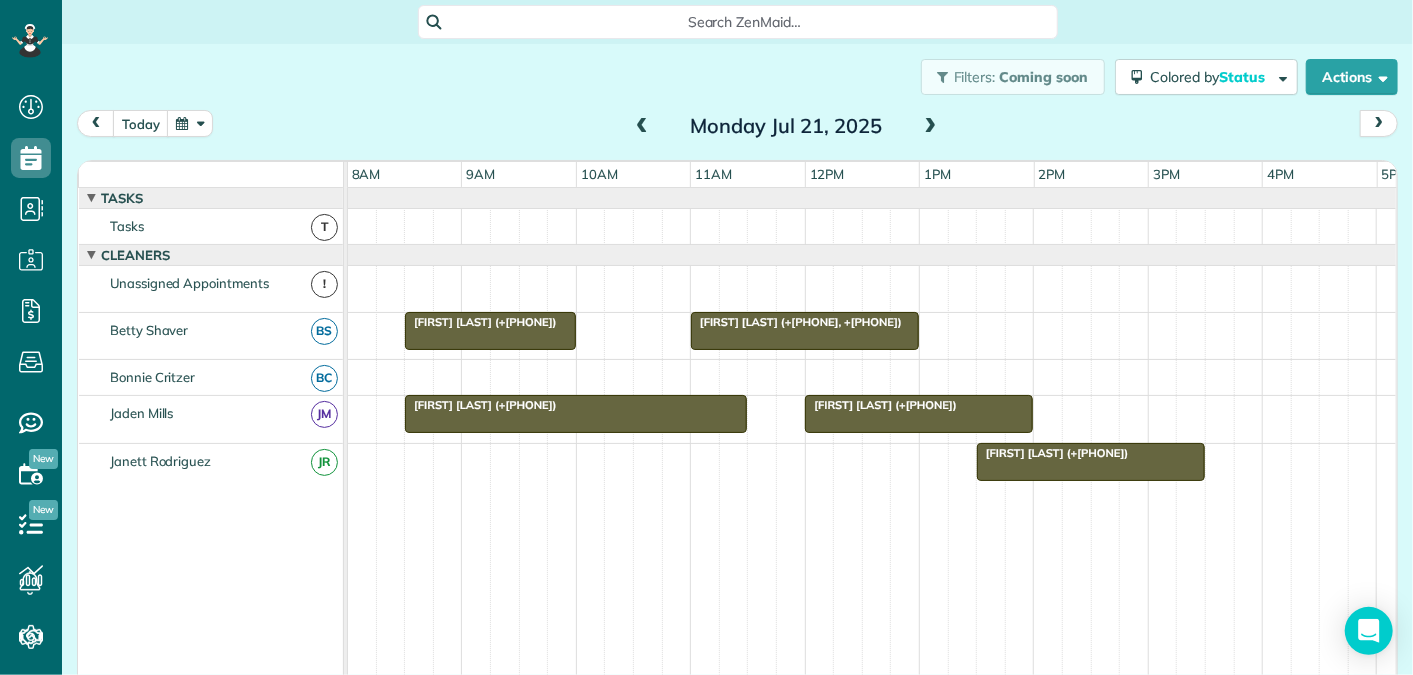 click at bounding box center (931, 127) 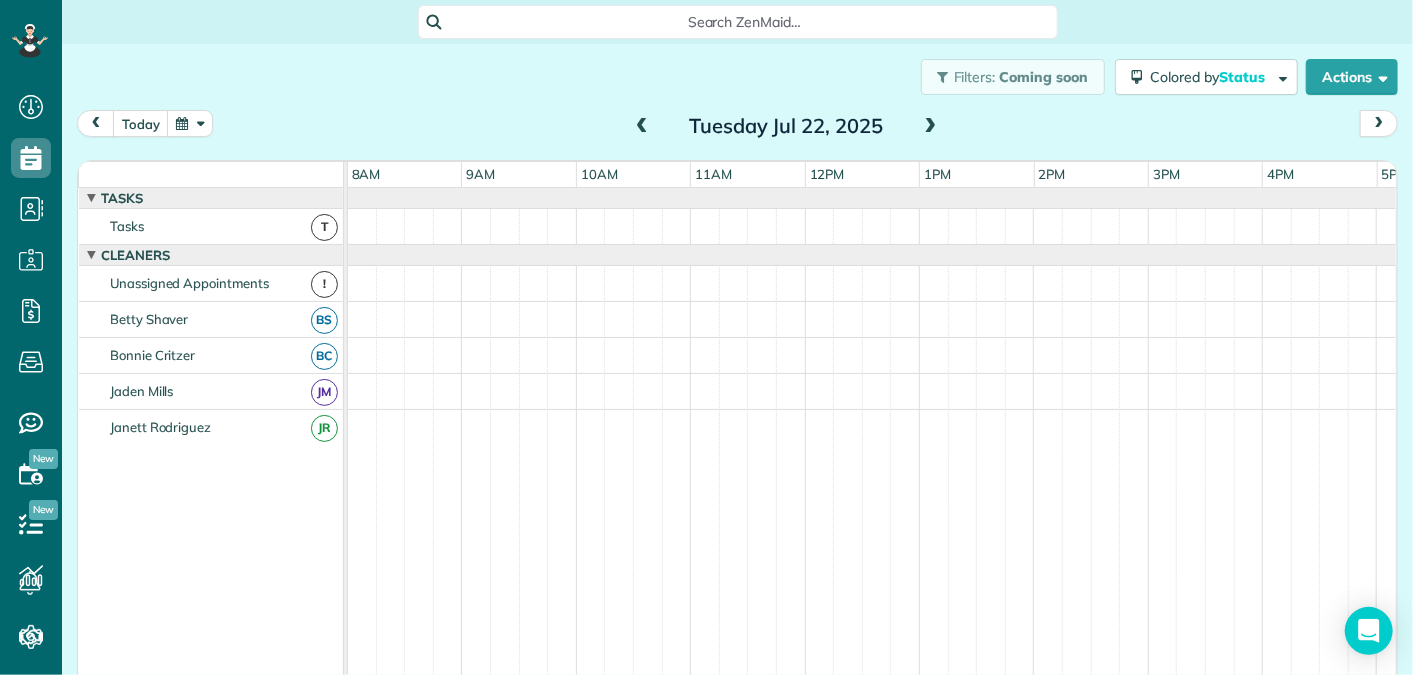 scroll, scrollTop: 21, scrollLeft: 0, axis: vertical 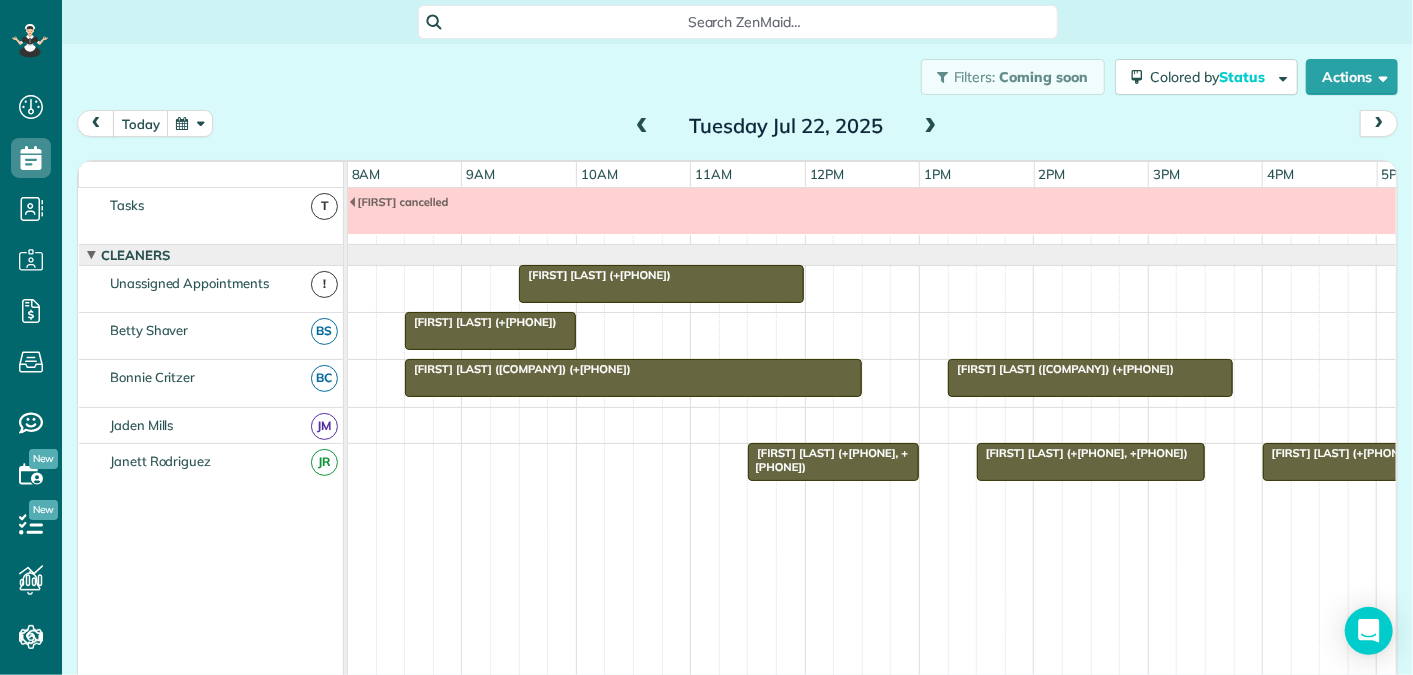 click at bounding box center (931, 127) 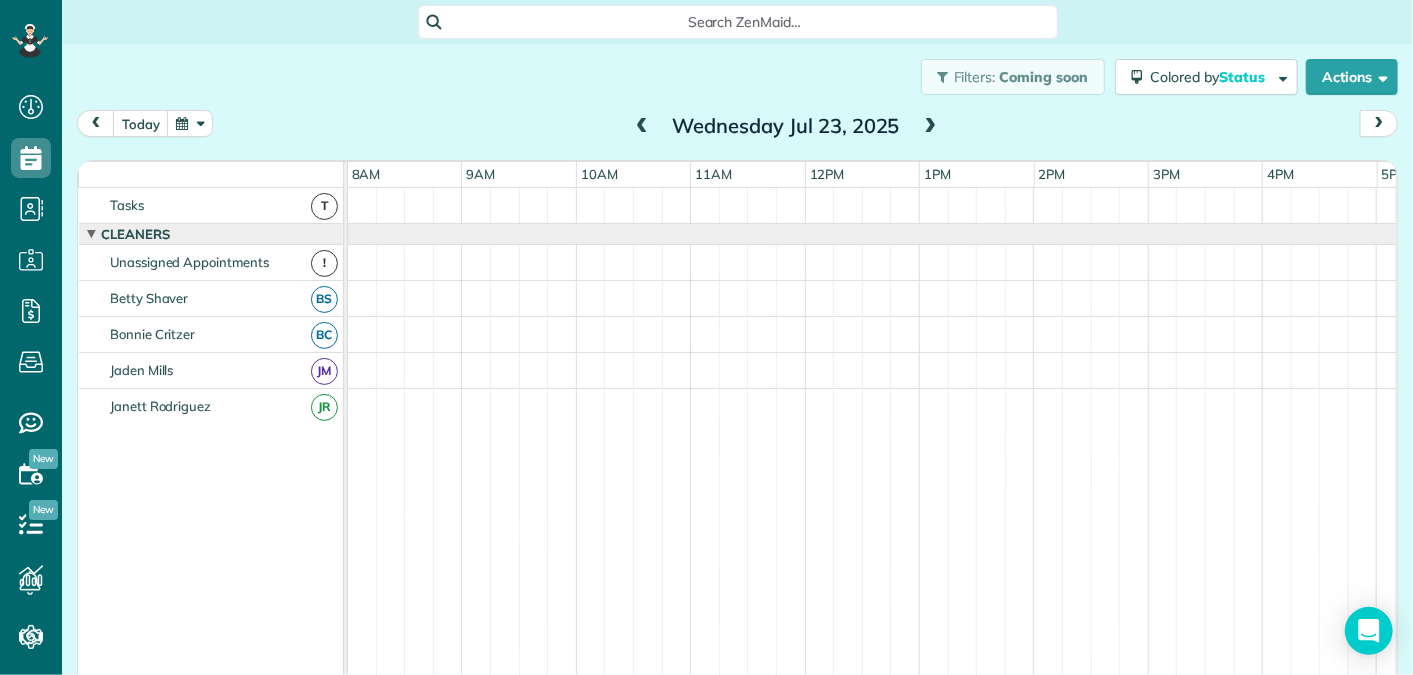 scroll, scrollTop: 0, scrollLeft: 0, axis: both 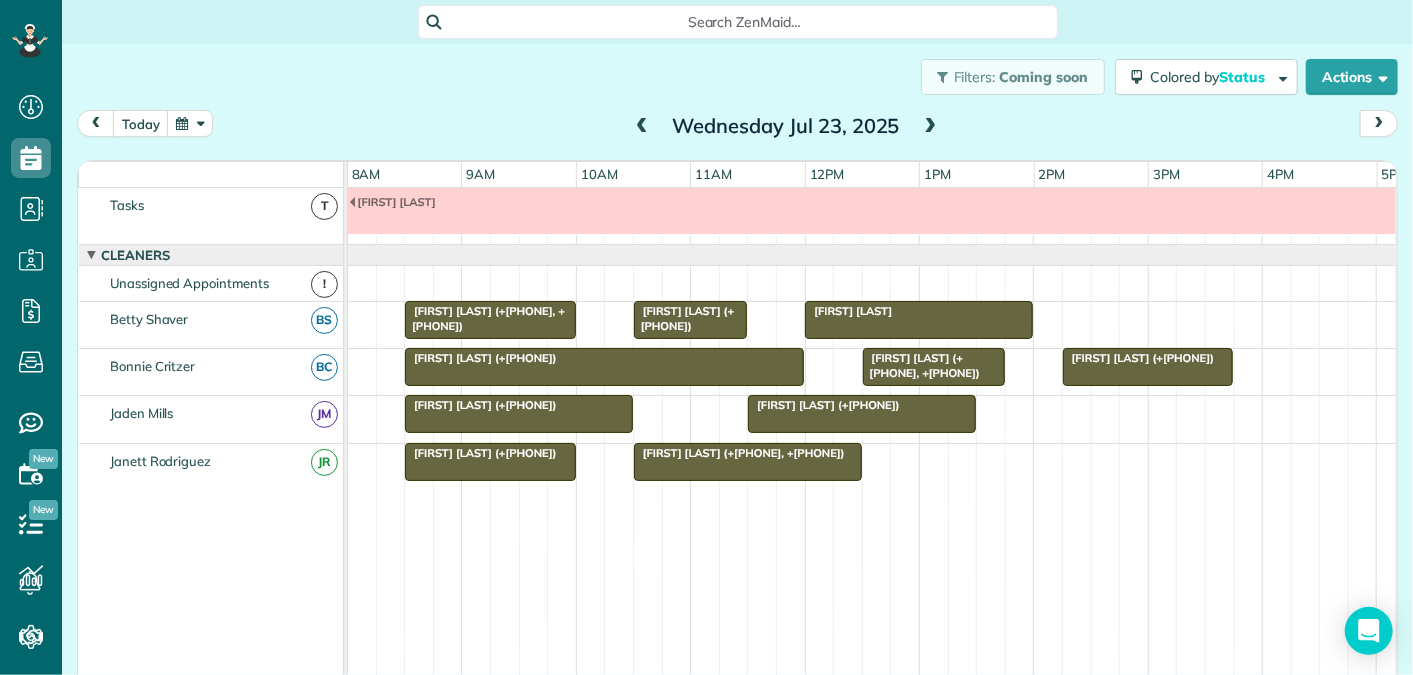 click at bounding box center [642, 127] 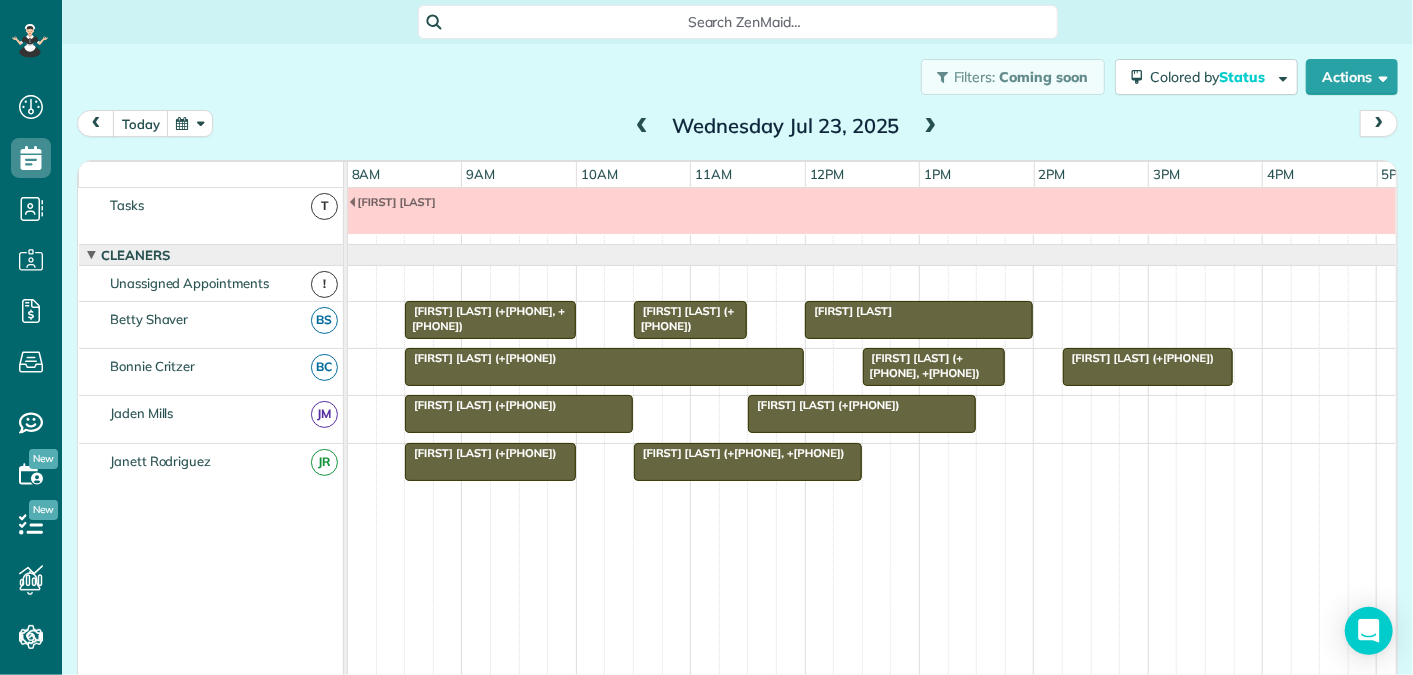 scroll, scrollTop: 0, scrollLeft: 0, axis: both 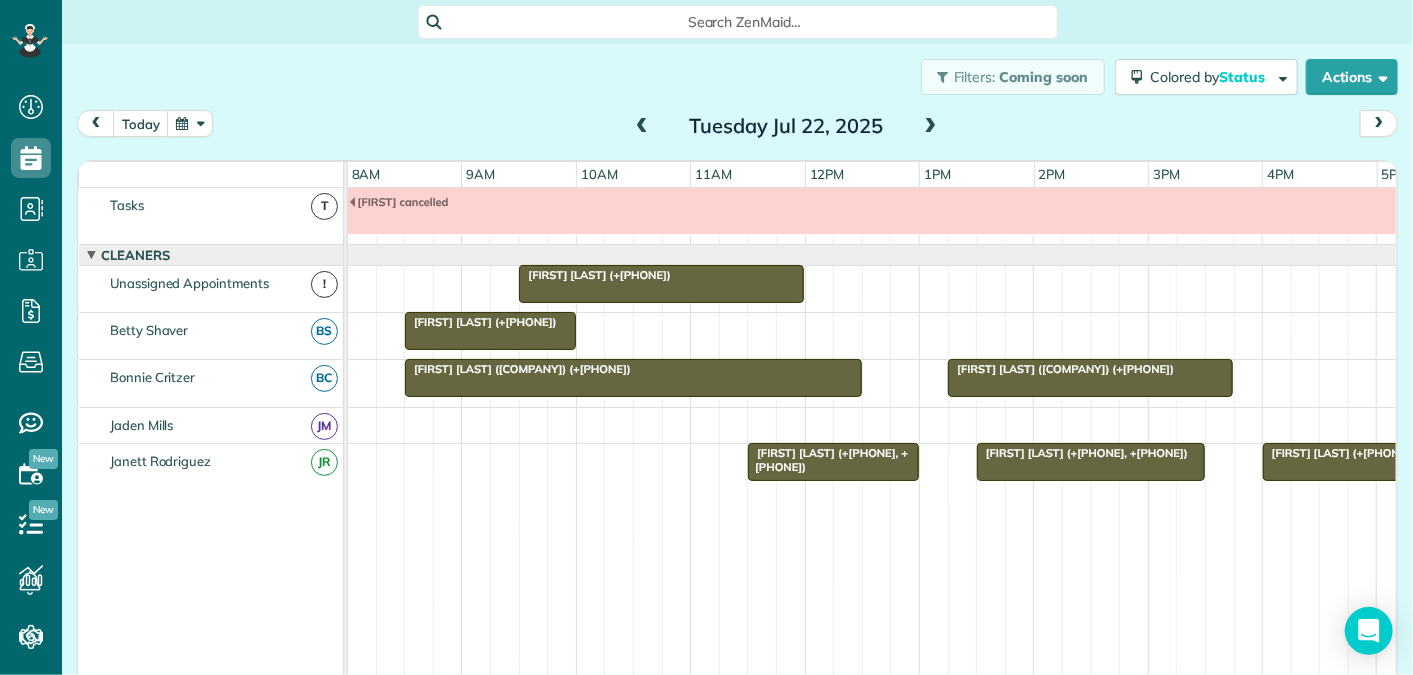 click at bounding box center [642, 127] 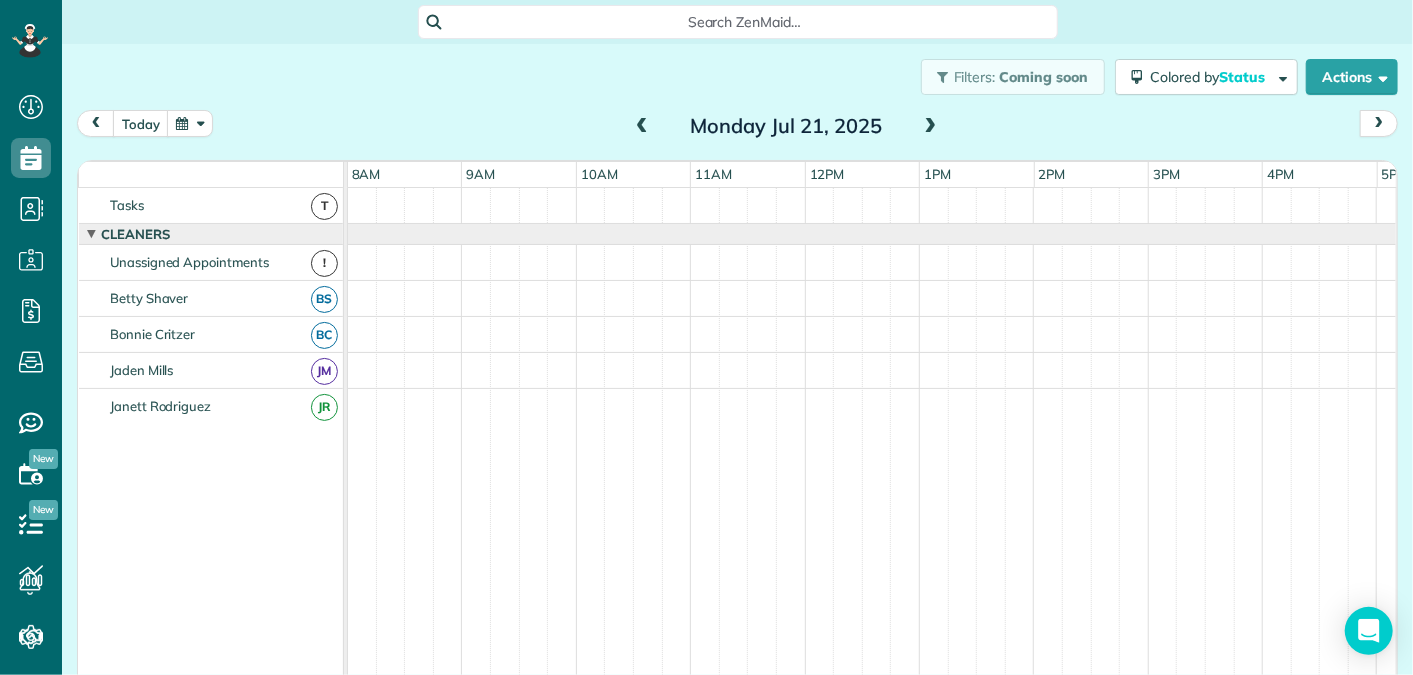 scroll, scrollTop: 0, scrollLeft: 0, axis: both 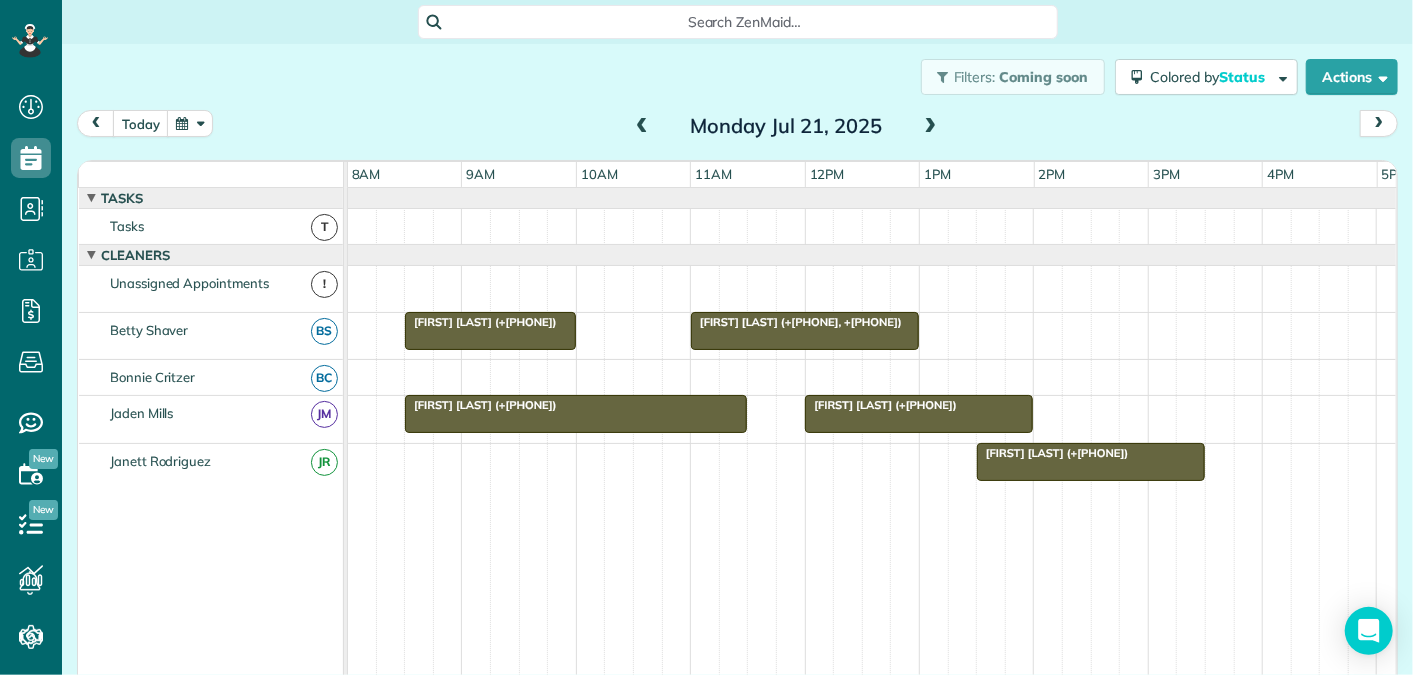 click at bounding box center [642, 127] 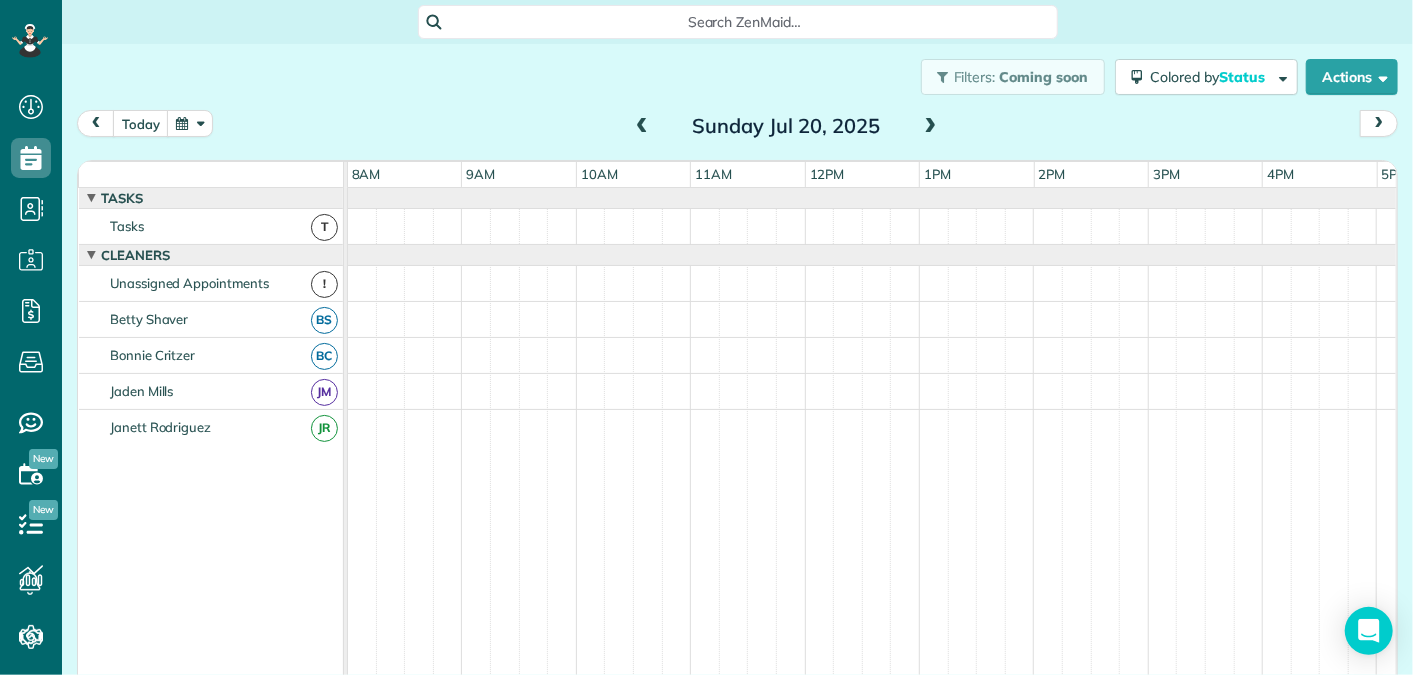 click at bounding box center [642, 127] 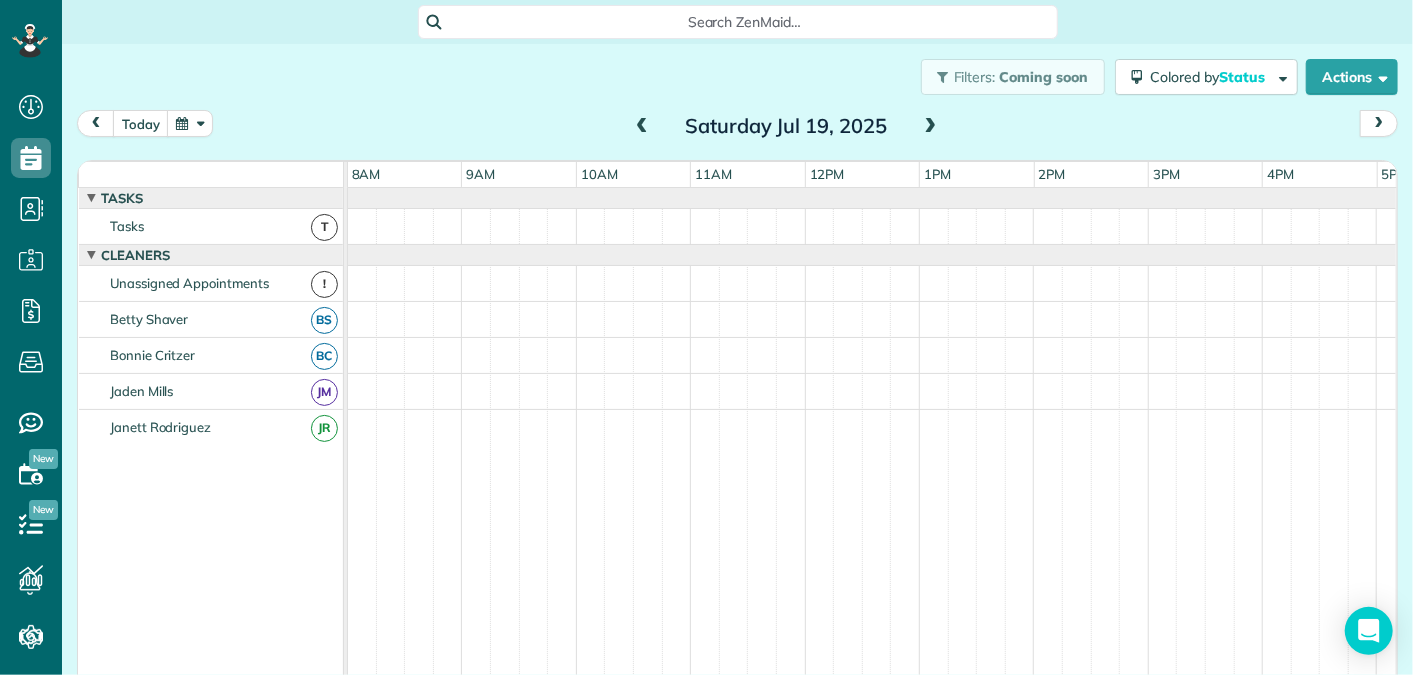 click at bounding box center [642, 127] 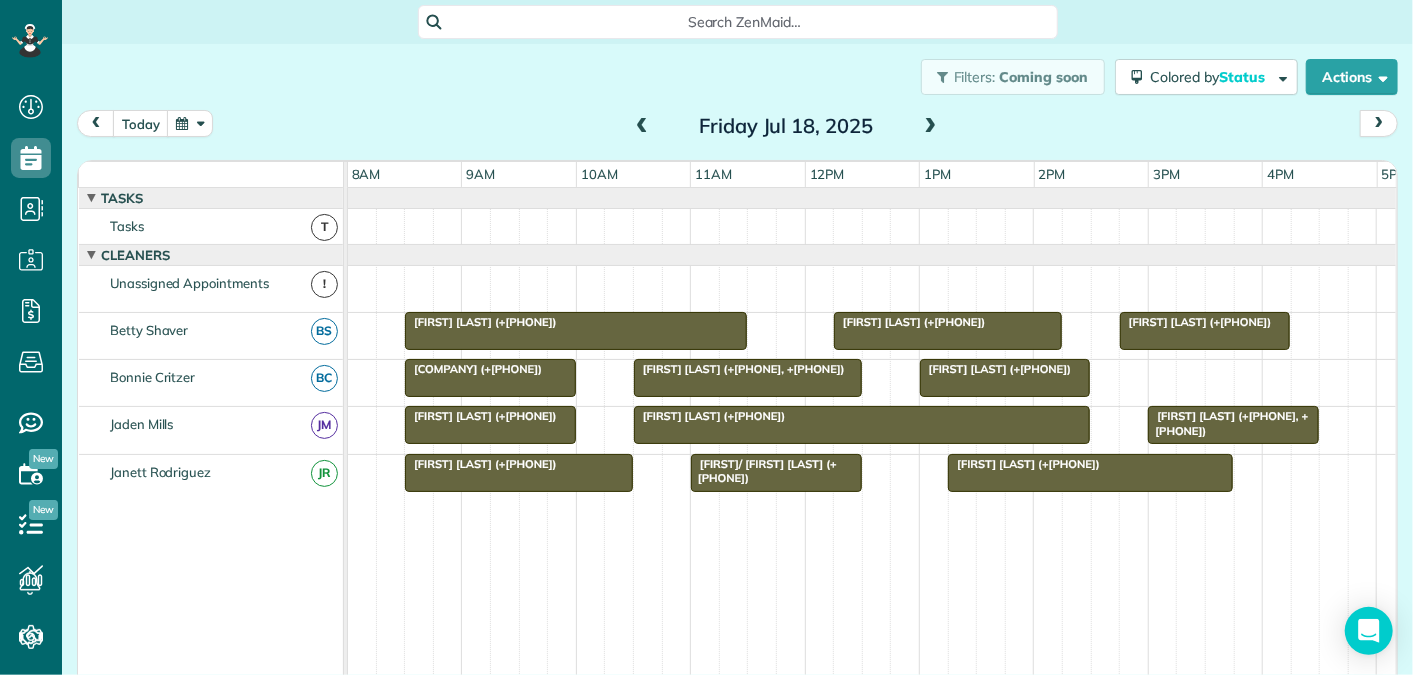 click at bounding box center [642, 127] 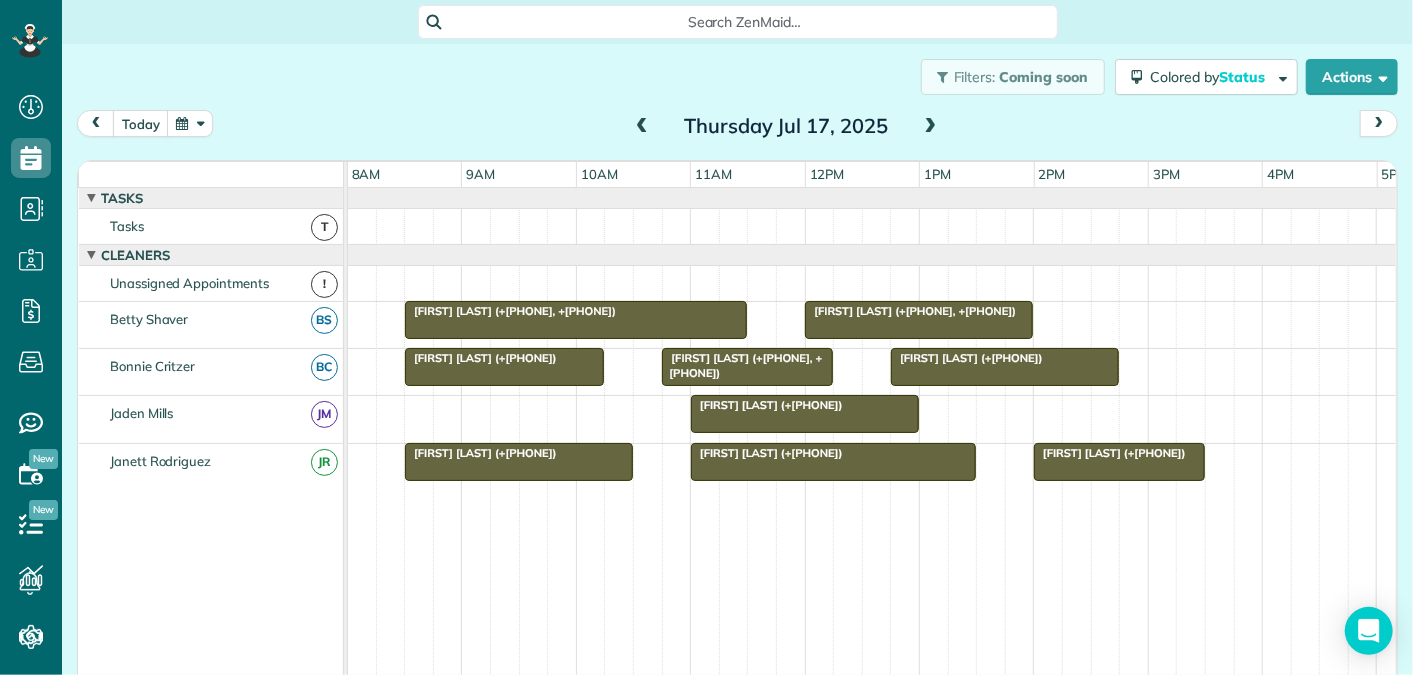 click at bounding box center (642, 127) 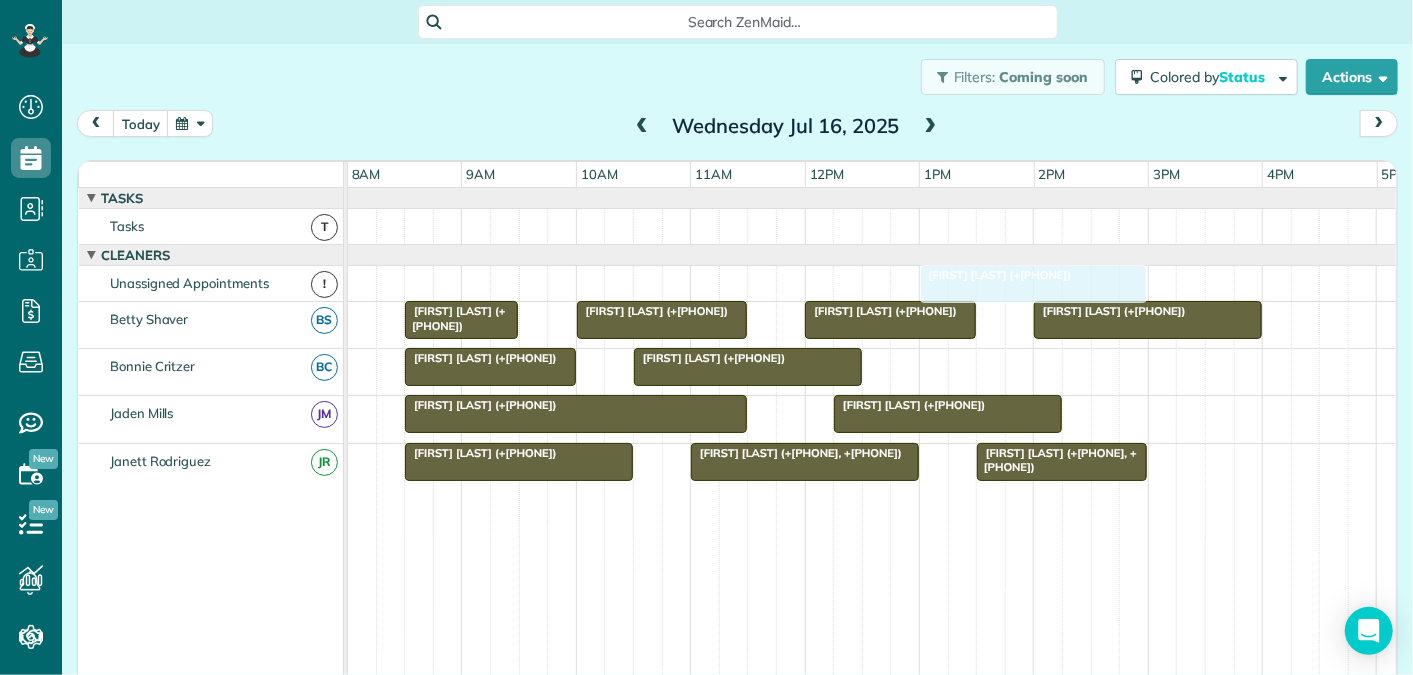 drag, startPoint x: 977, startPoint y: 363, endPoint x: 968, endPoint y: 273, distance: 90.44888 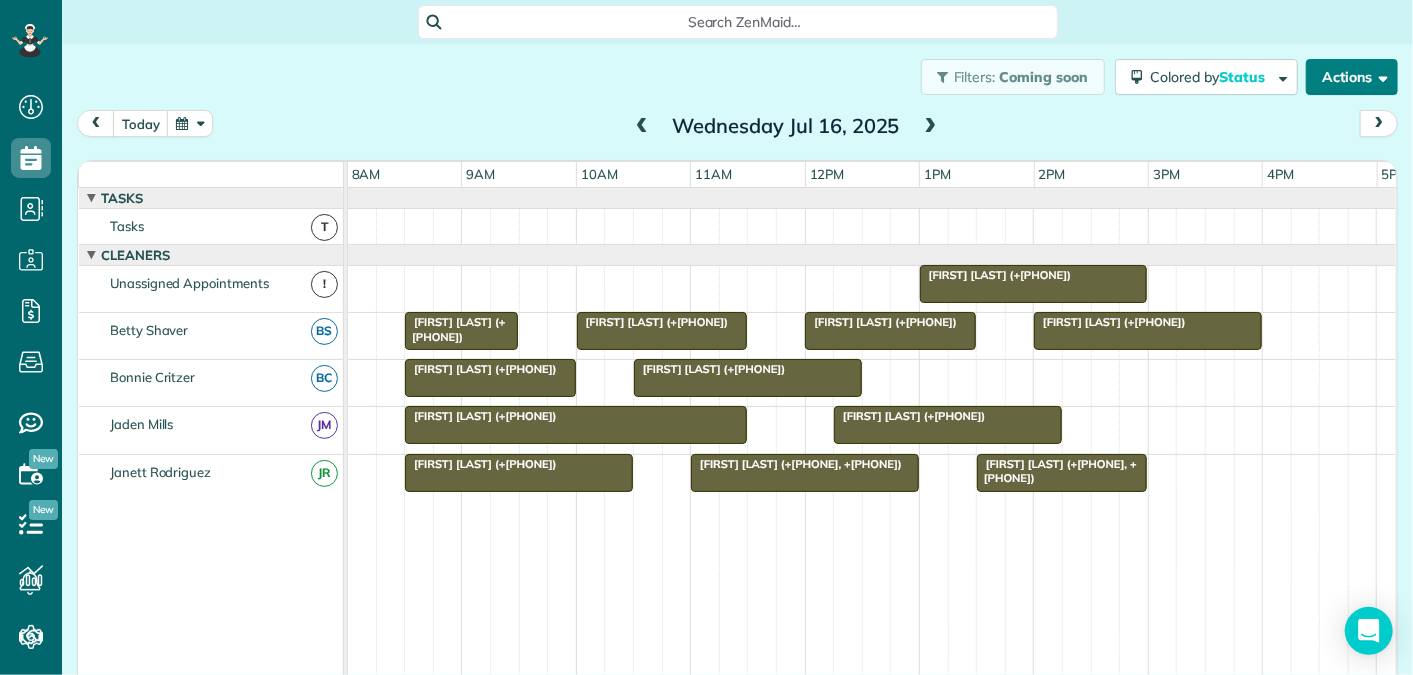 click on "Actions" at bounding box center (1352, 77) 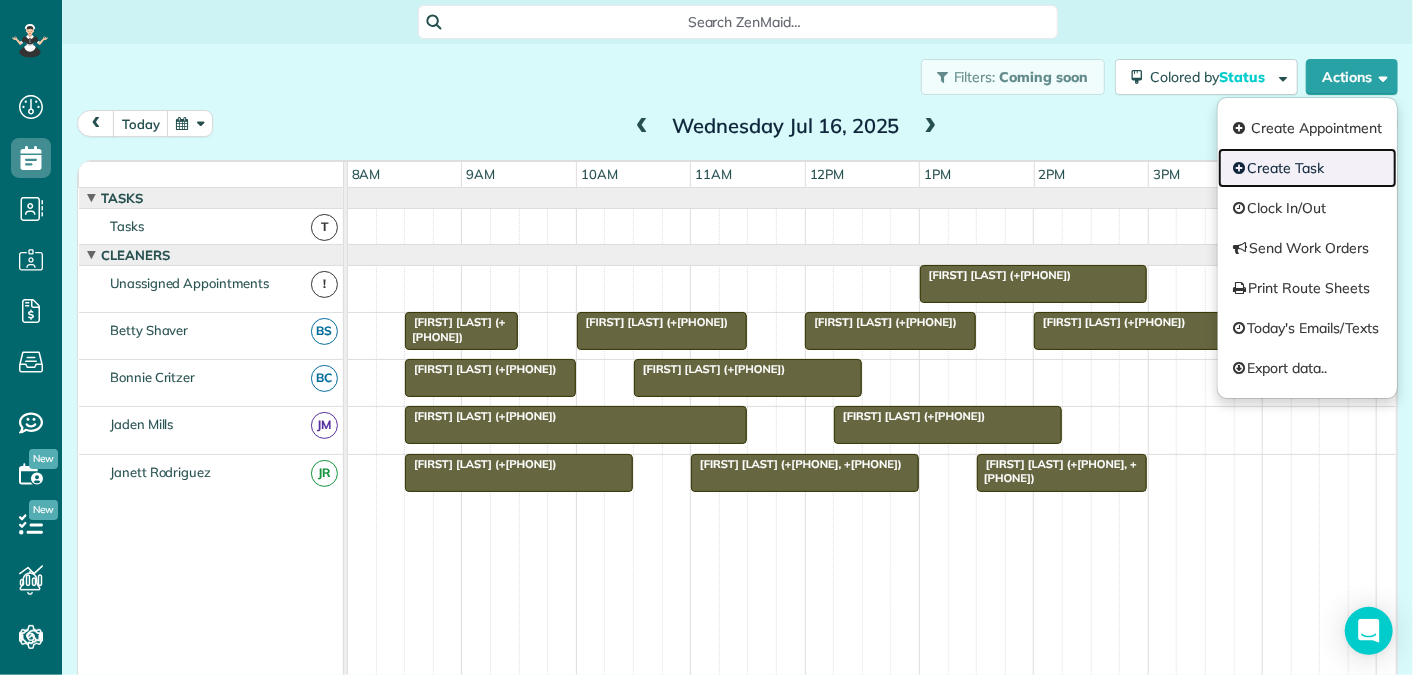 click on "Create Task" at bounding box center (1307, 168) 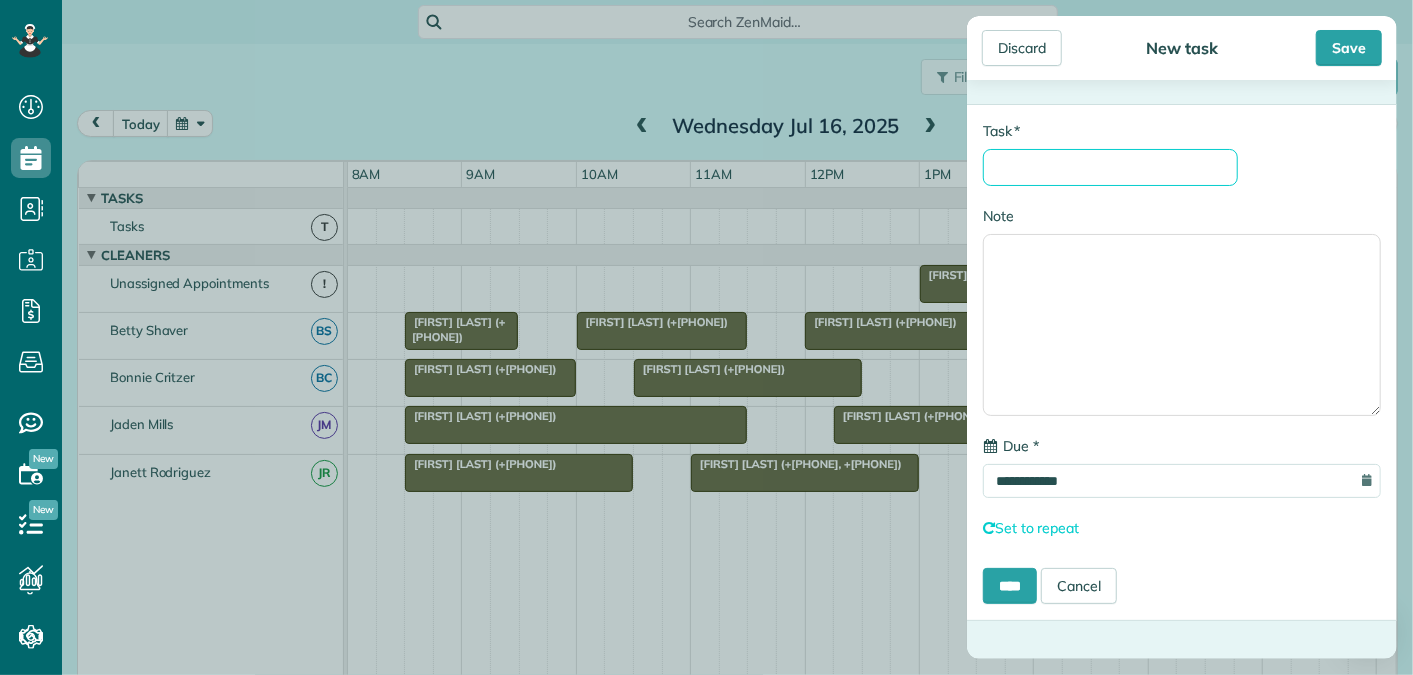 click on "*  Task" at bounding box center [1110, 167] 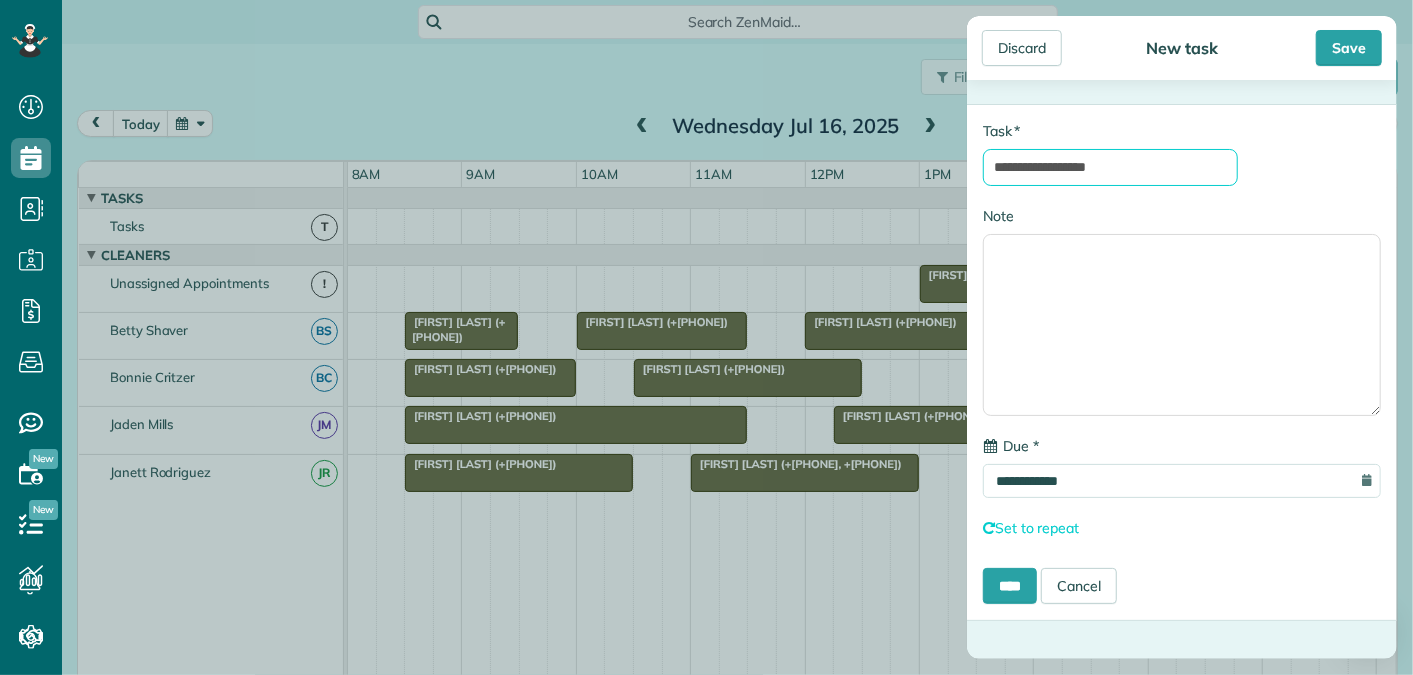 type on "**********" 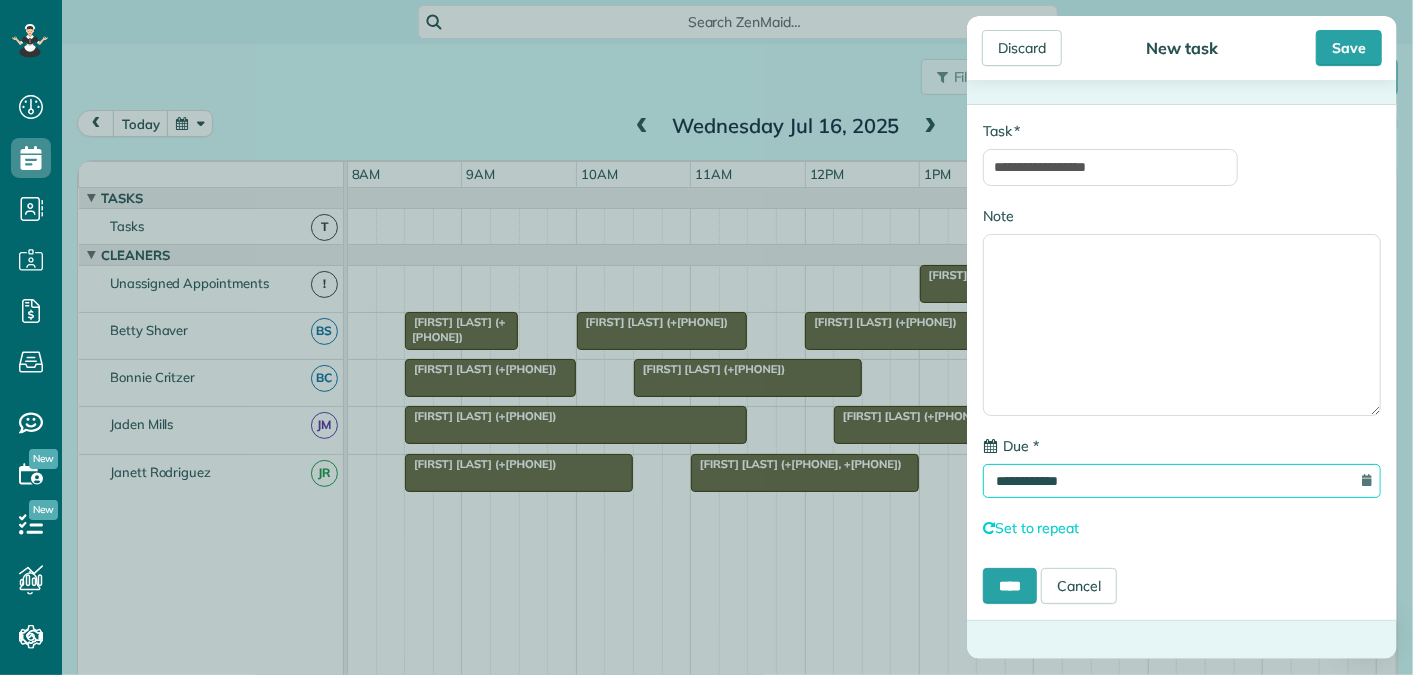 click on "**********" at bounding box center [1182, 481] 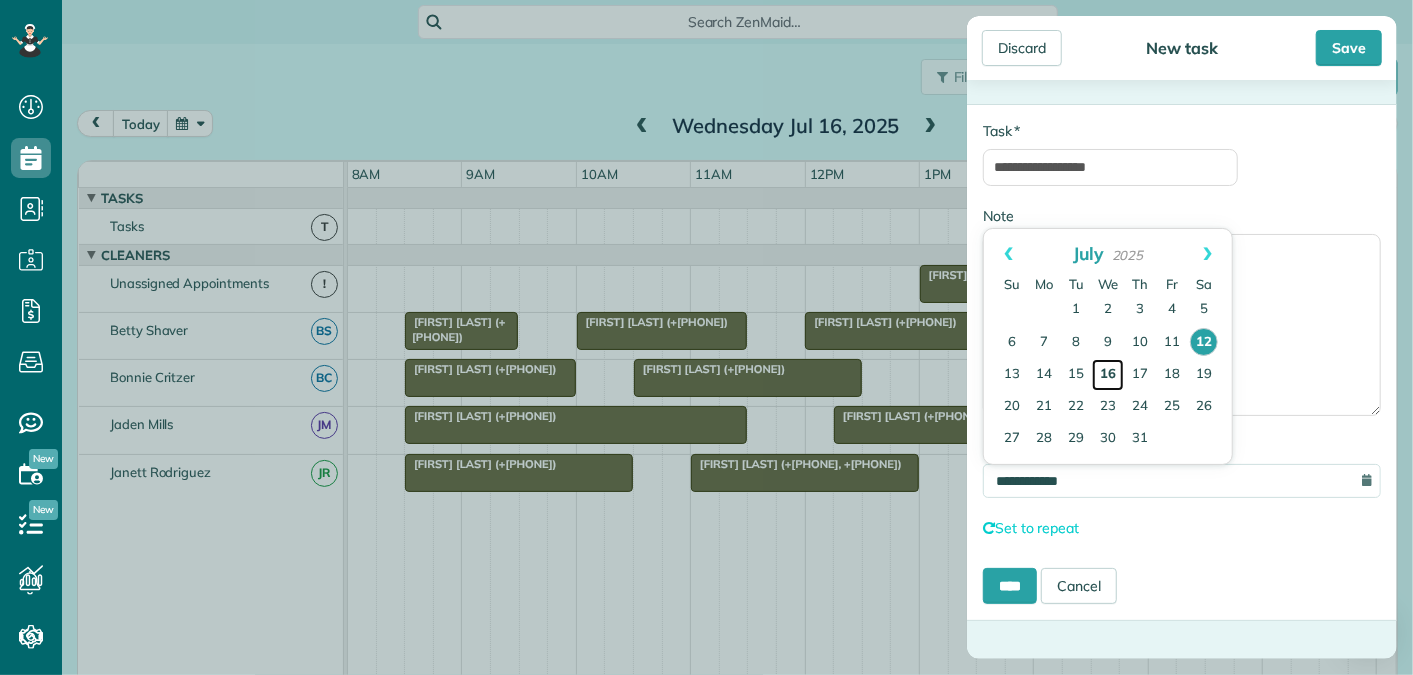 click on "16" at bounding box center (1108, 375) 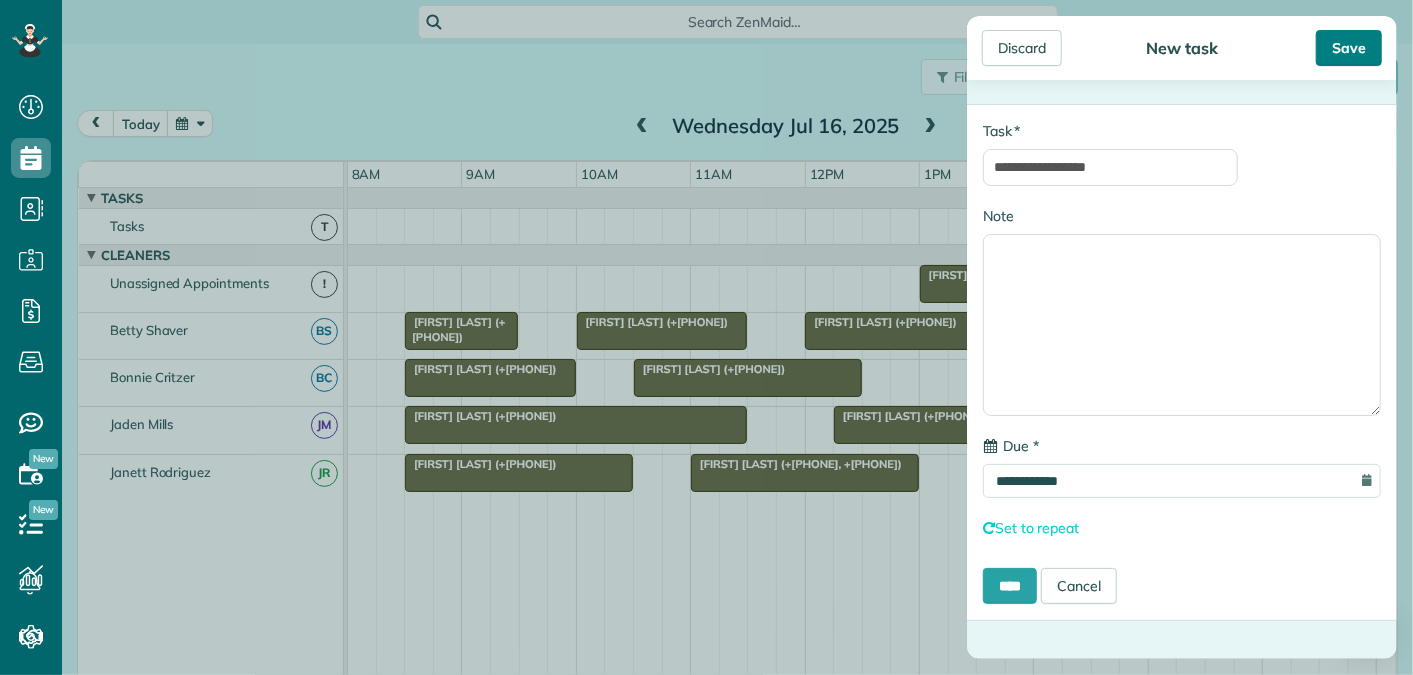 click on "Save" at bounding box center [1349, 48] 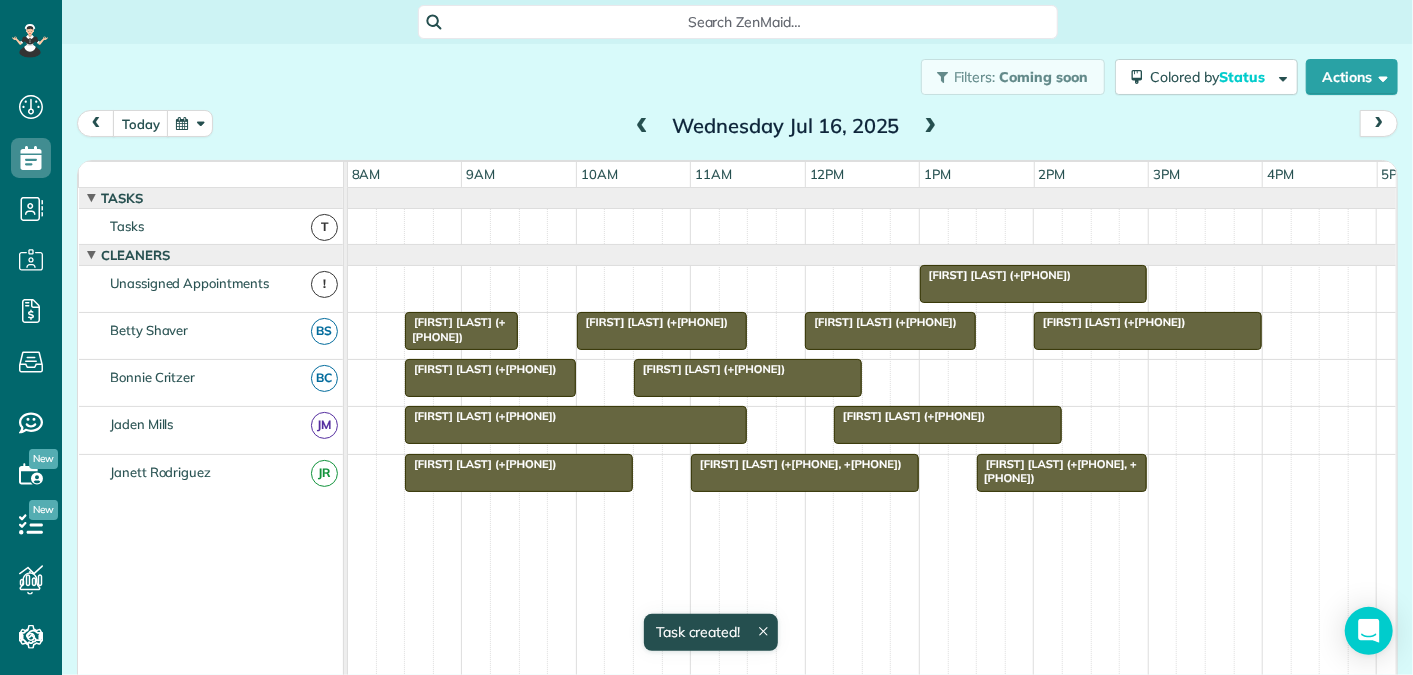 scroll, scrollTop: 21, scrollLeft: 0, axis: vertical 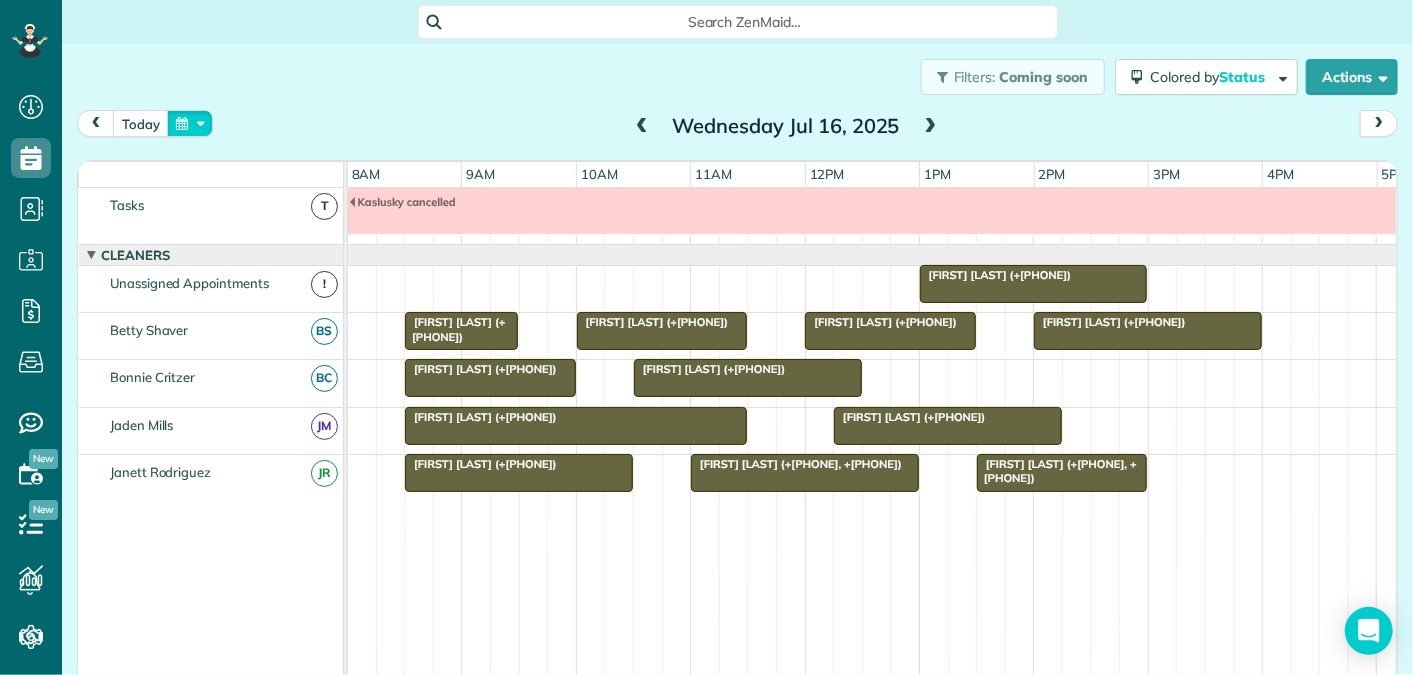 click at bounding box center (190, 123) 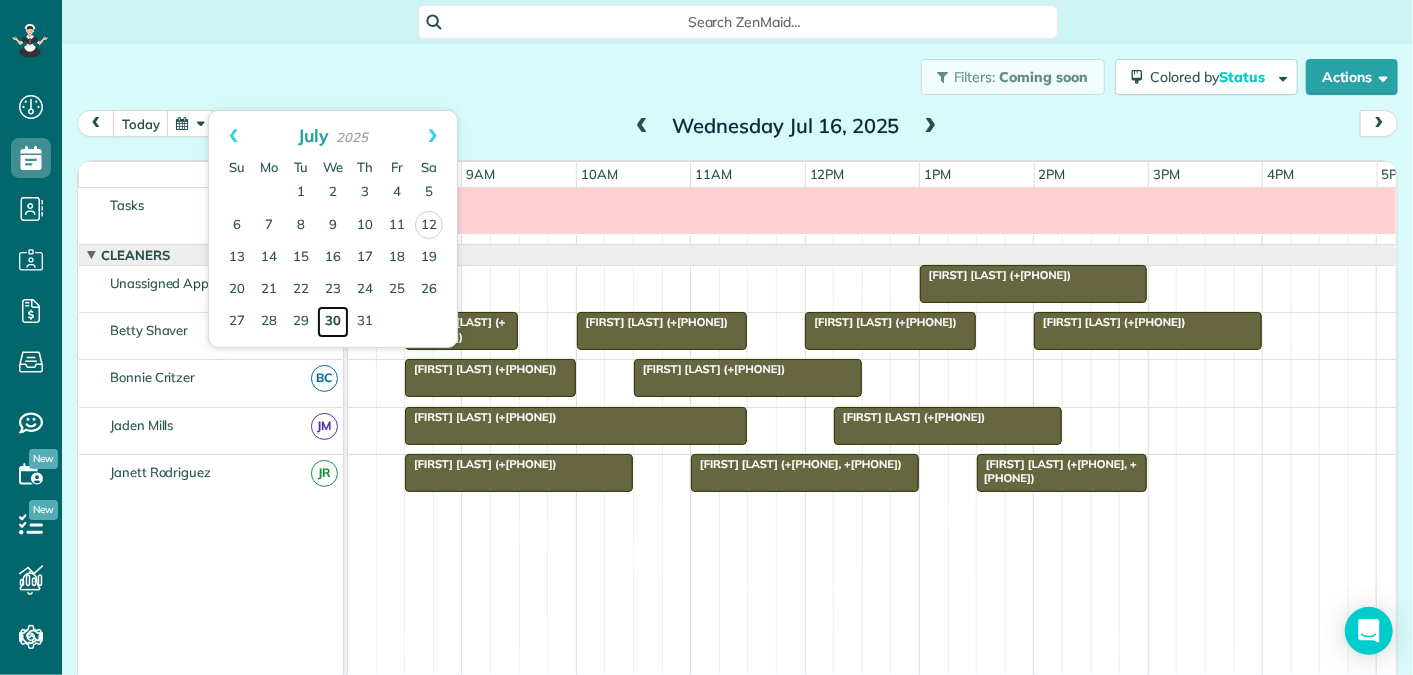 click on "30" at bounding box center (333, 322) 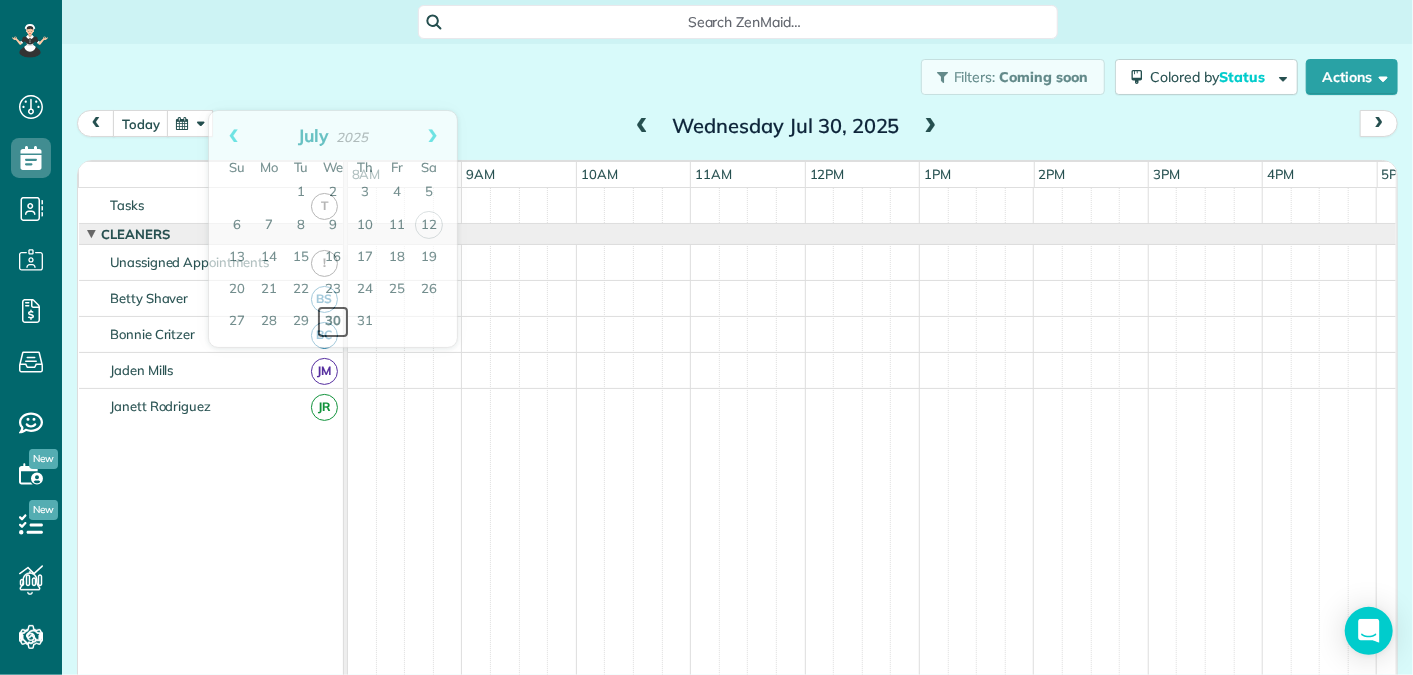 scroll, scrollTop: 0, scrollLeft: 0, axis: both 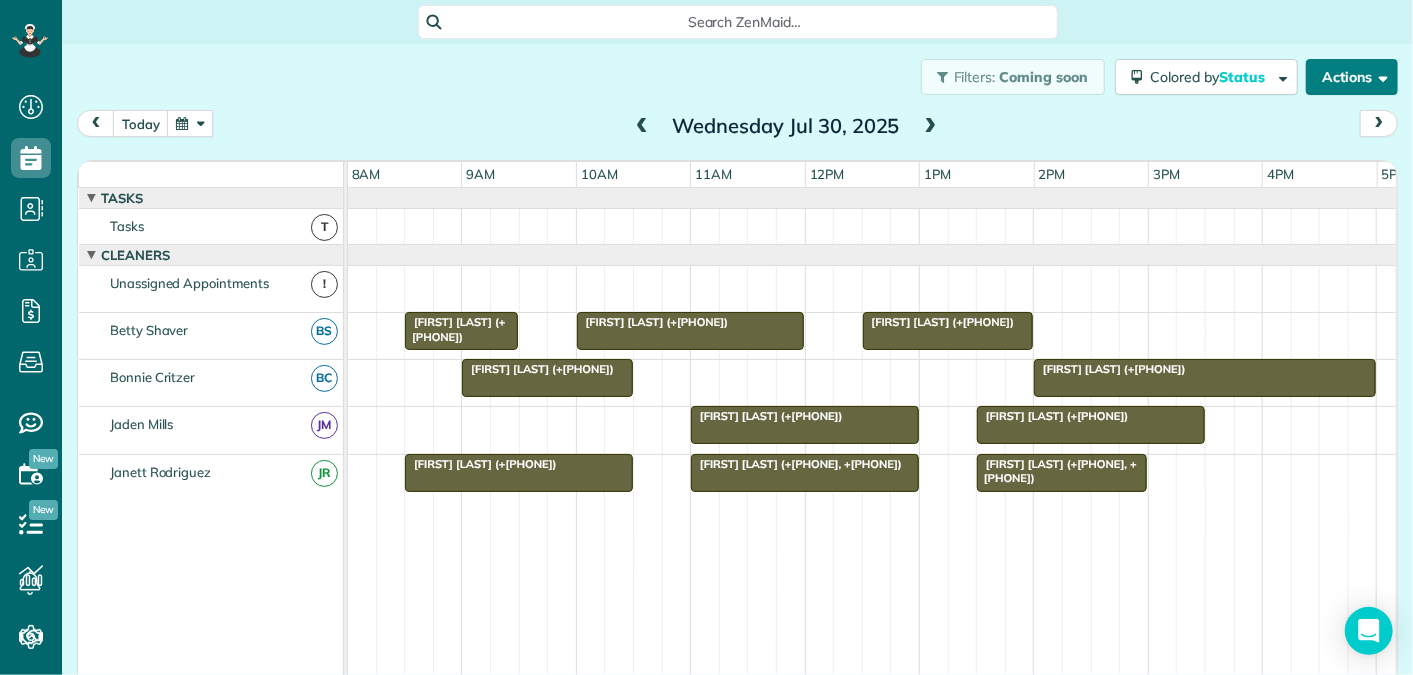 click on "Actions" at bounding box center [1352, 77] 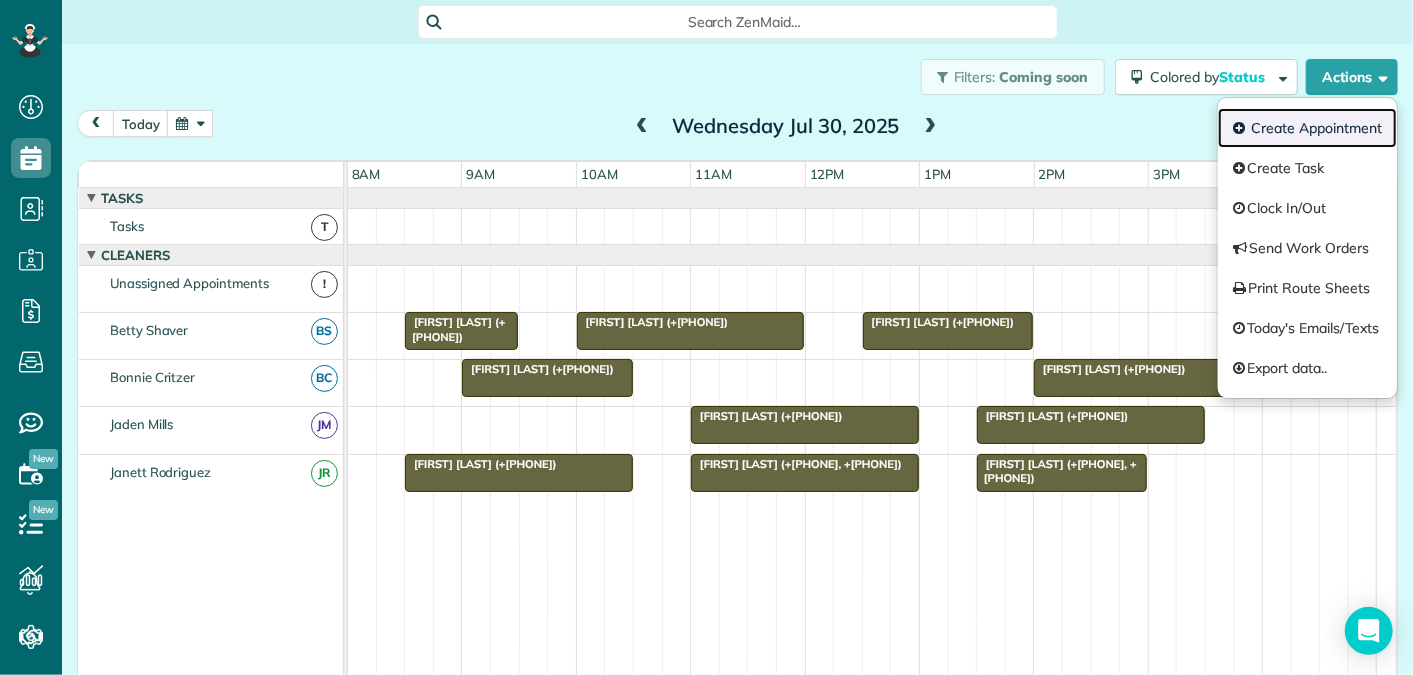 click on "Create Appointment" at bounding box center (1307, 128) 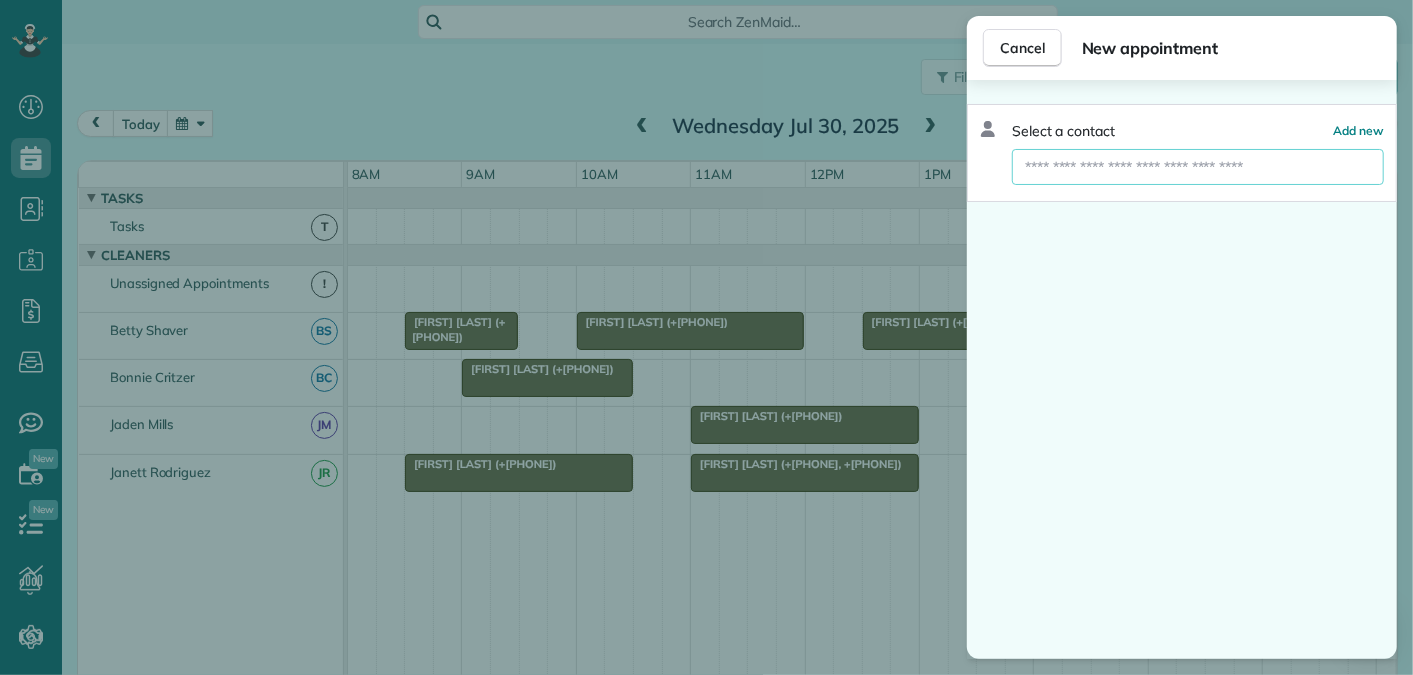 click at bounding box center [1198, 167] 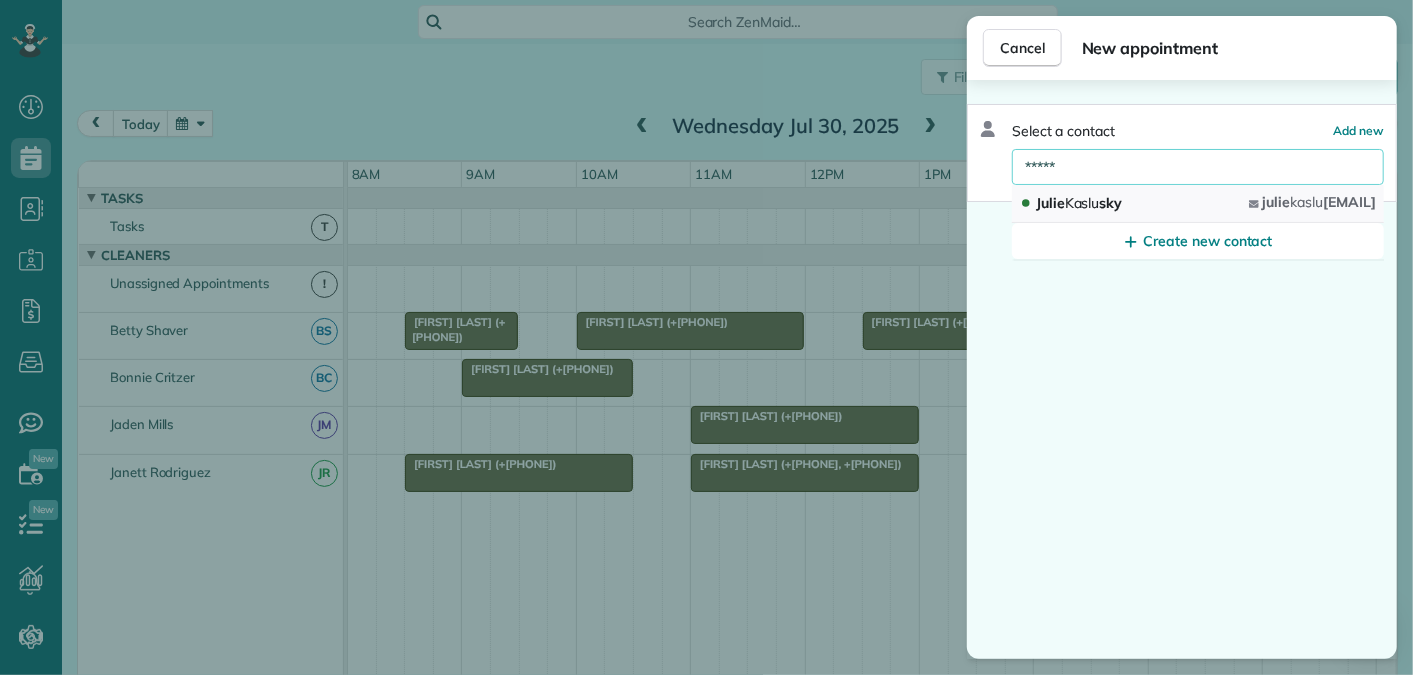 type on "*****" 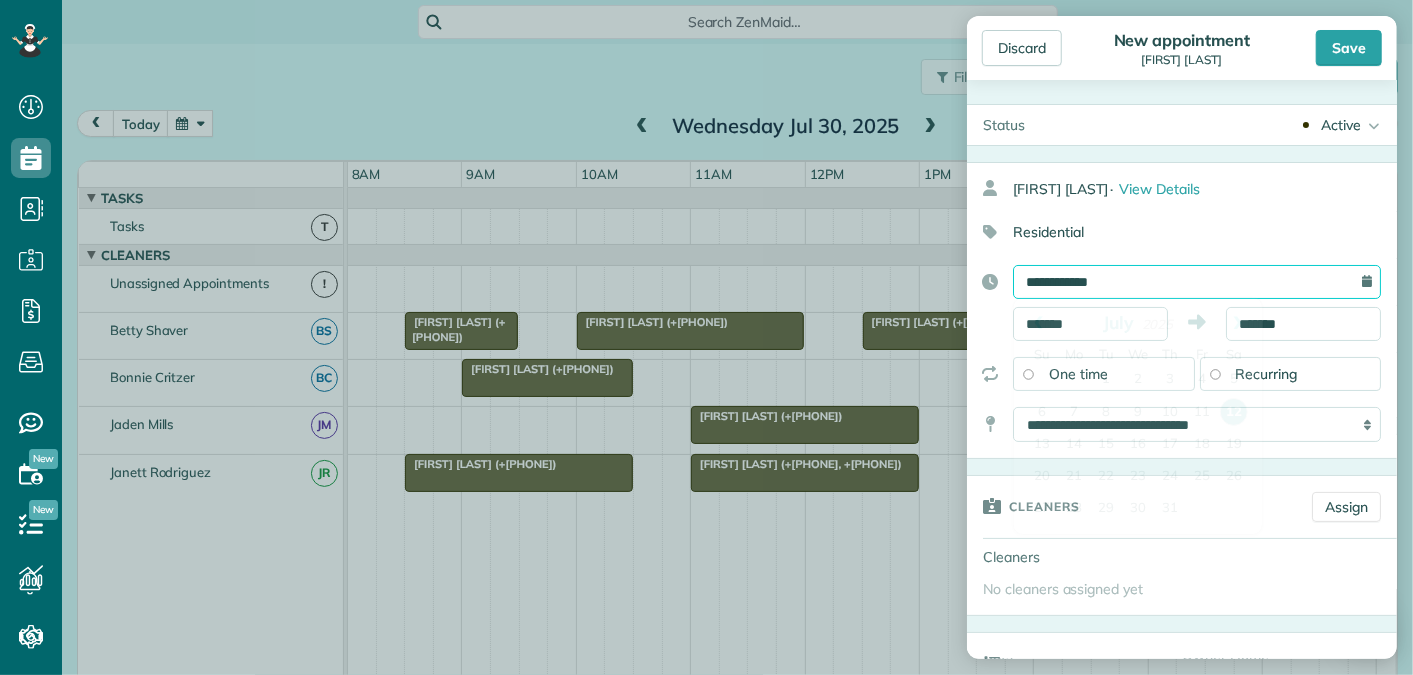 click on "**********" at bounding box center (1197, 282) 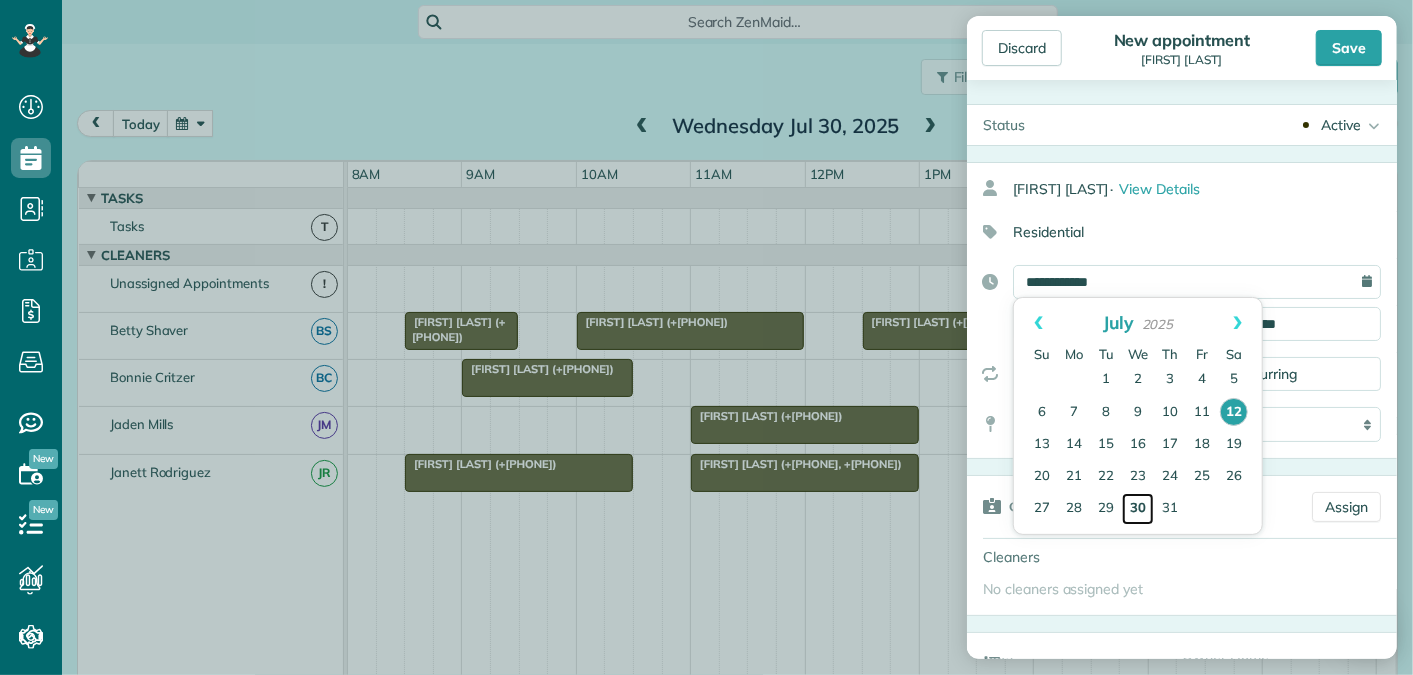 click on "30" at bounding box center (1138, 509) 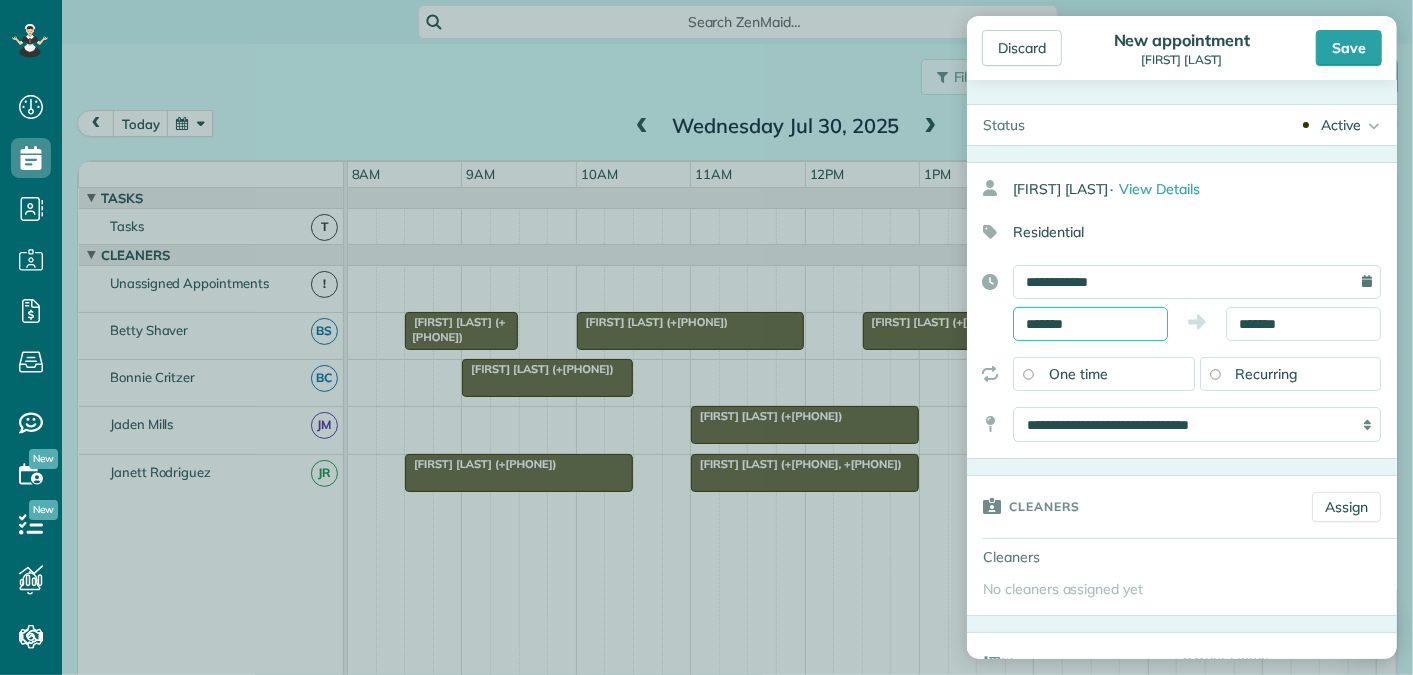 click on "*******" at bounding box center [1090, 324] 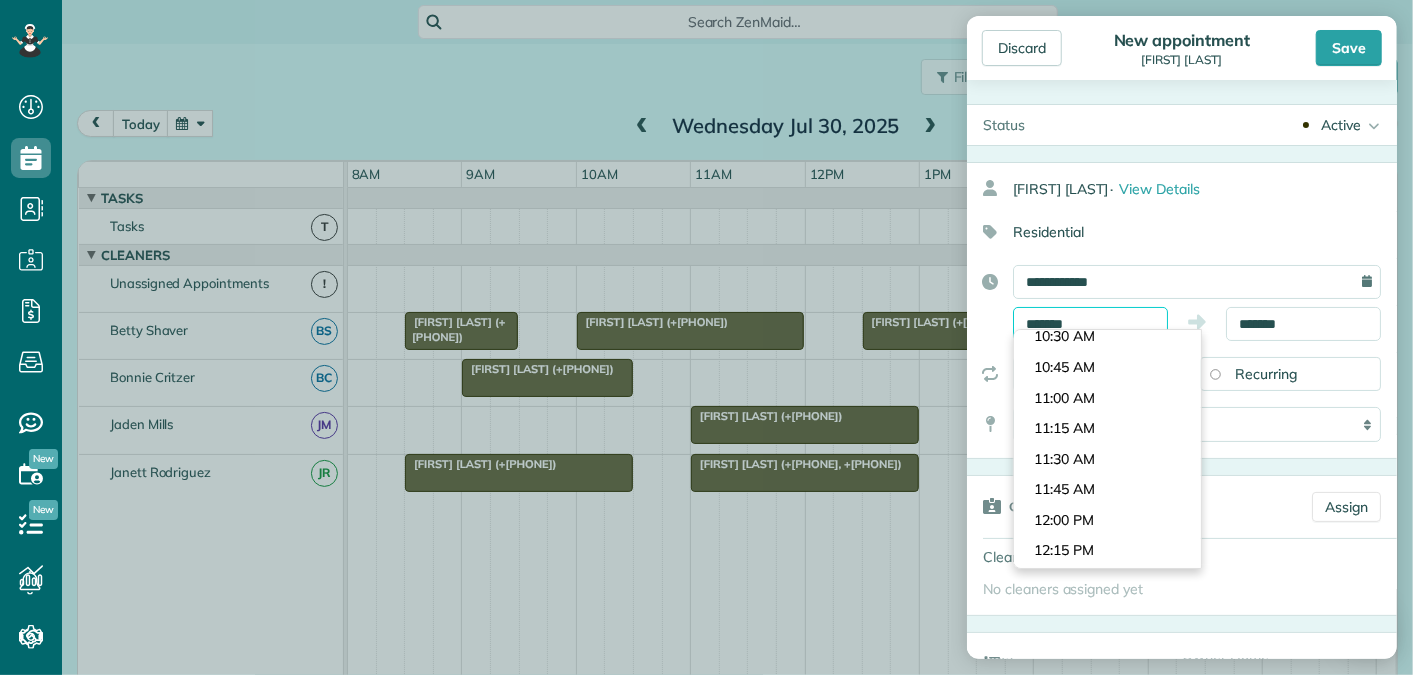 scroll, scrollTop: 1252, scrollLeft: 0, axis: vertical 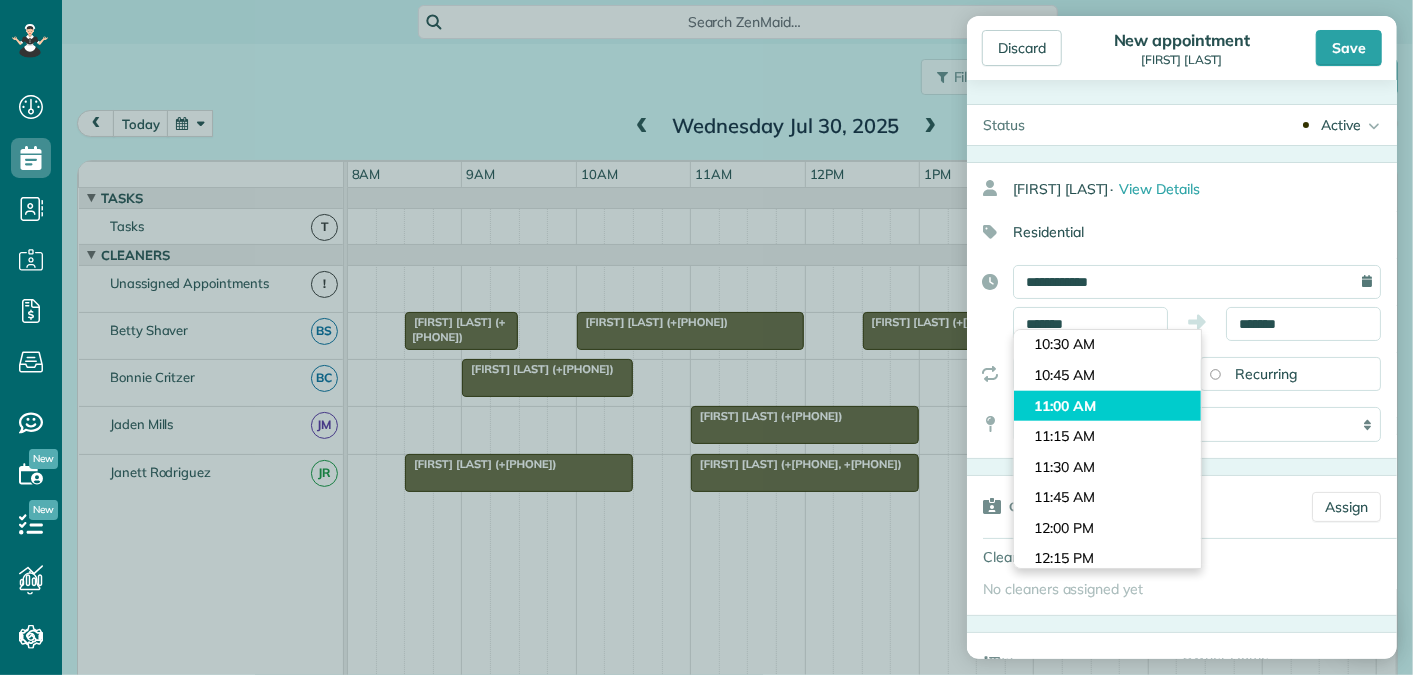 type on "********" 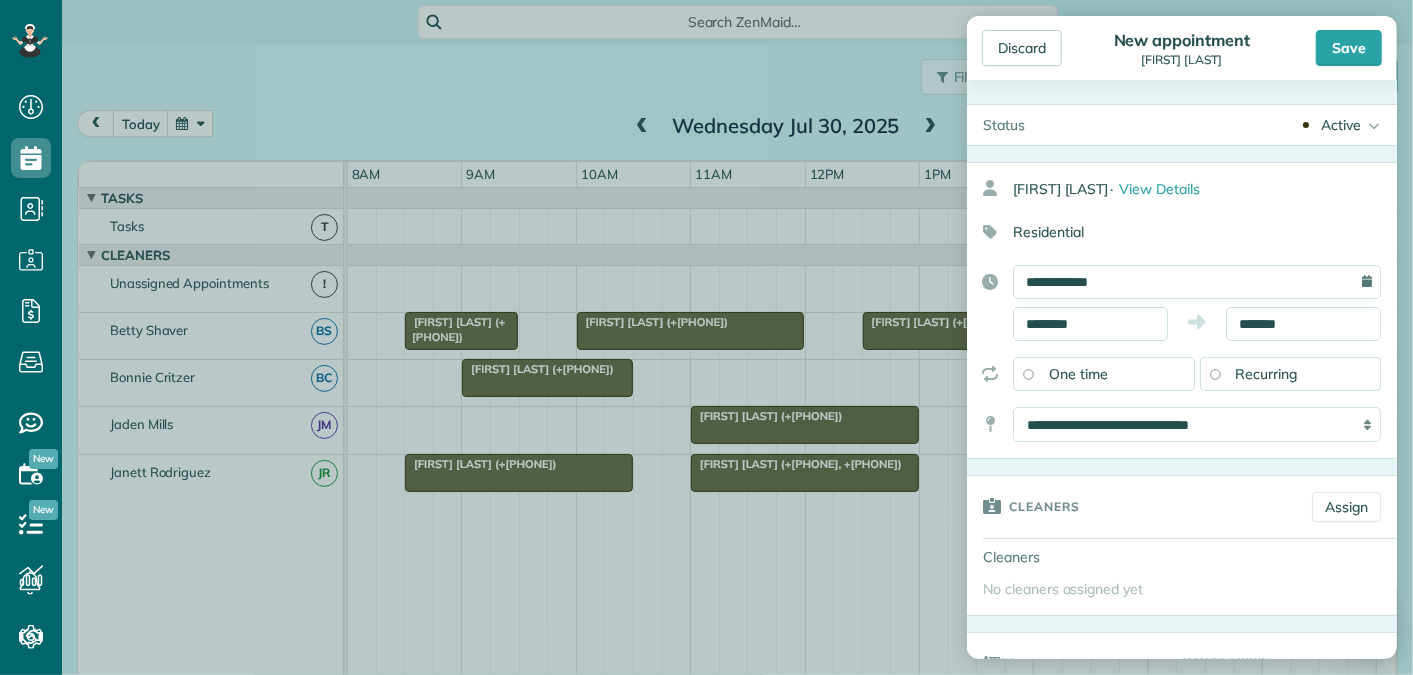 click on "Dashboard
Scheduling
Calendar View
List View
Dispatch View - Weekly scheduling (Beta)" at bounding box center [706, 337] 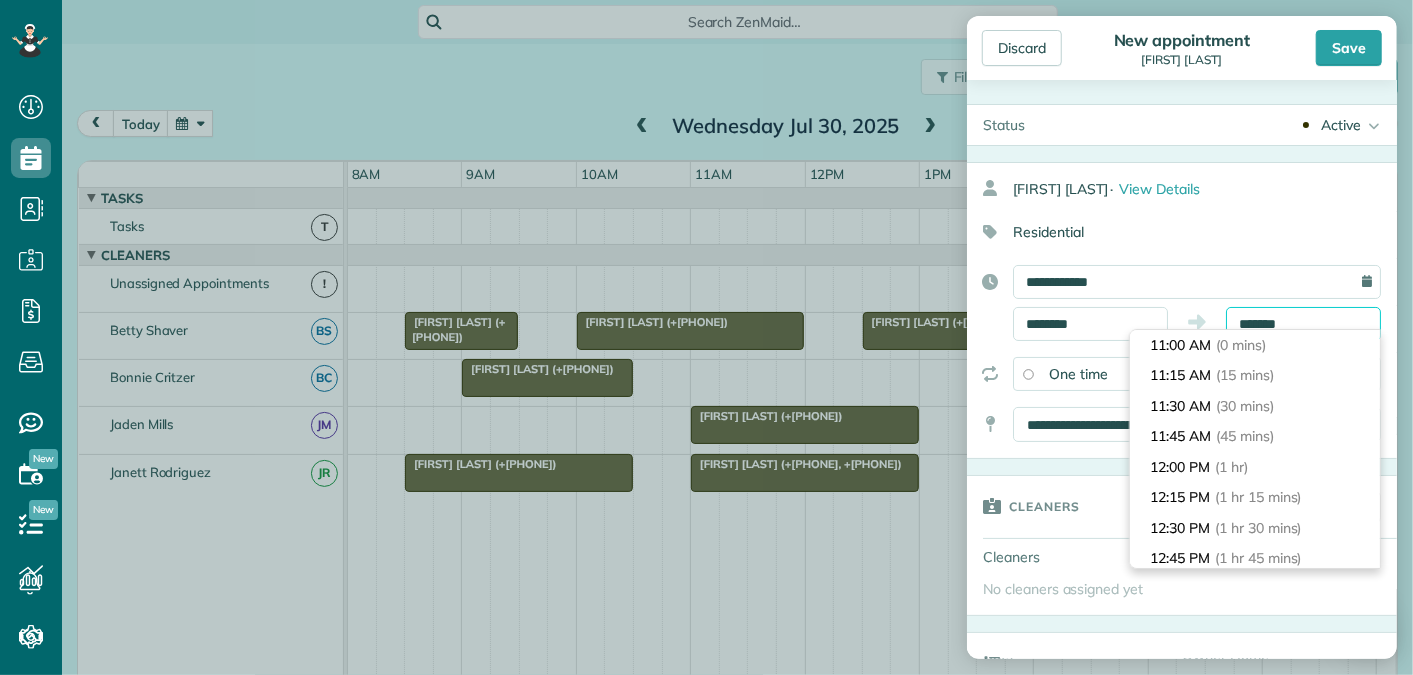 click on "*******" at bounding box center (1303, 324) 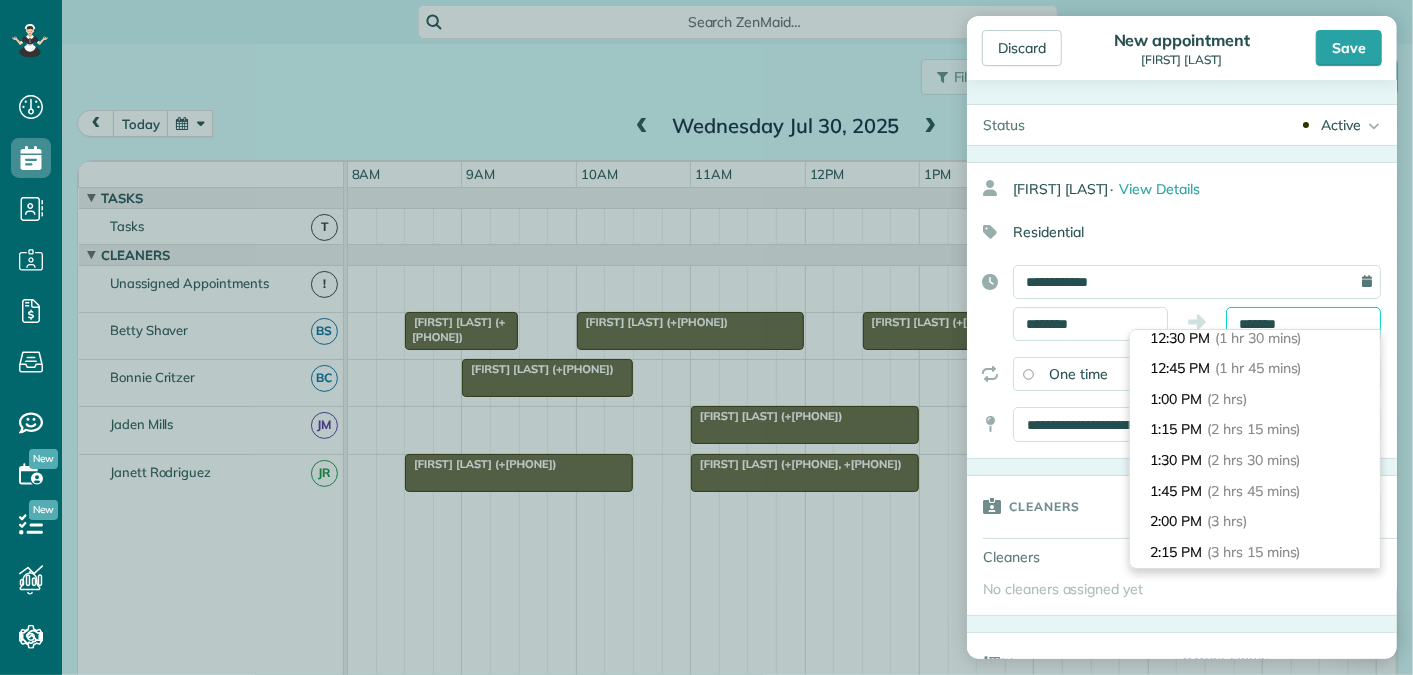 scroll, scrollTop: 184, scrollLeft: 0, axis: vertical 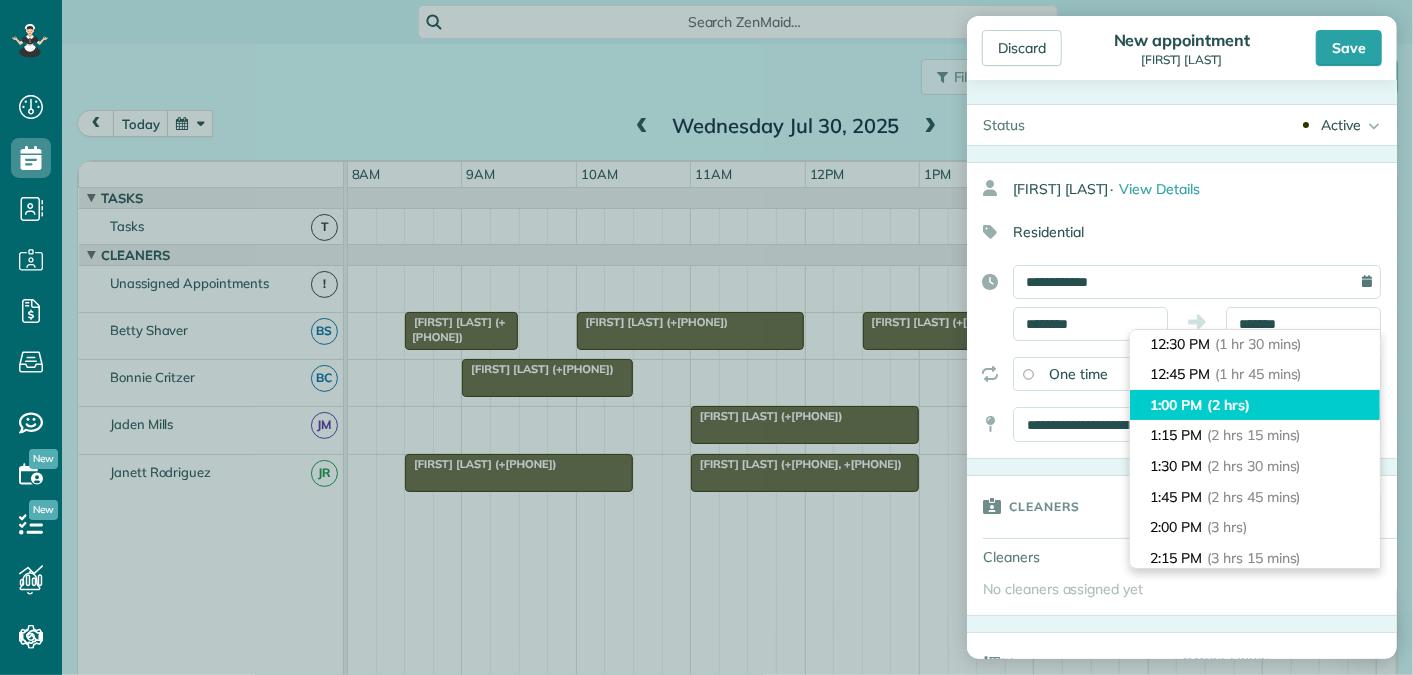 type on "*******" 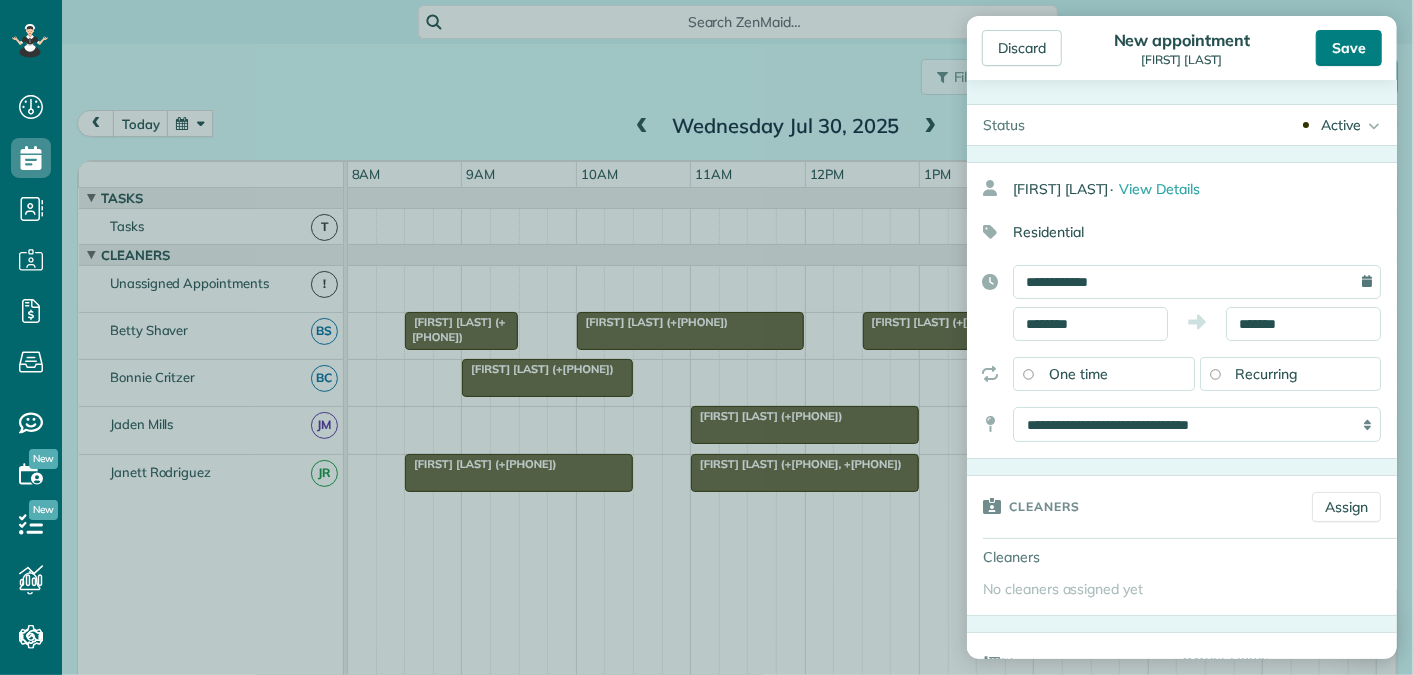 click on "Save" at bounding box center (1349, 48) 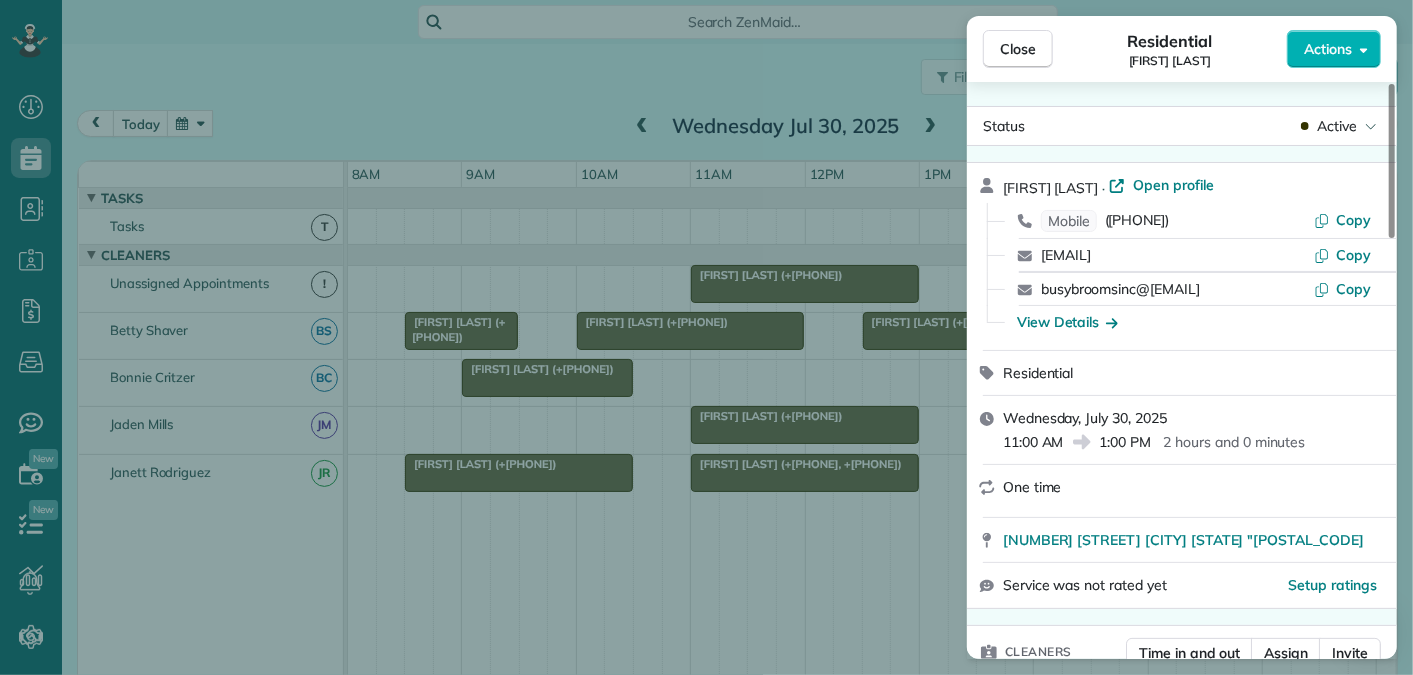 click on "Close Residential Julie Kaslusky Actions Status Active Julie Kaslusky · Open profile Mobile (434) 906-2979 Copy juliekaslusky@comcast.net Copy busybroomsinc@gmail.com Copy View Details Residential Wednesday, July 30, 2025 11:00 AM 1:00 PM 2 hours and 0 minutes One time 17 Clark Court Palmyra VA "00000 Service was not rated yet Setup ratings Cleaners Time in and out Assign Invite Cleaners No cleaners assigned yet Checklist Try Now Keep this appointment up to your standards. Stay on top of every detail, keep your cleaners organised, and your client happy. Assign a checklist Watch a 5 min demo Billing Billing actions Price $0.00 Overcharge $0.00 Discount $0.00 Coupon discount - Primary tax - Secondary tax - Total appointment price $0.00 Tips collected New feature! $0.00 Mark as paid Total including tip $0.00 Get paid online in no-time! Send an invoice and reward your cleaners with tips Charge customer credit card Appointment custom fields No custom fields to display Work items No work items to display Notes 0 2" at bounding box center [706, 337] 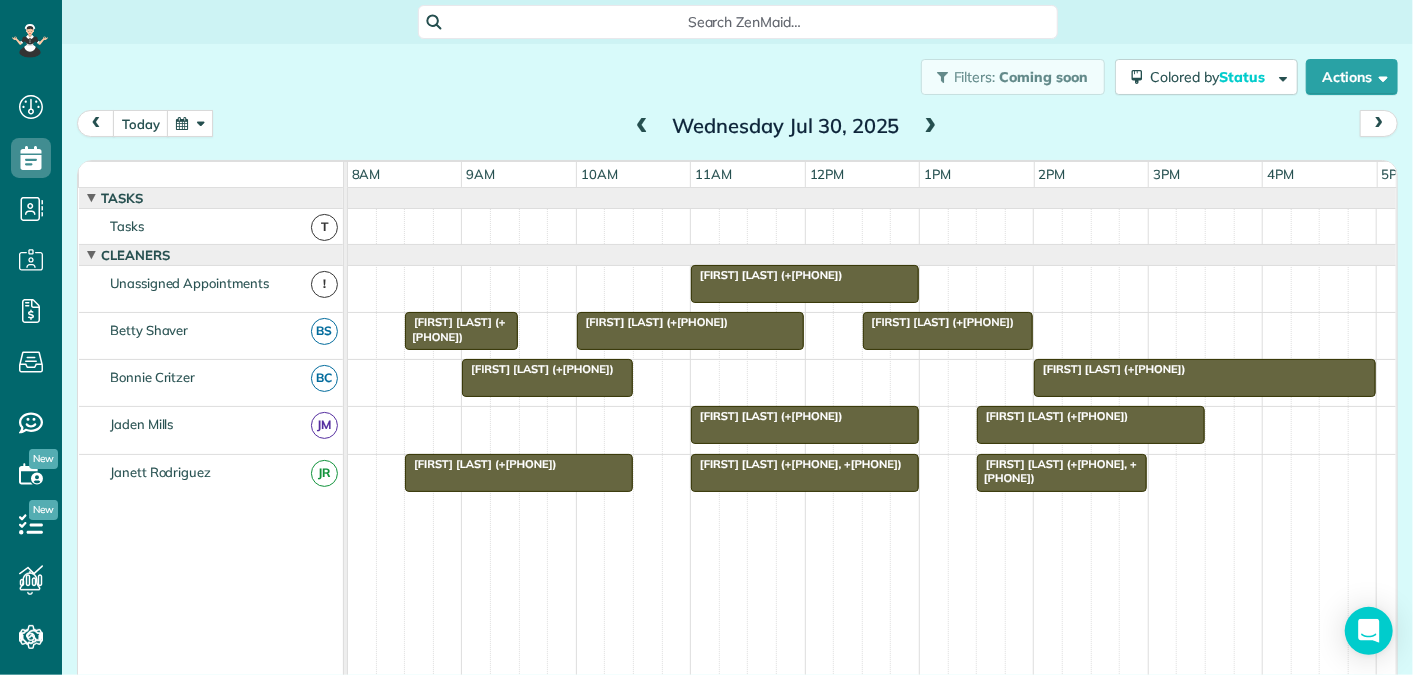 click on "Dashboard
Scheduling
Calendar View
List View
Dispatch View - Weekly scheduling (Beta)" at bounding box center (706, 337) 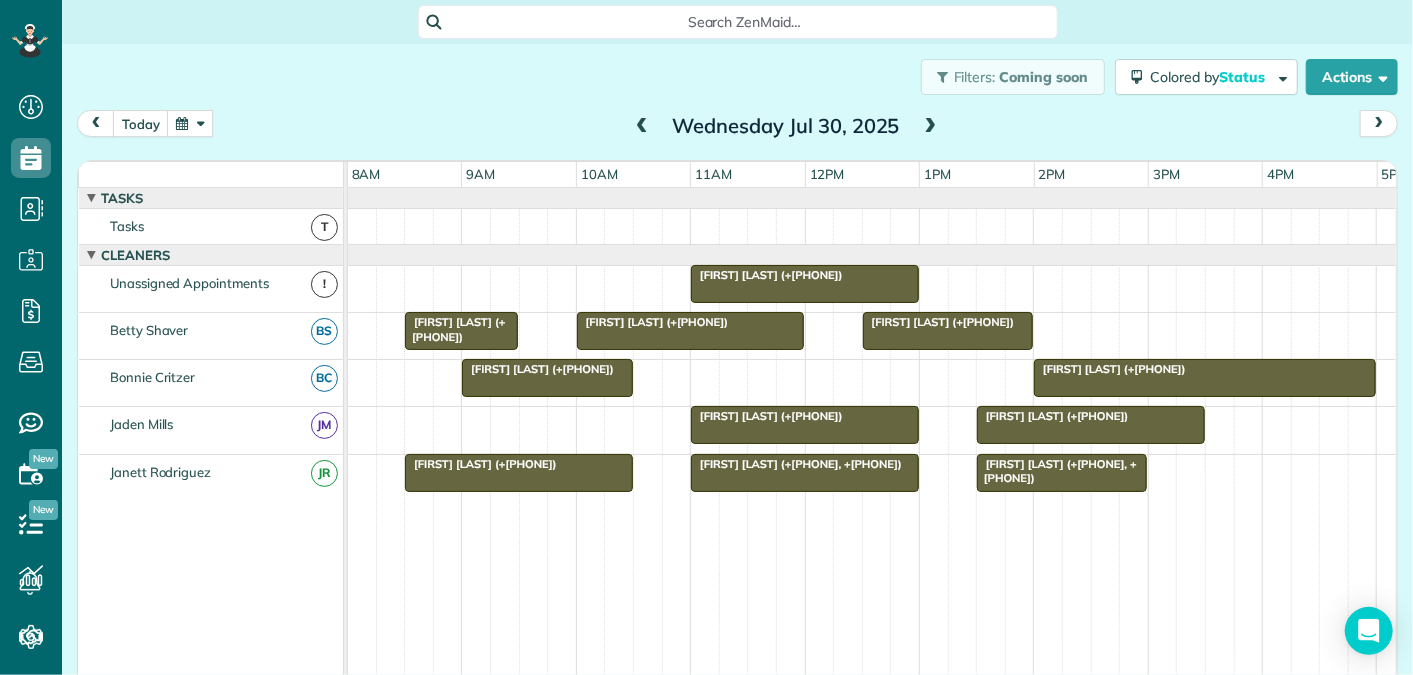 click at bounding box center [642, 127] 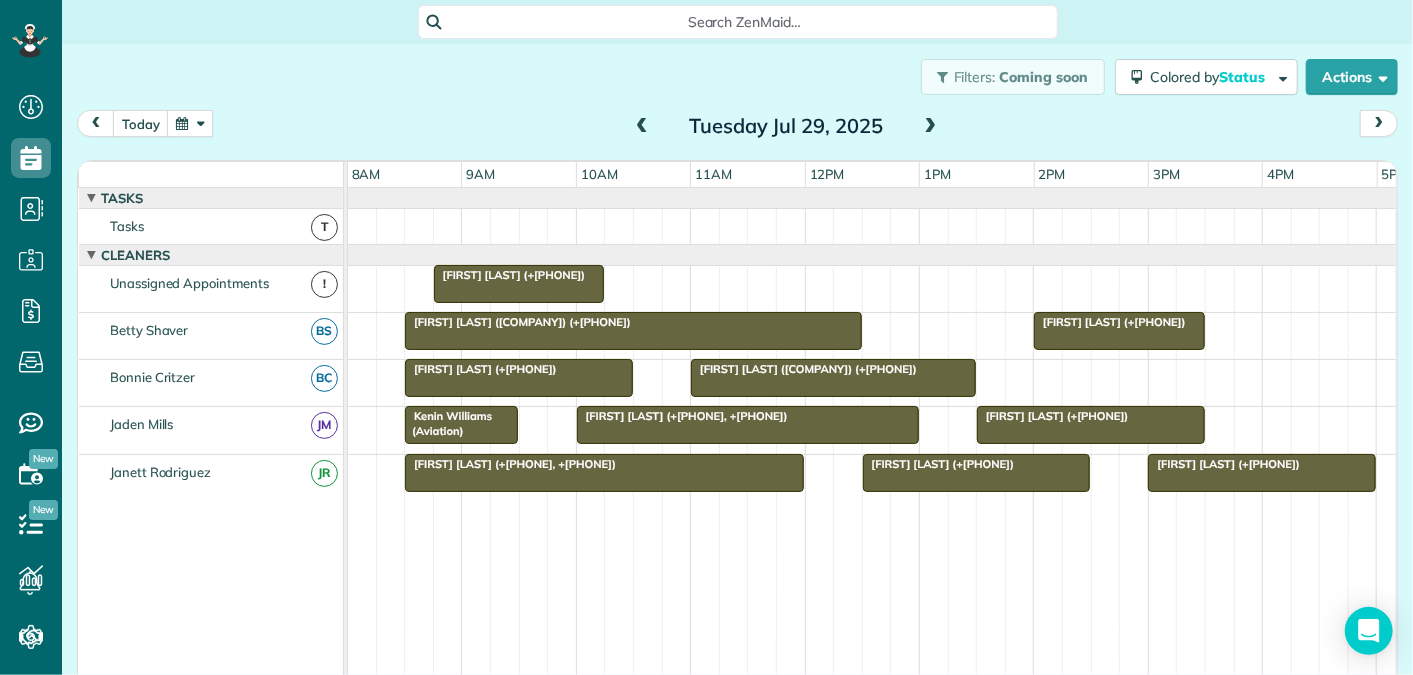 click at bounding box center (642, 127) 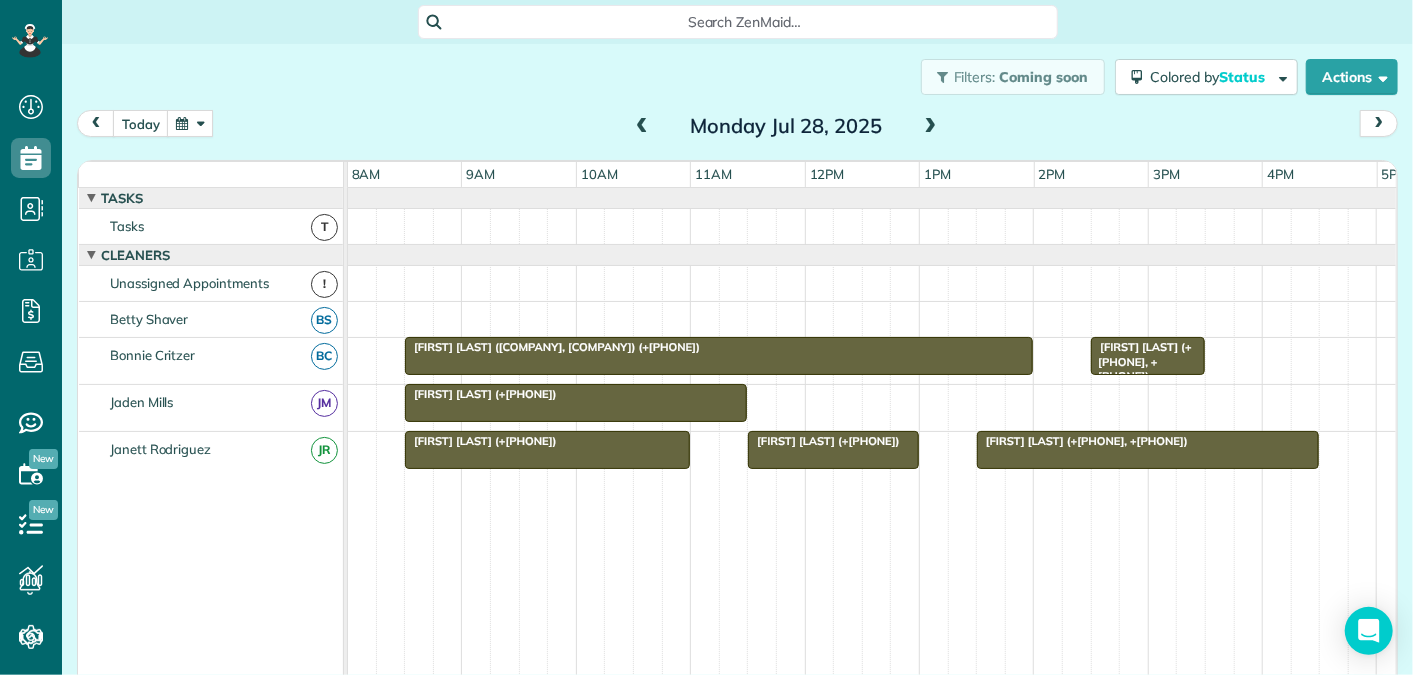 click at bounding box center [931, 127] 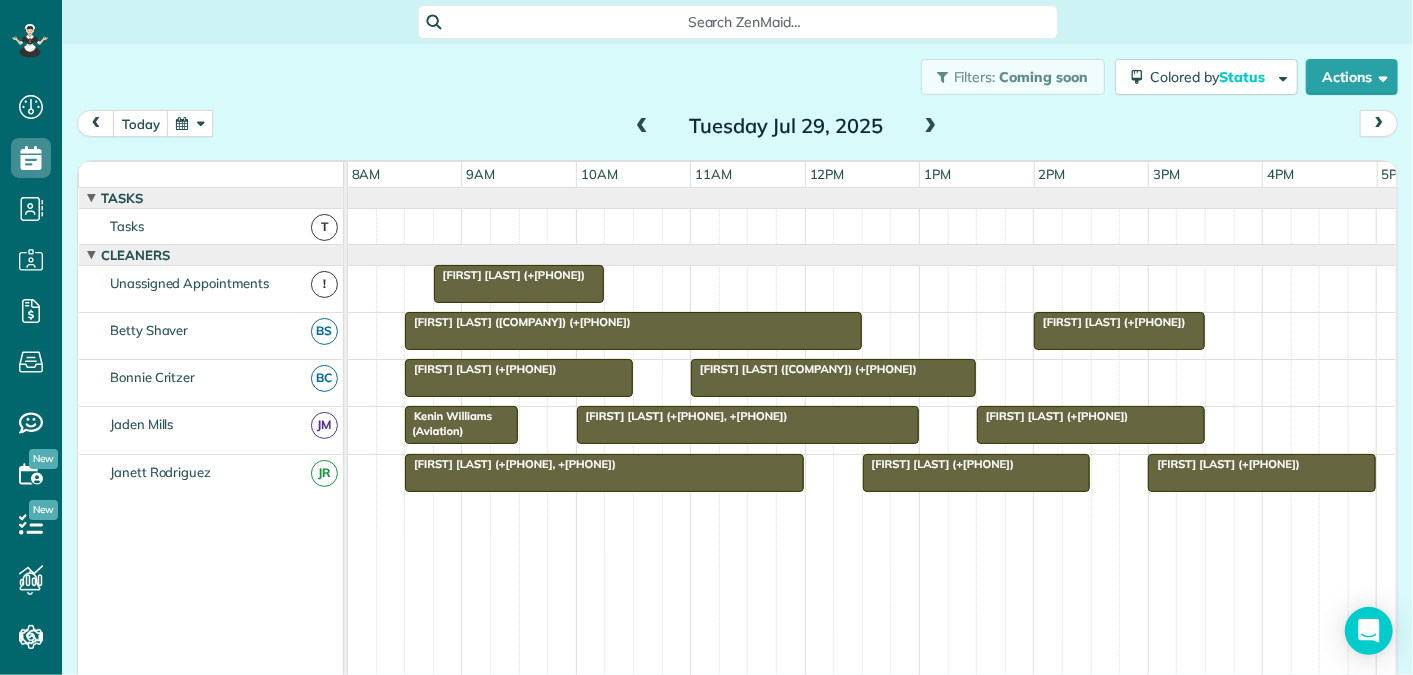 click at bounding box center [642, 127] 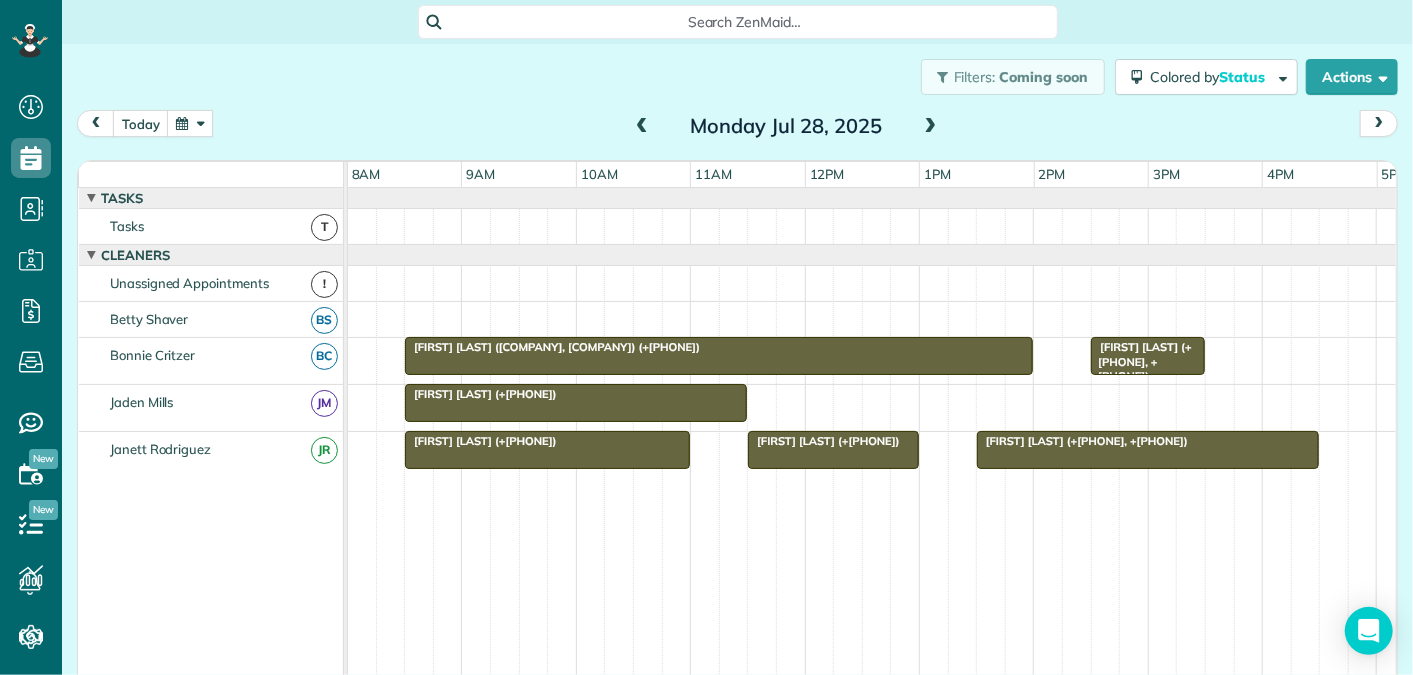 click at bounding box center (931, 127) 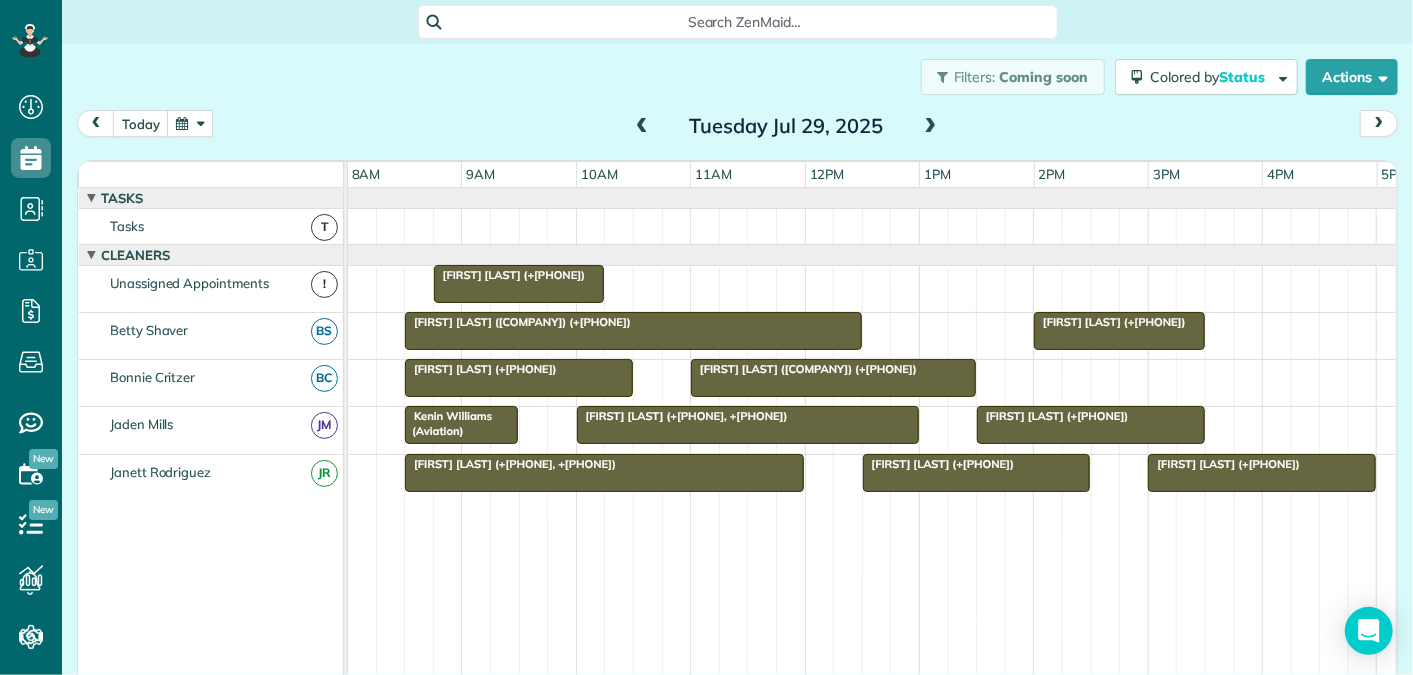 click at bounding box center [931, 127] 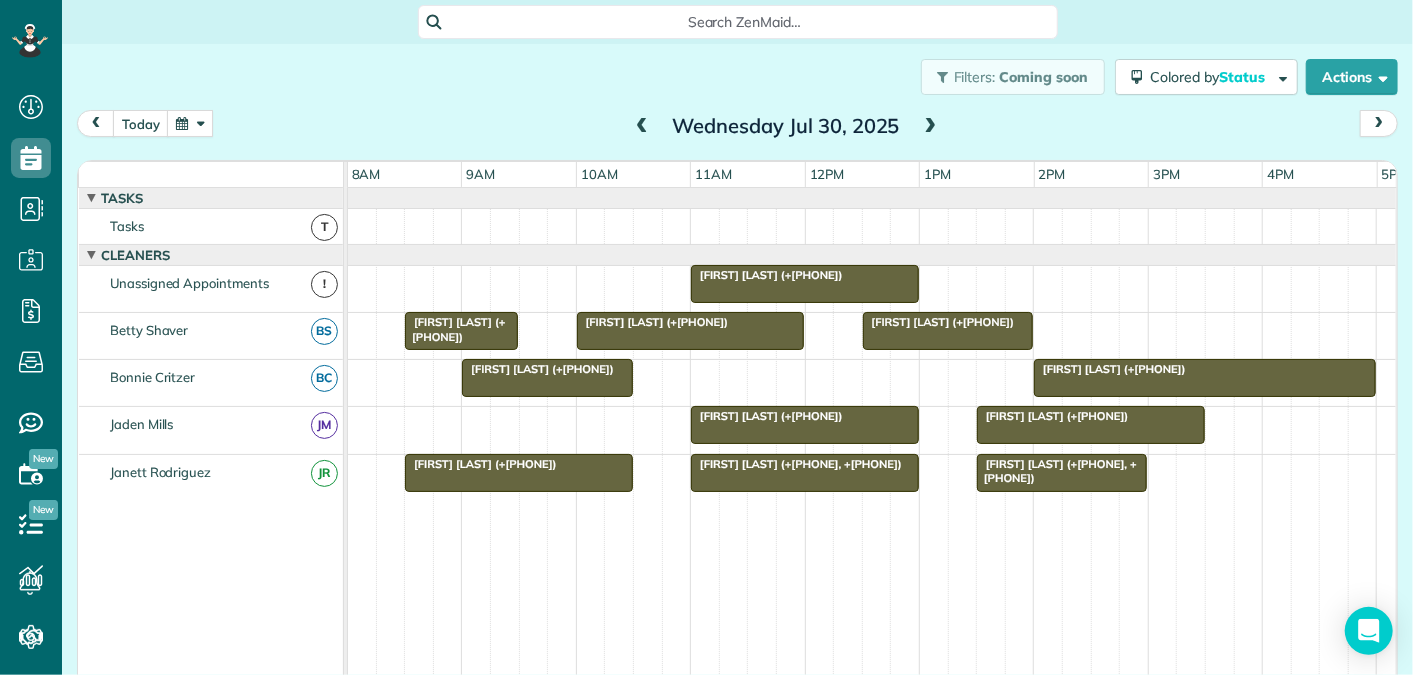 click at bounding box center (190, 123) 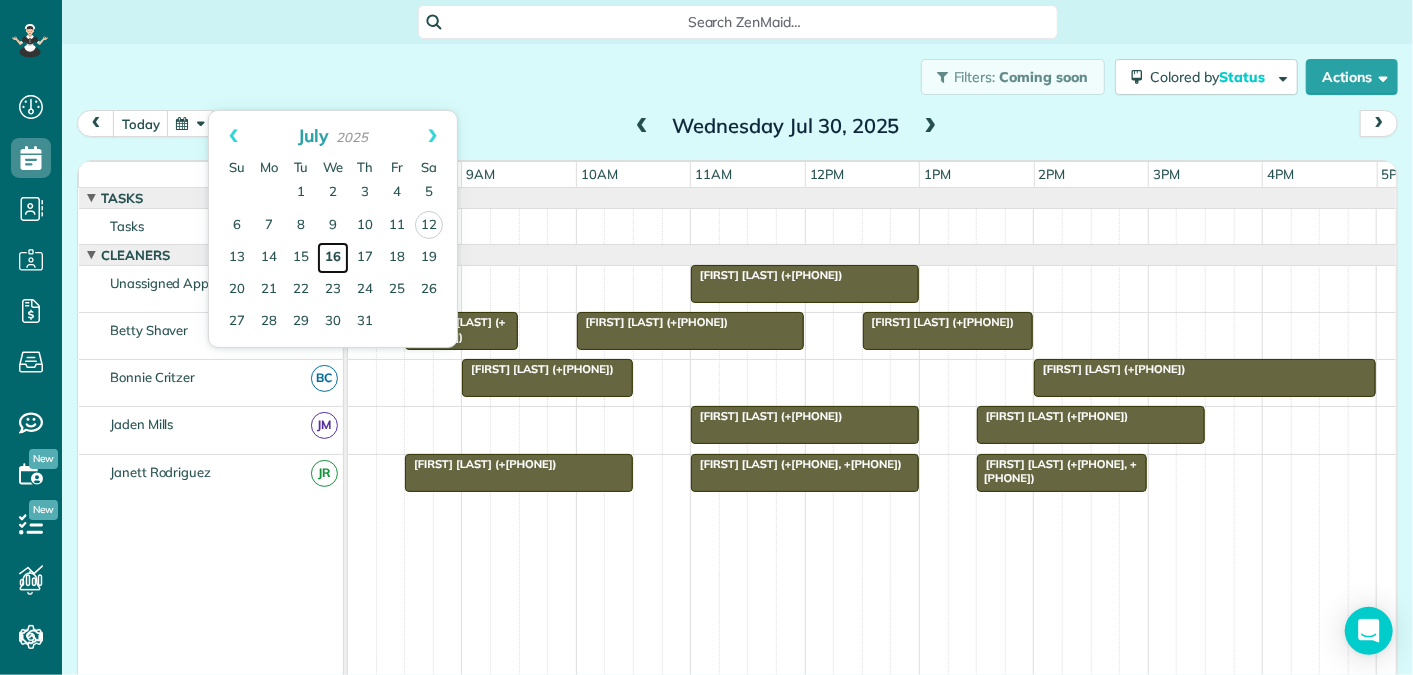 click on "16" at bounding box center [333, 258] 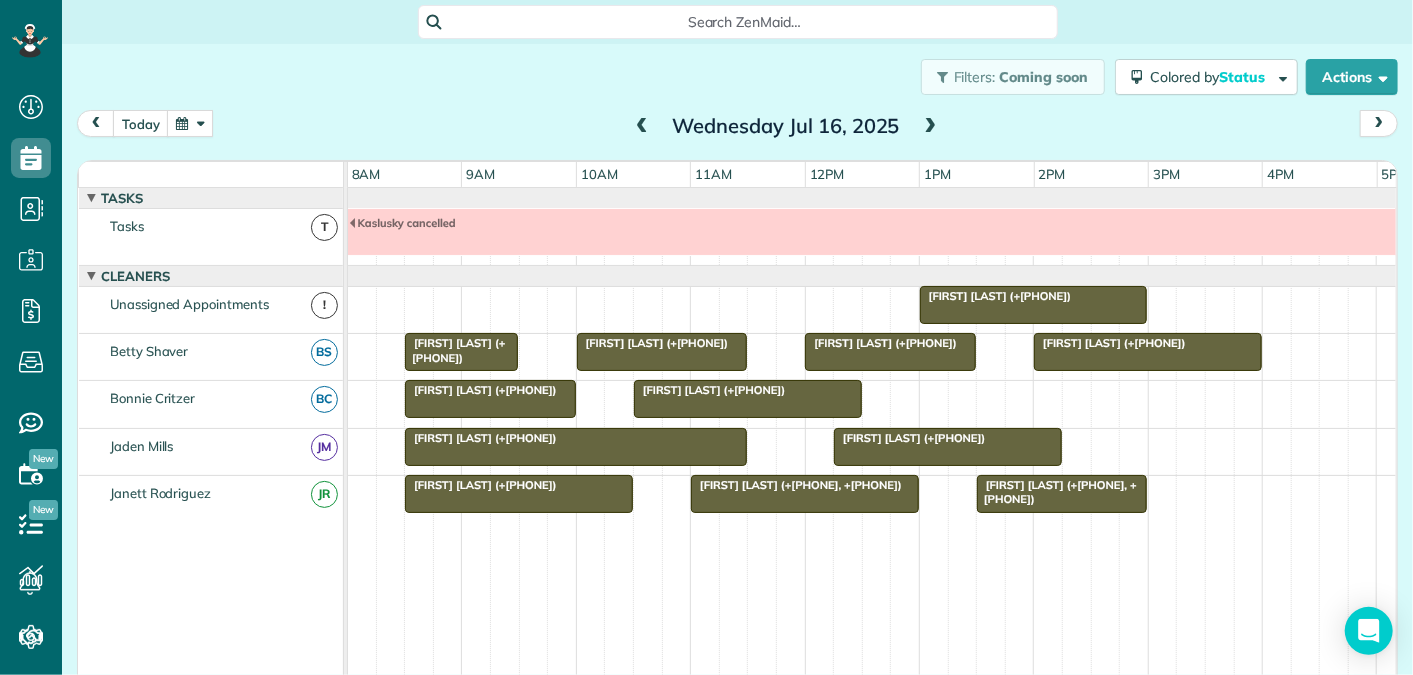 scroll, scrollTop: 21, scrollLeft: 0, axis: vertical 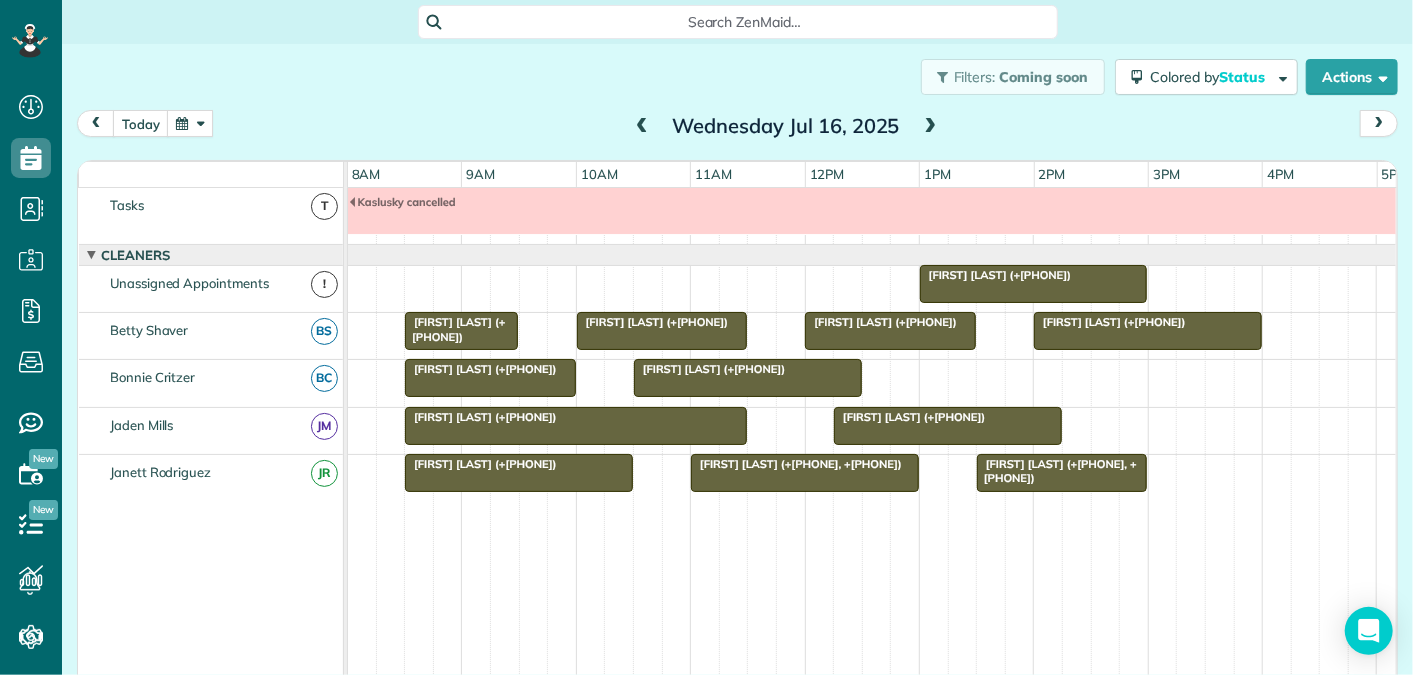 click at bounding box center [1034, 284] 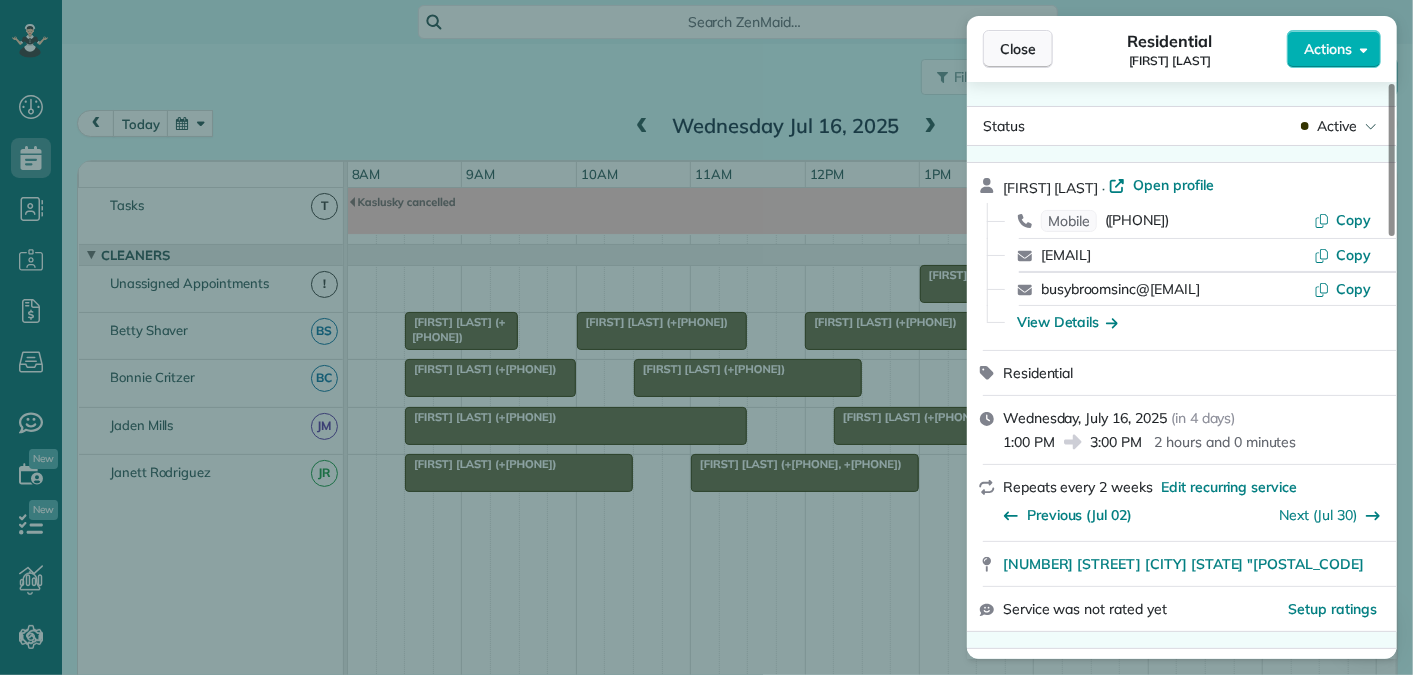 click on "Close" at bounding box center [1018, 49] 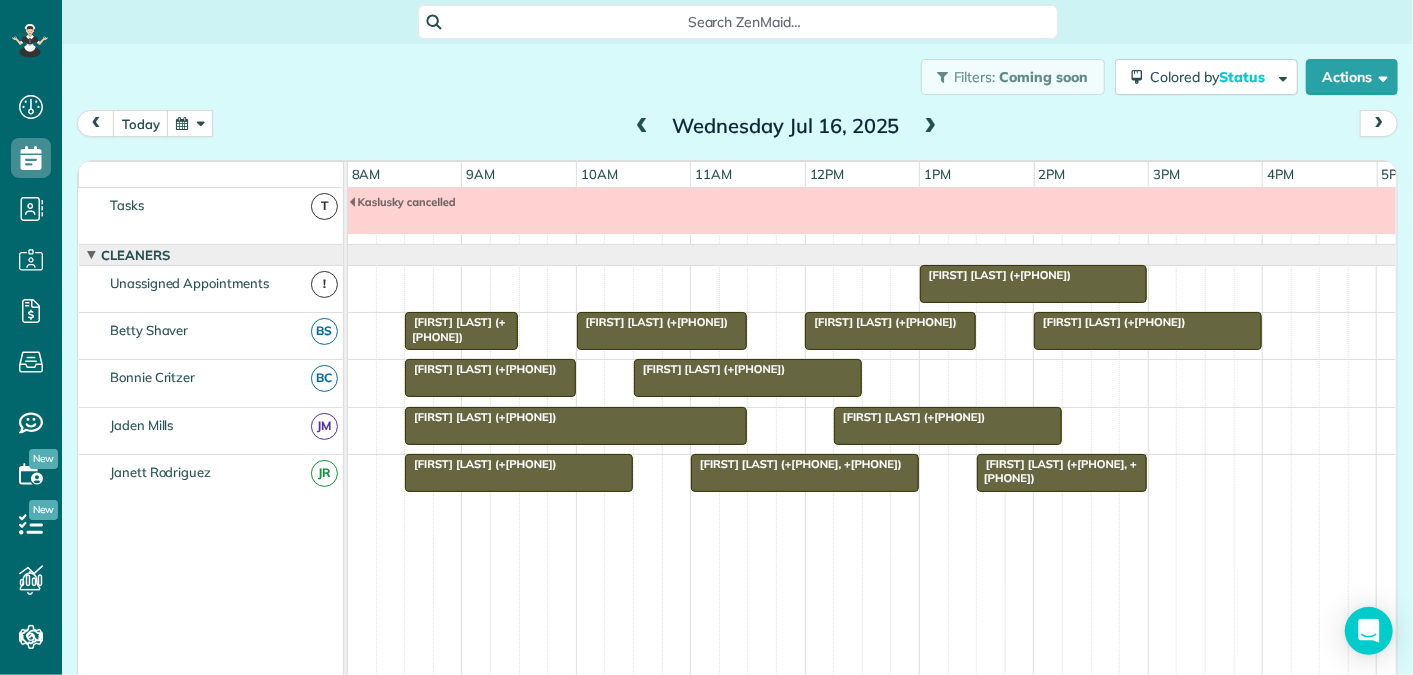 click at bounding box center [190, 123] 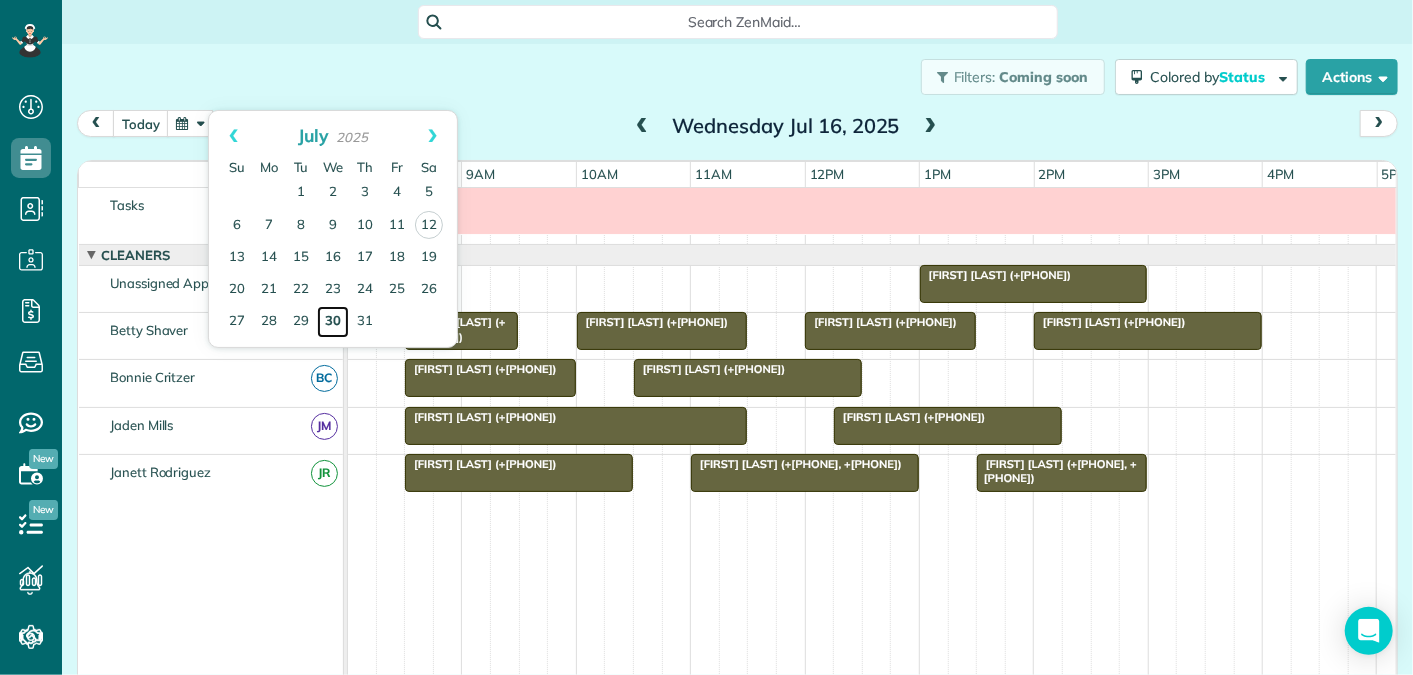 click on "30" at bounding box center [333, 322] 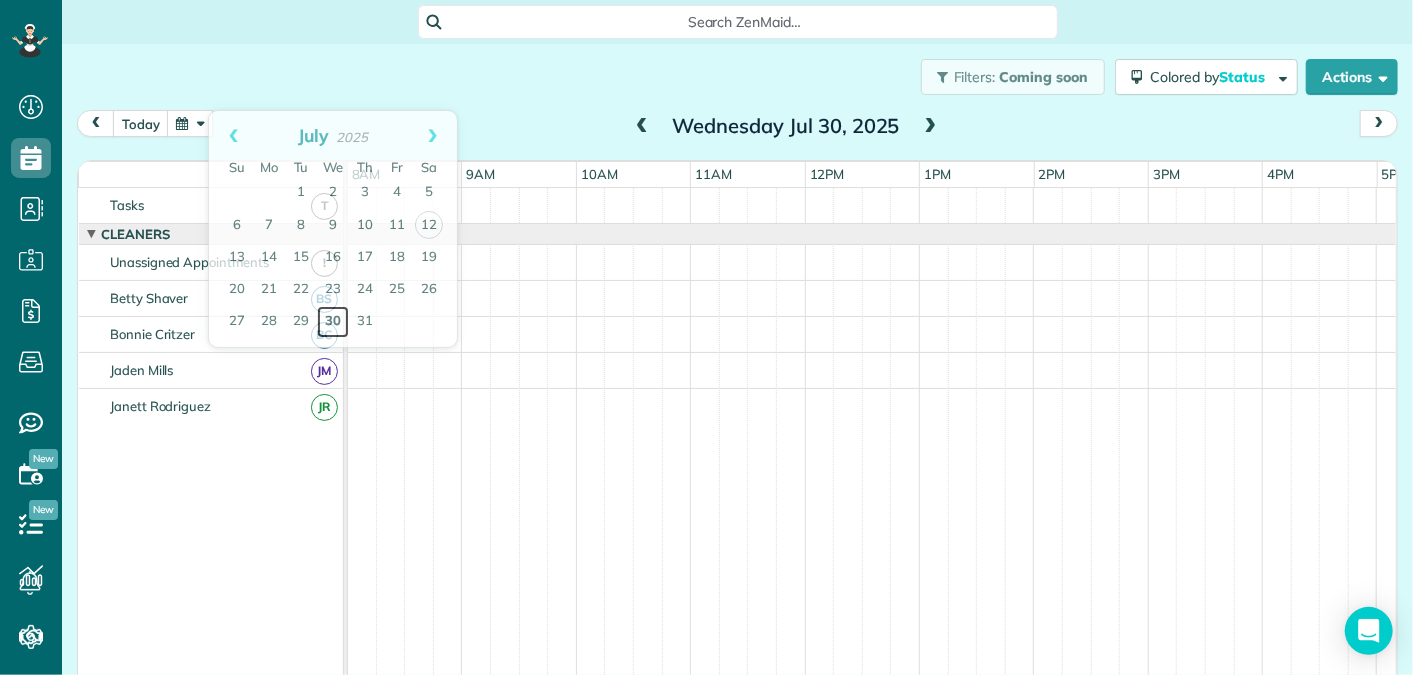 scroll, scrollTop: 0, scrollLeft: 0, axis: both 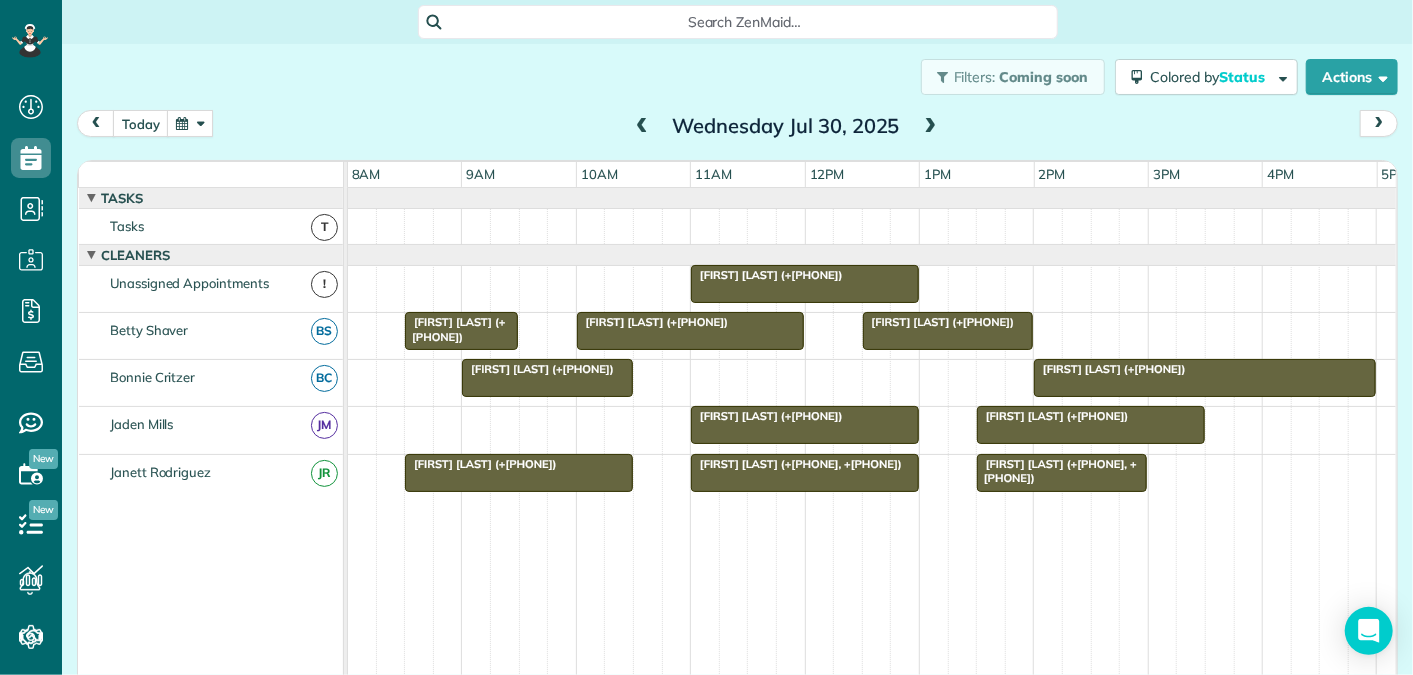 click at bounding box center [190, 123] 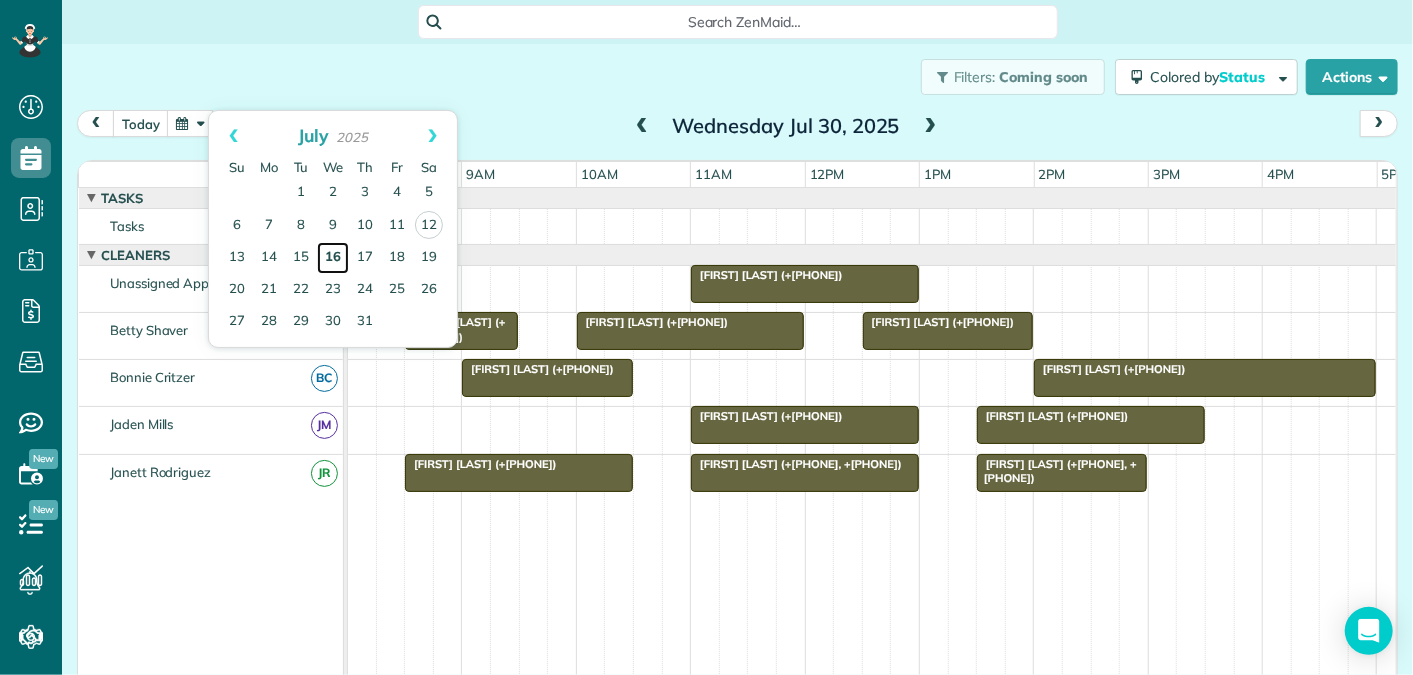 click on "16" at bounding box center [333, 258] 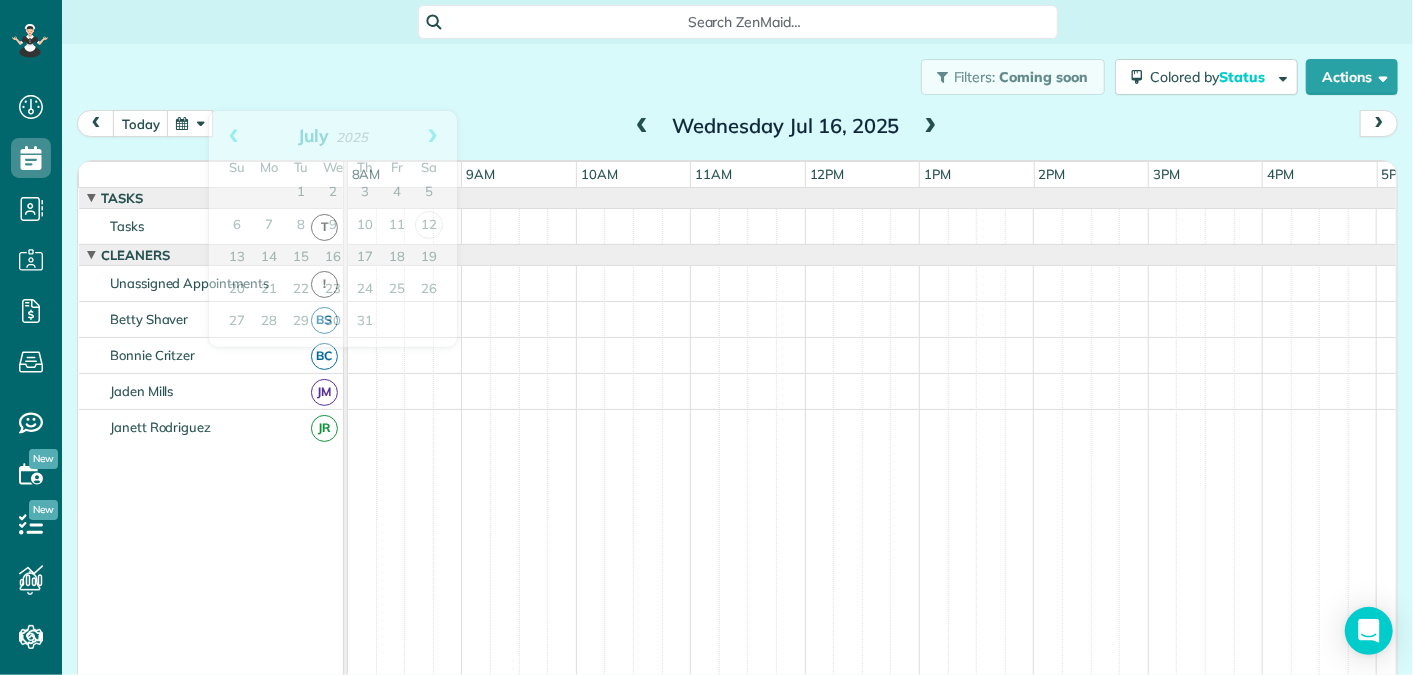 scroll, scrollTop: 21, scrollLeft: 0, axis: vertical 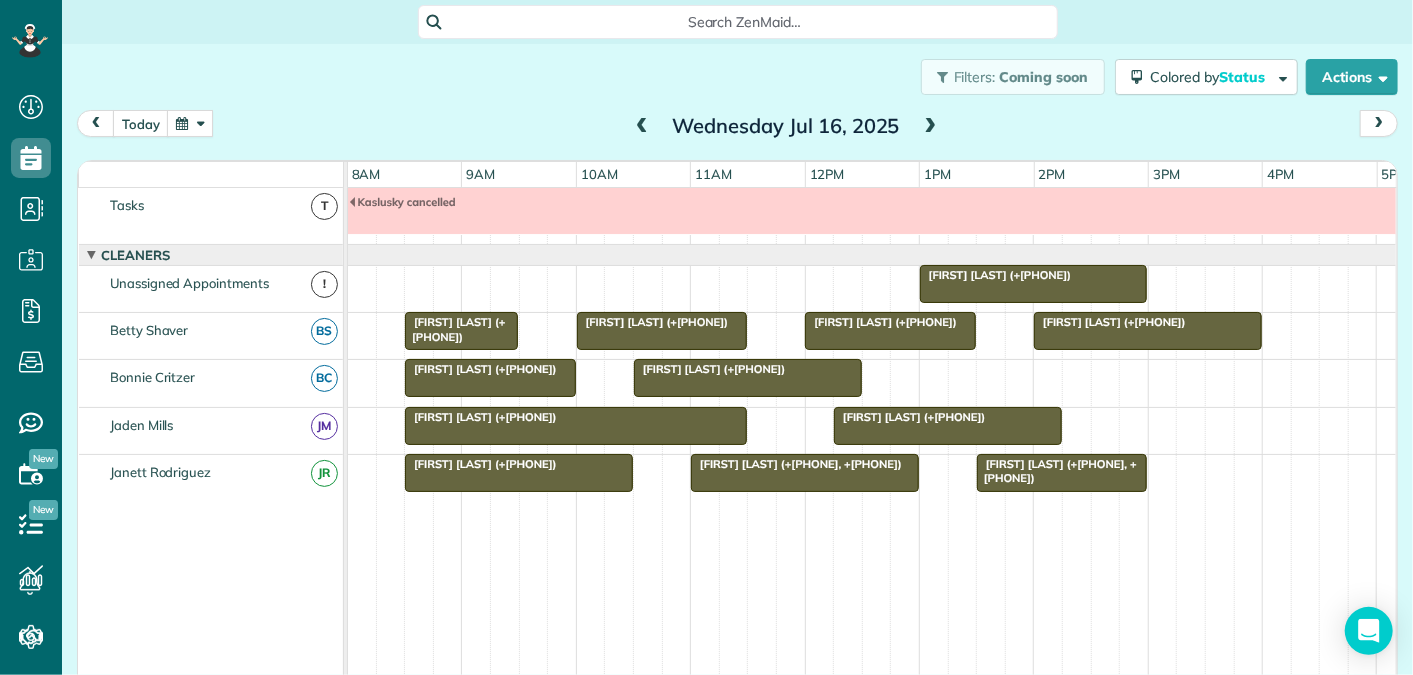 click at bounding box center [190, 123] 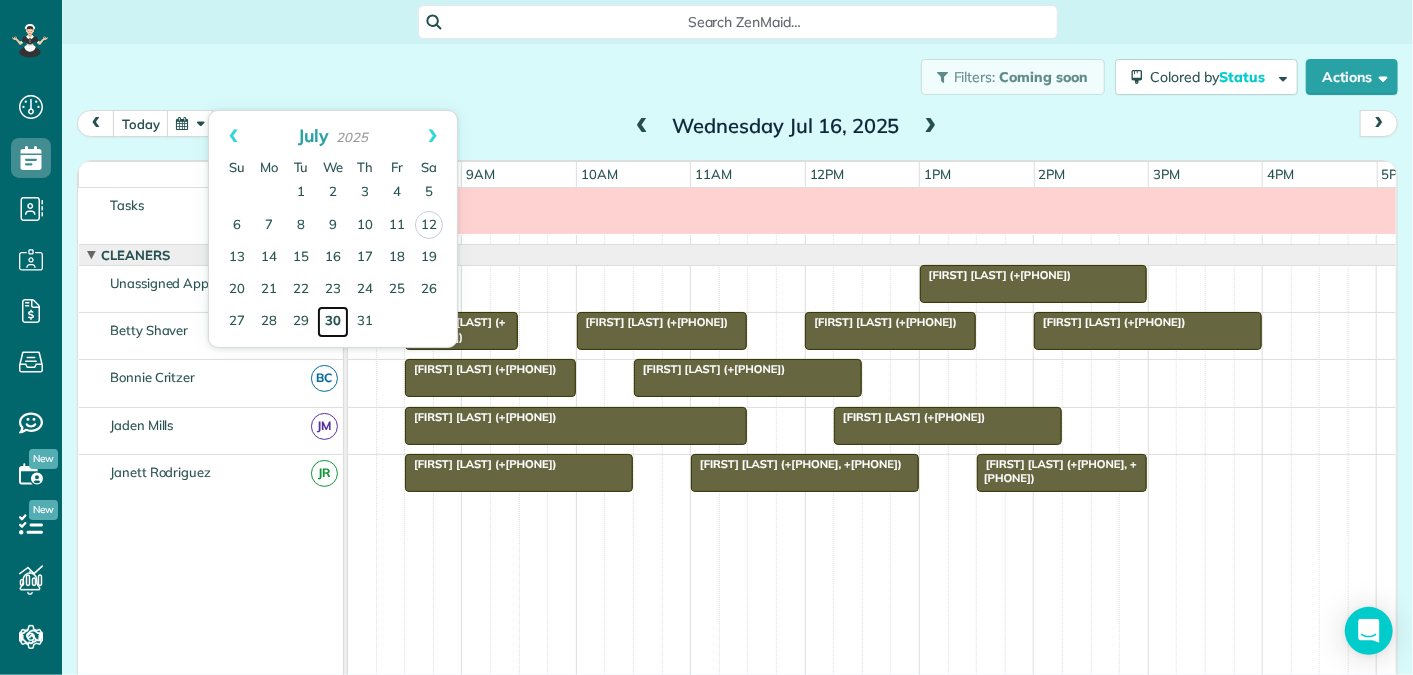 click on "30" at bounding box center [333, 322] 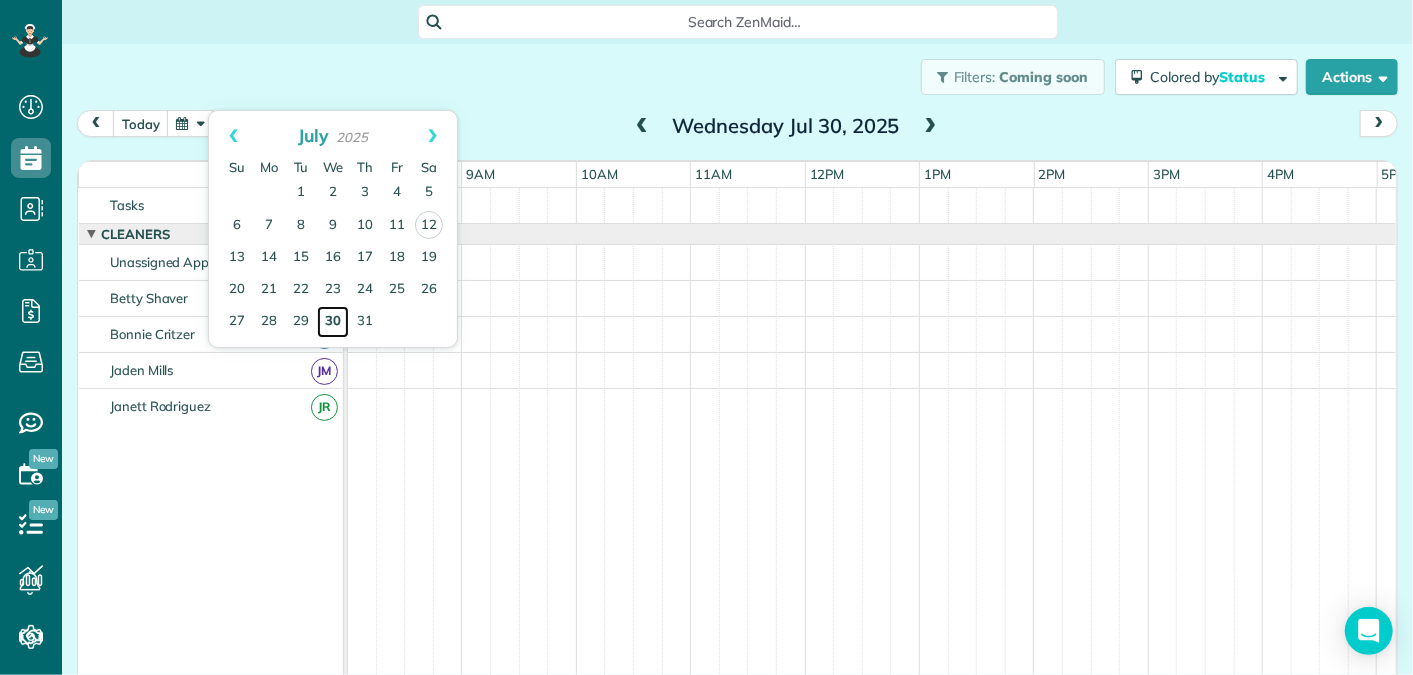 scroll, scrollTop: 0, scrollLeft: 0, axis: both 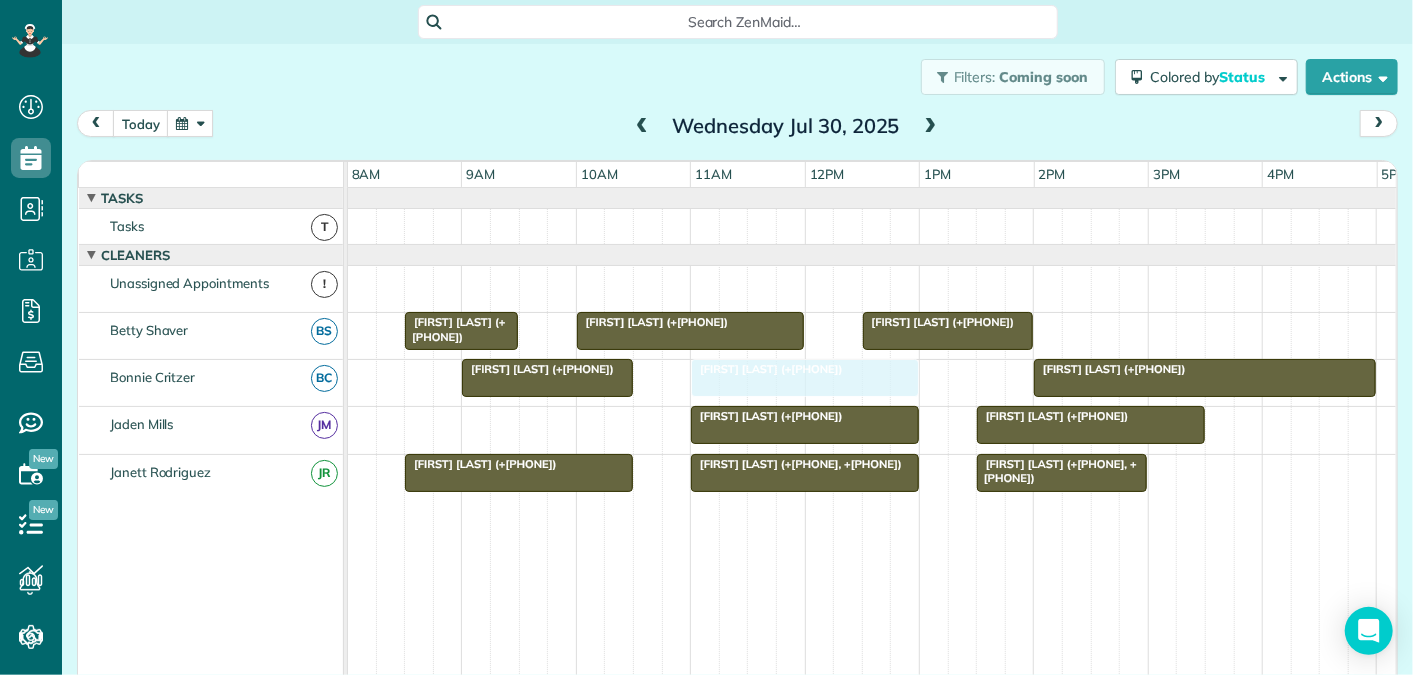 drag, startPoint x: 748, startPoint y: 272, endPoint x: 749, endPoint y: 378, distance: 106.004715 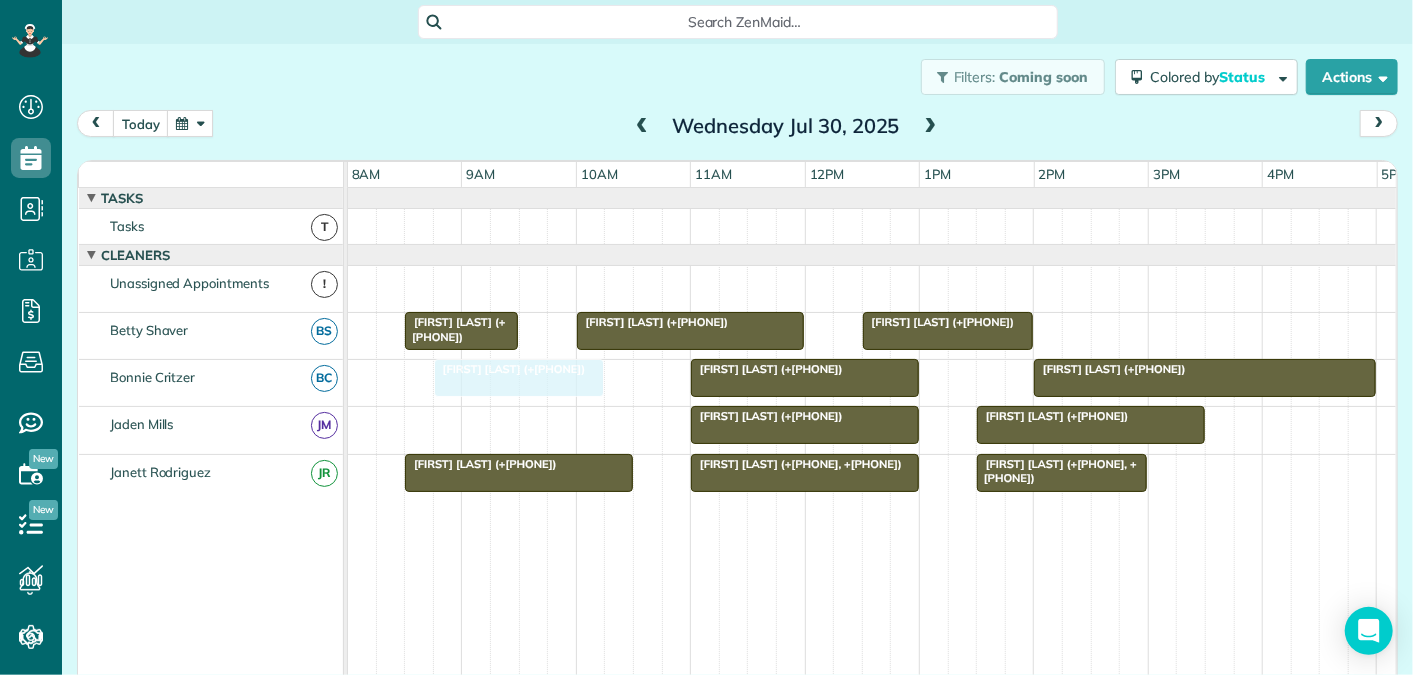 drag, startPoint x: 516, startPoint y: 370, endPoint x: 474, endPoint y: 376, distance: 42.426407 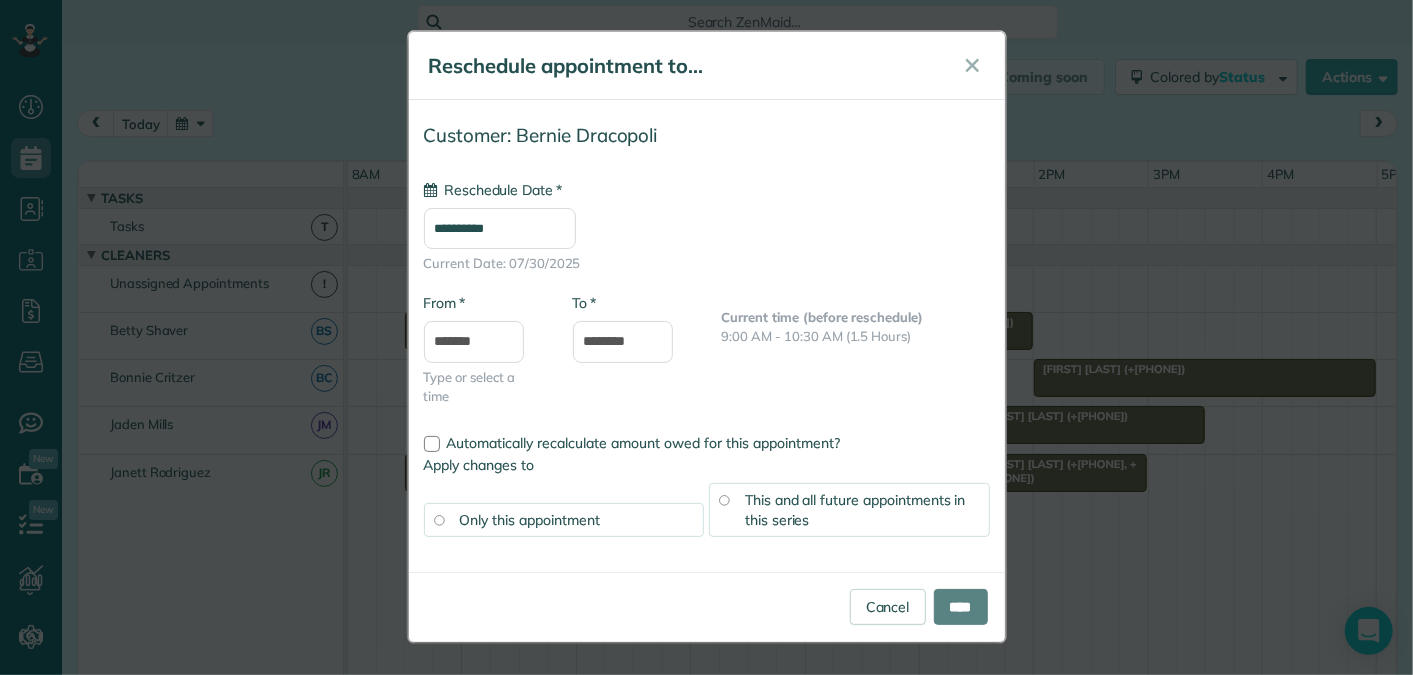 type on "**********" 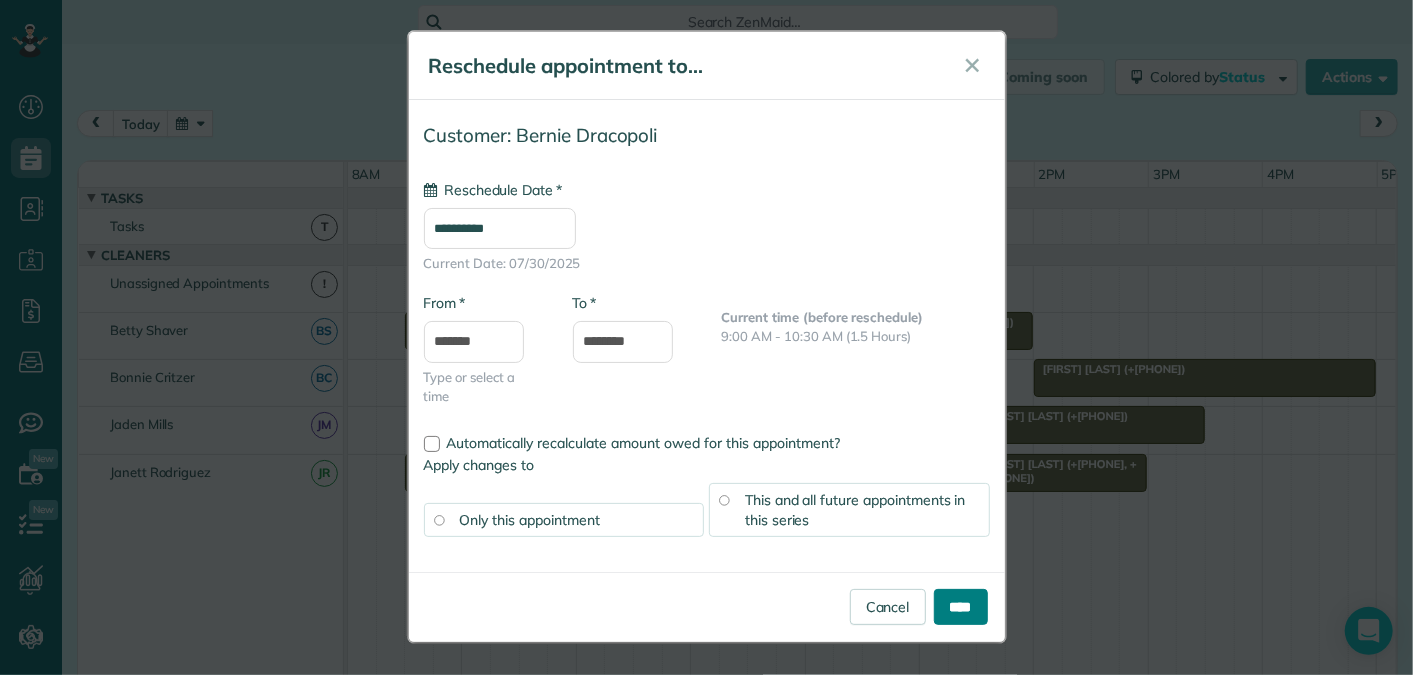 click on "****" at bounding box center (961, 607) 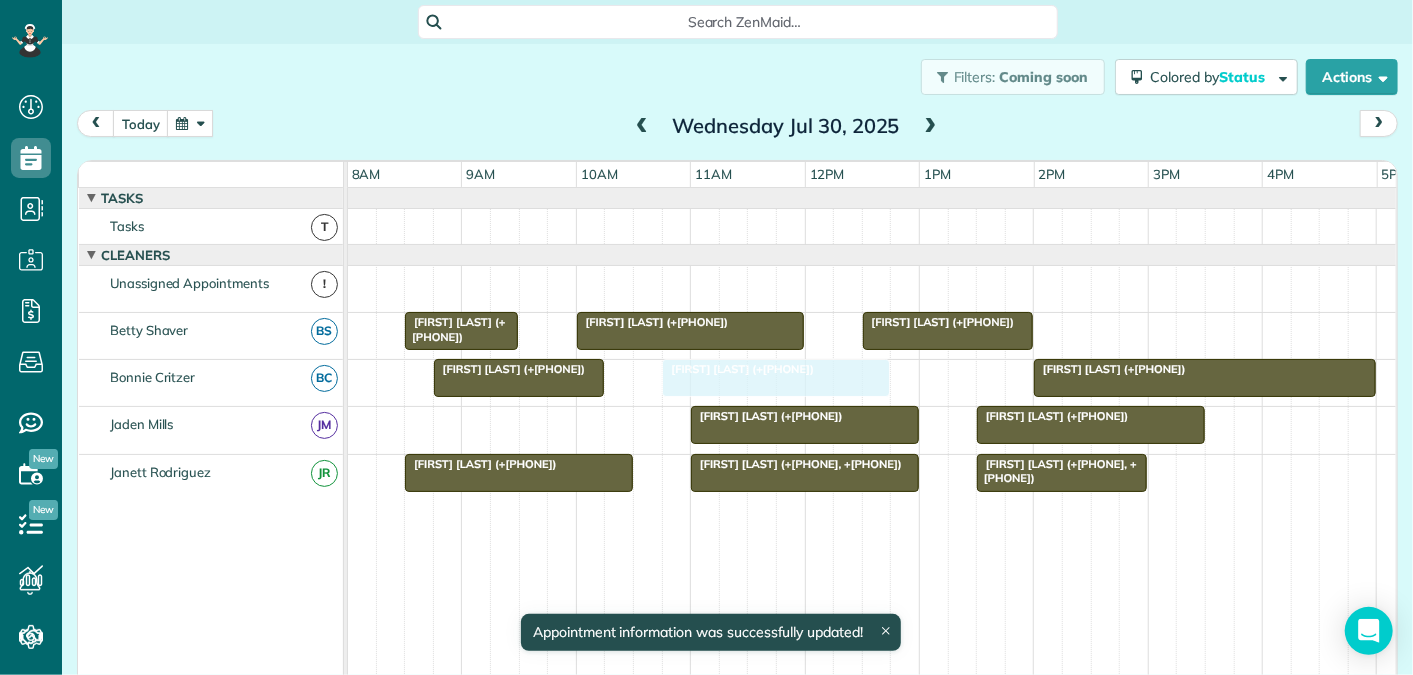 drag, startPoint x: 753, startPoint y: 363, endPoint x: 737, endPoint y: 363, distance: 16 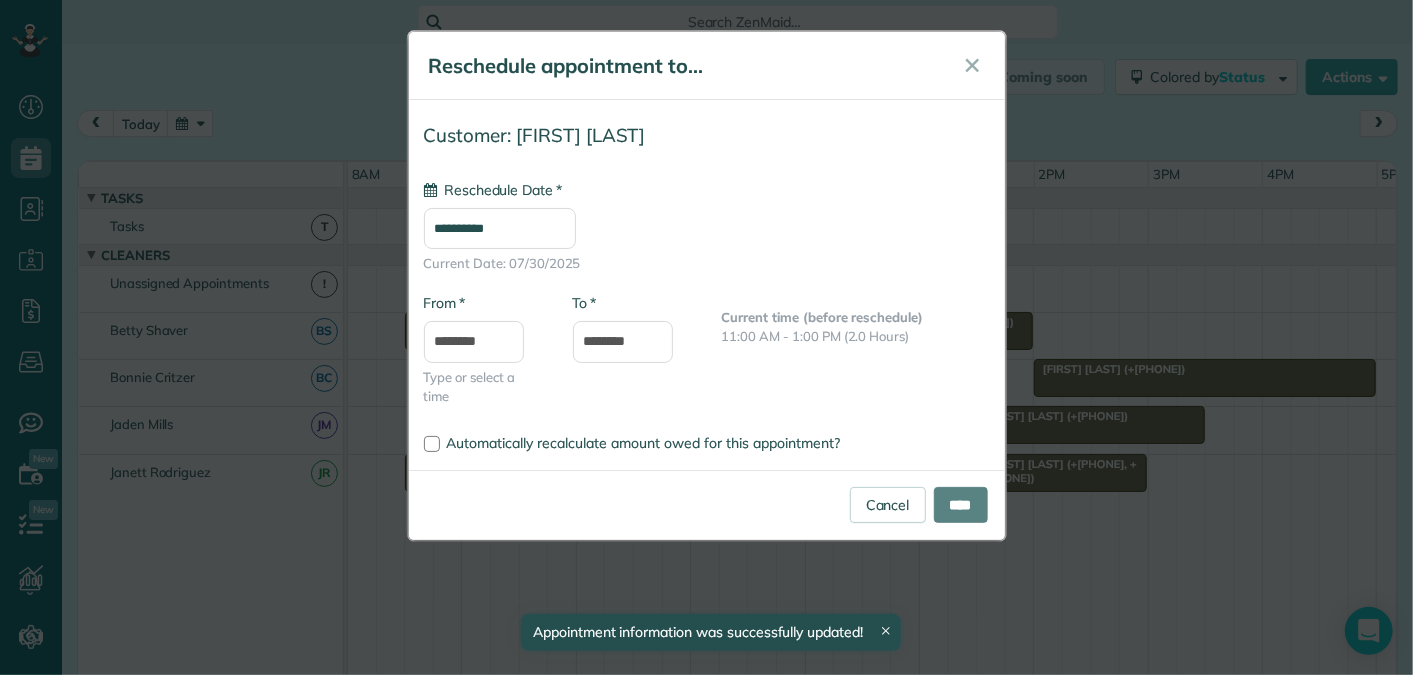 type on "**********" 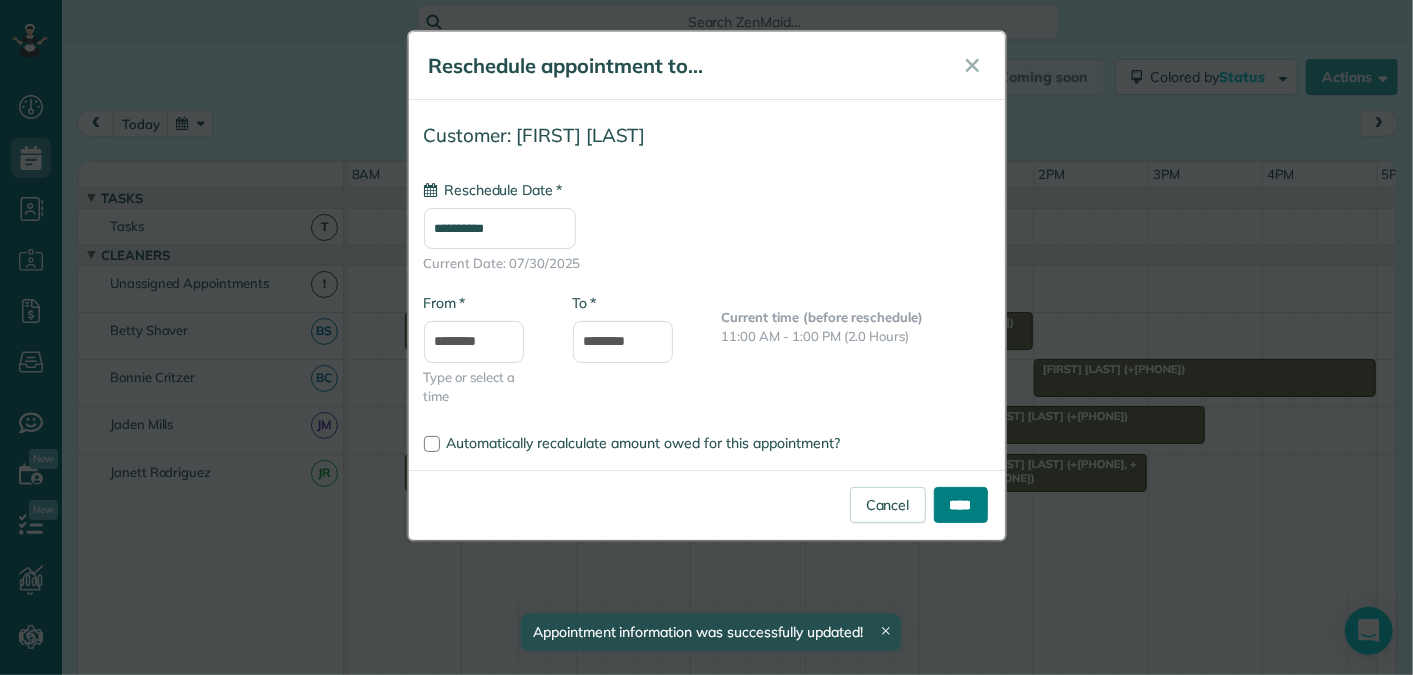 click on "****" at bounding box center (961, 505) 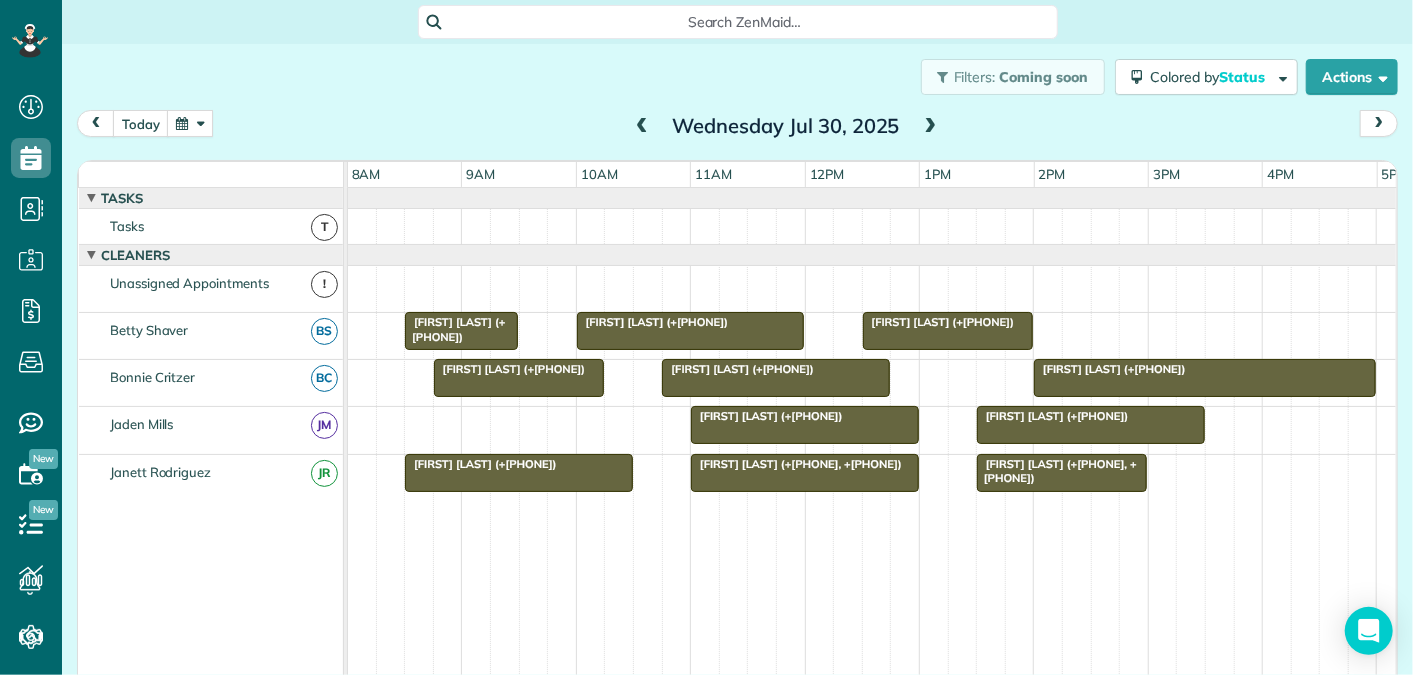 click at bounding box center [931, 127] 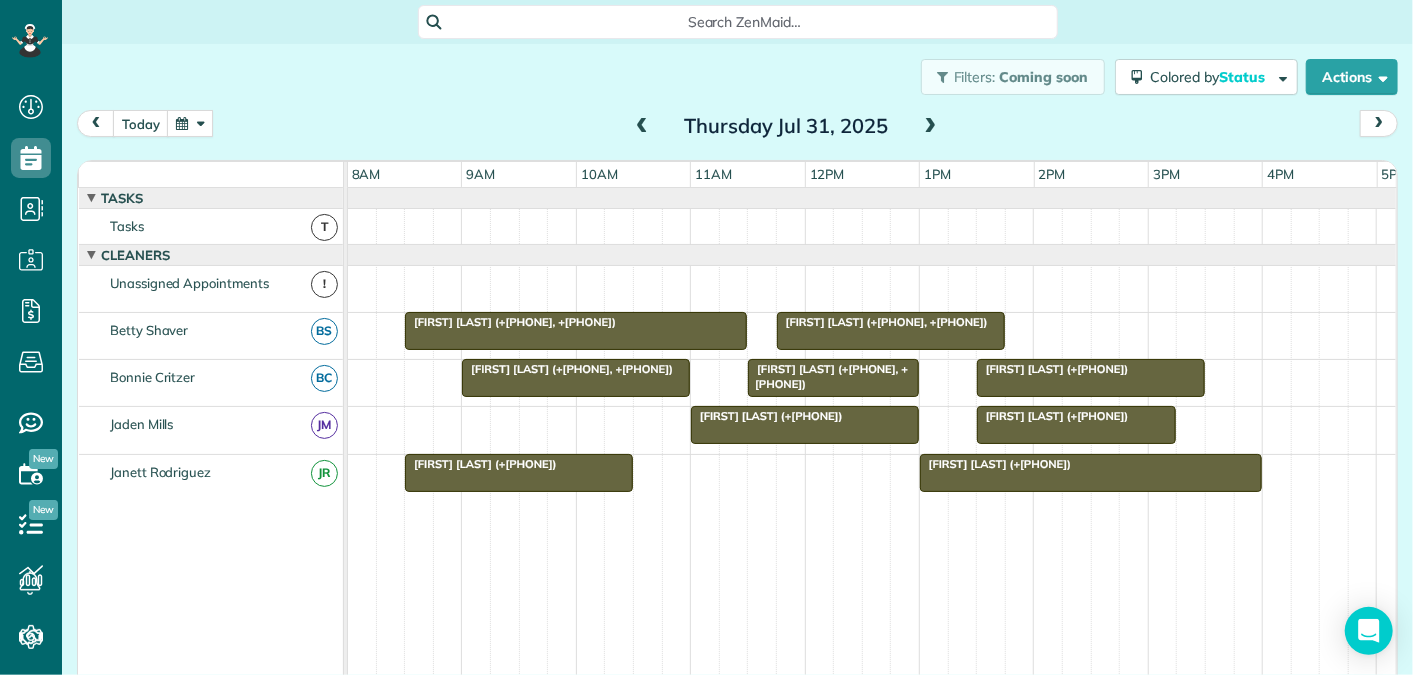 click at bounding box center (931, 127) 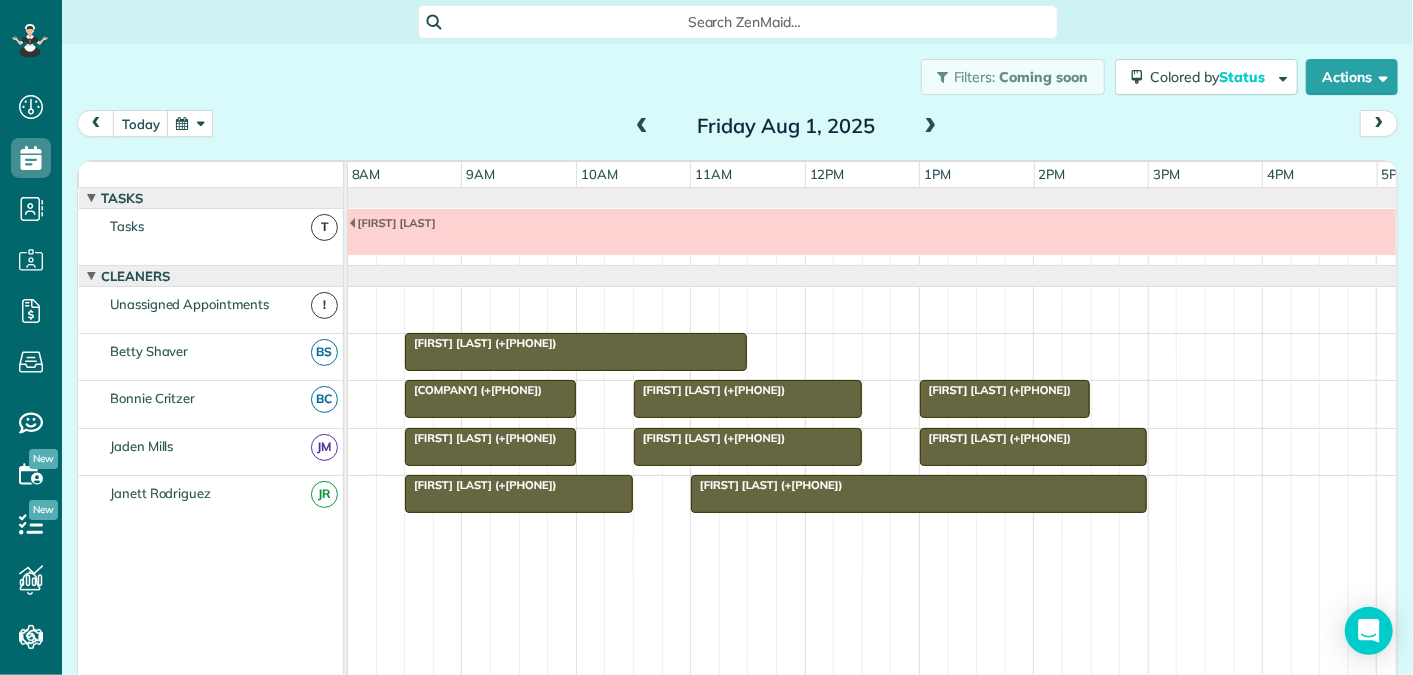 scroll, scrollTop: 21, scrollLeft: 0, axis: vertical 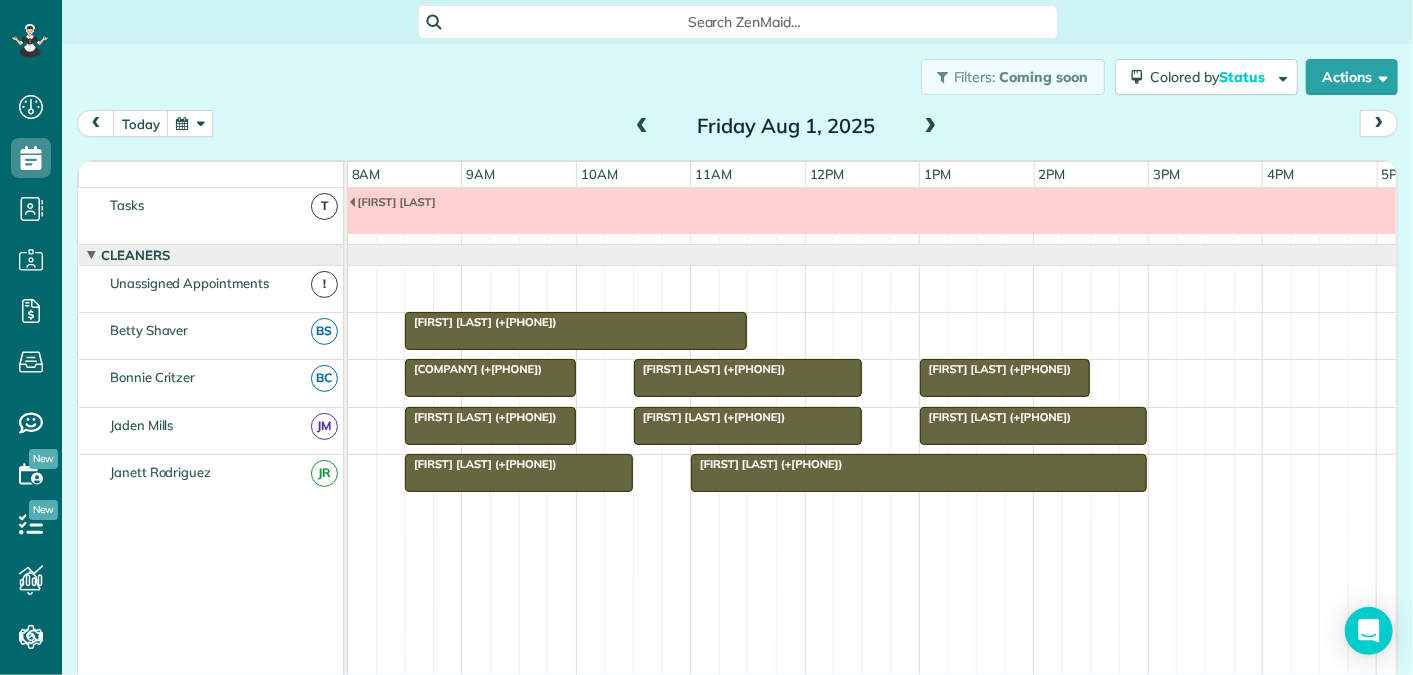click at bounding box center [190, 123] 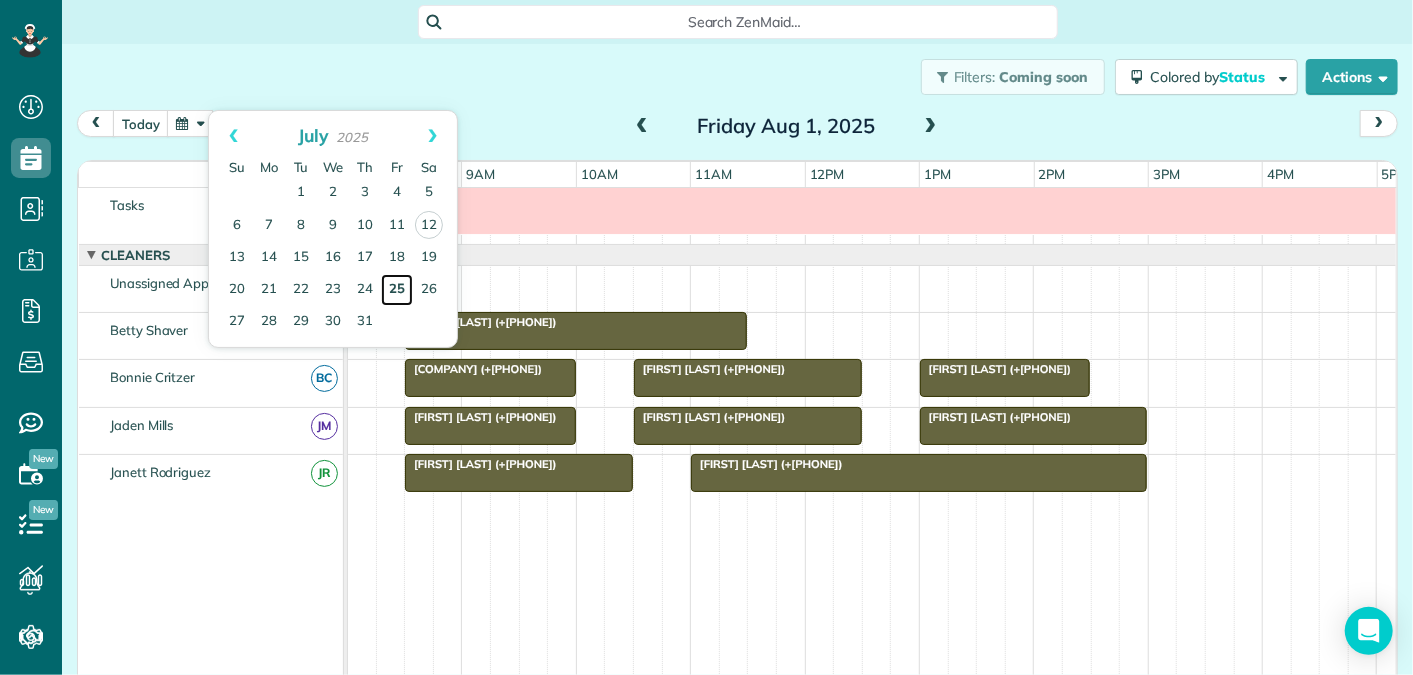 click on "25" at bounding box center (397, 290) 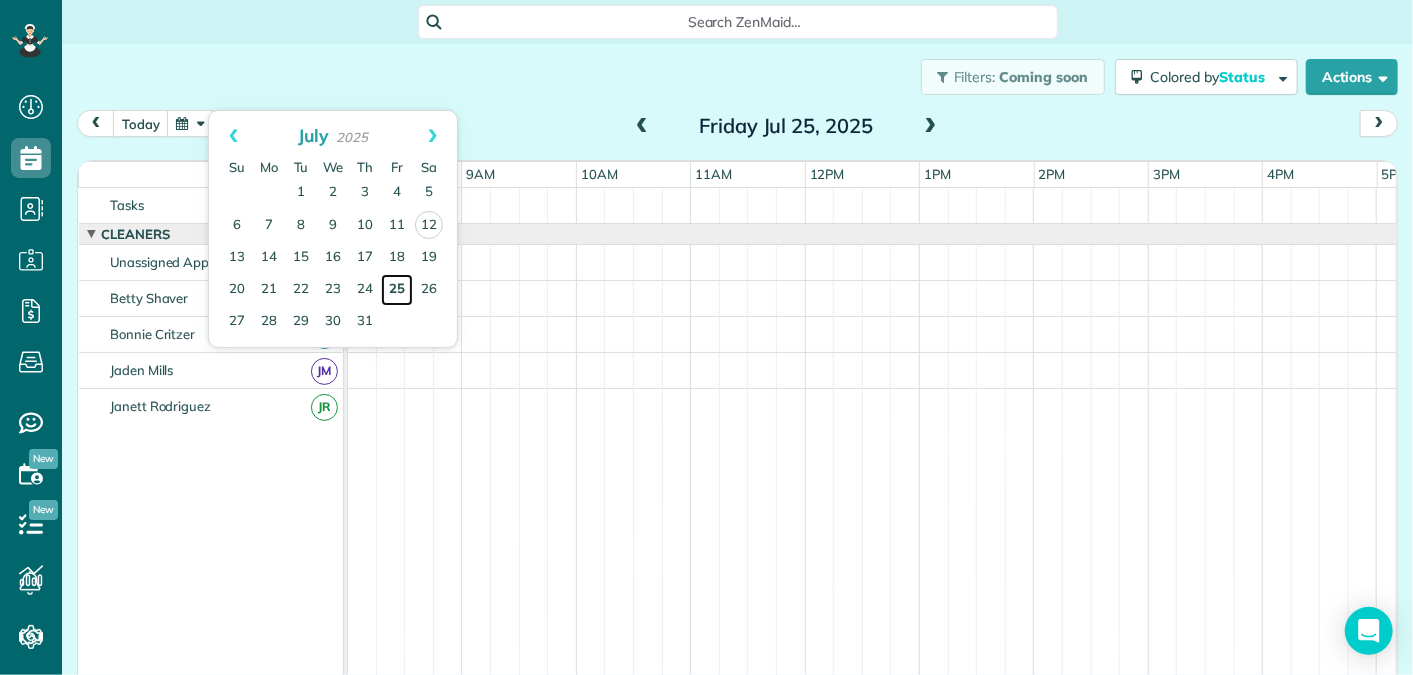 scroll, scrollTop: 0, scrollLeft: 0, axis: both 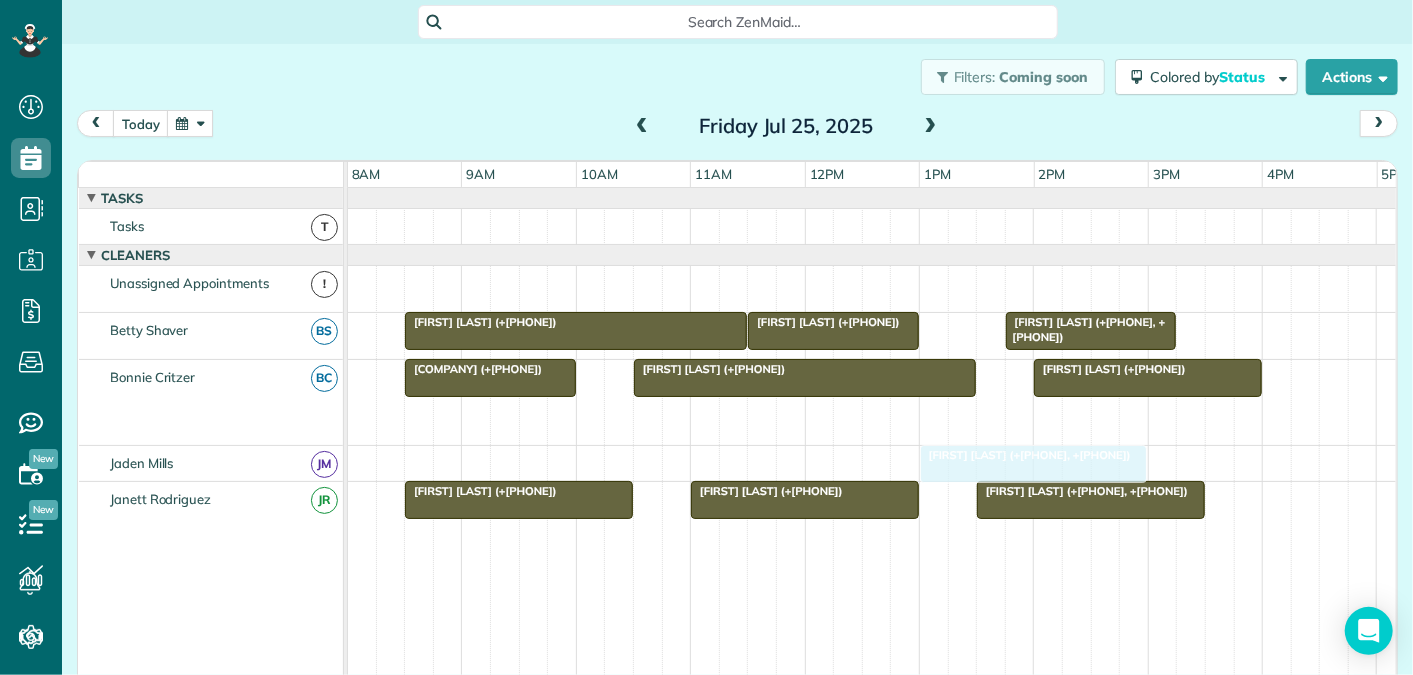 drag, startPoint x: 1135, startPoint y: 409, endPoint x: 1031, endPoint y: 459, distance: 115.39497 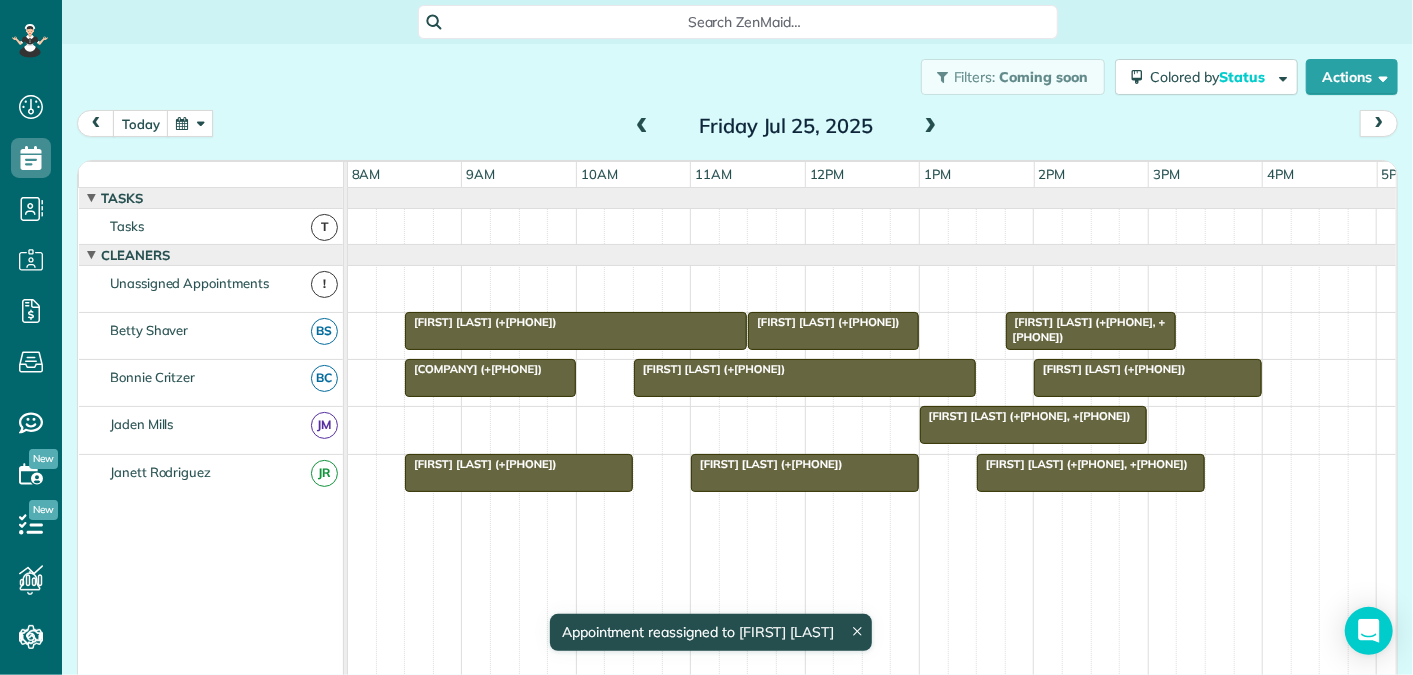 click at bounding box center (642, 127) 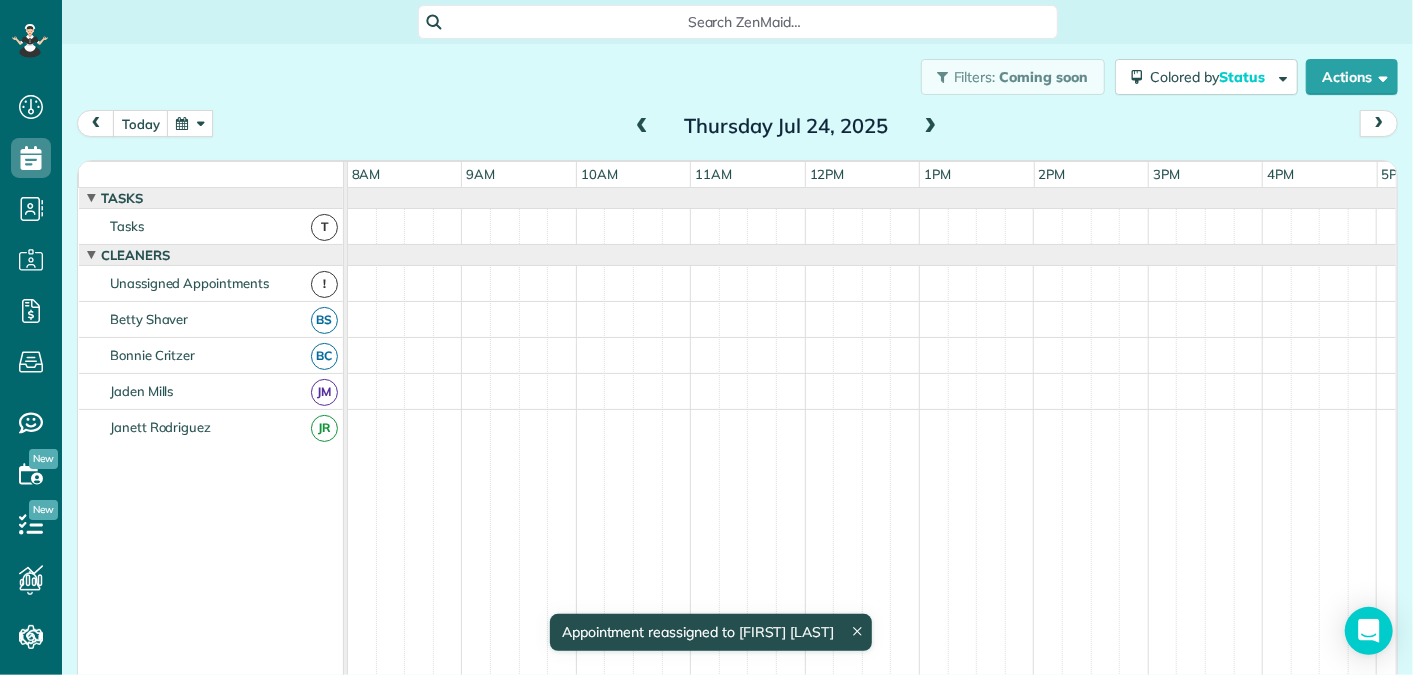 scroll, scrollTop: 21, scrollLeft: 0, axis: vertical 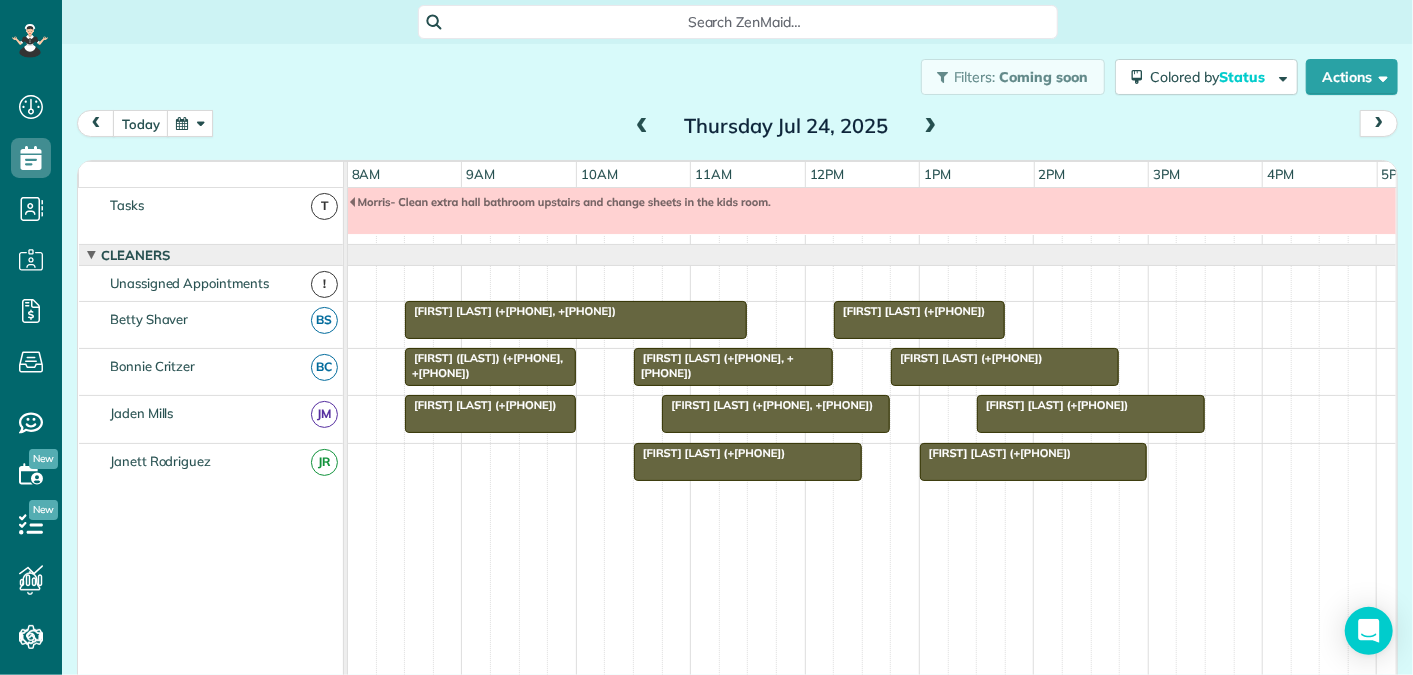 click at bounding box center [931, 127] 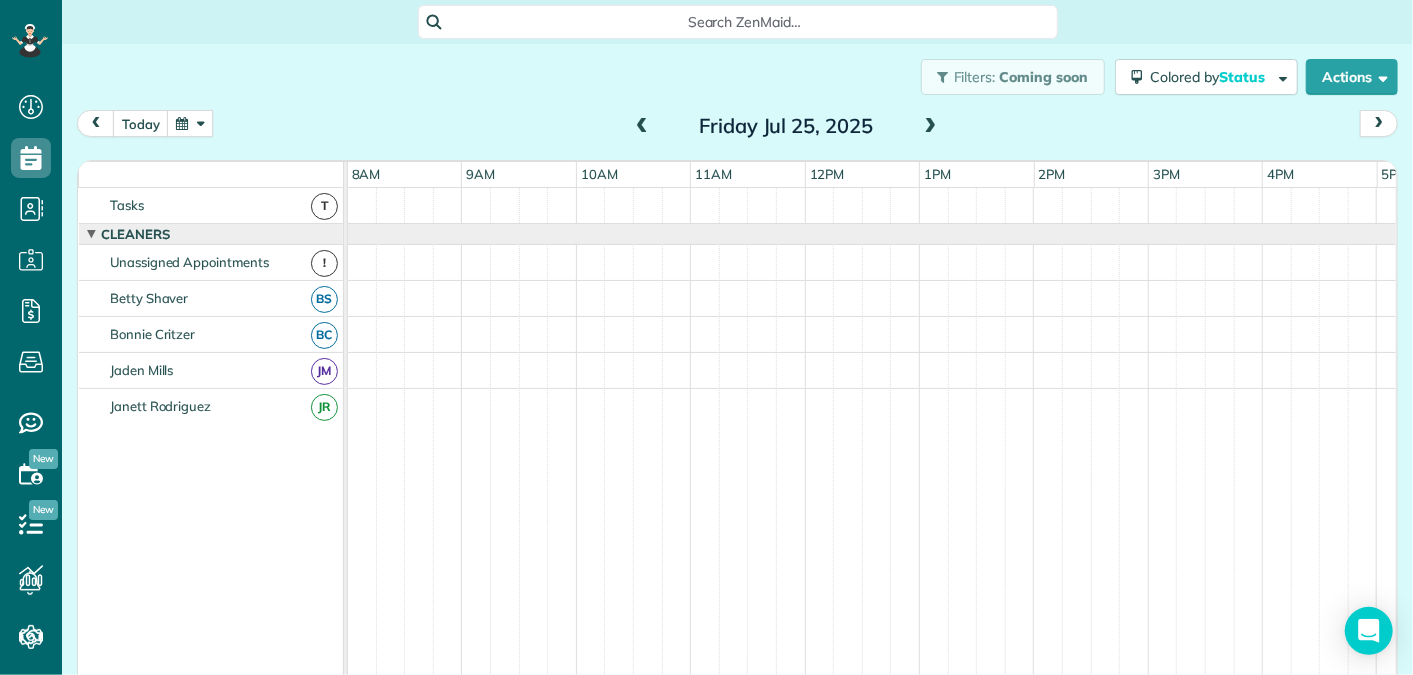 scroll, scrollTop: 0, scrollLeft: 0, axis: both 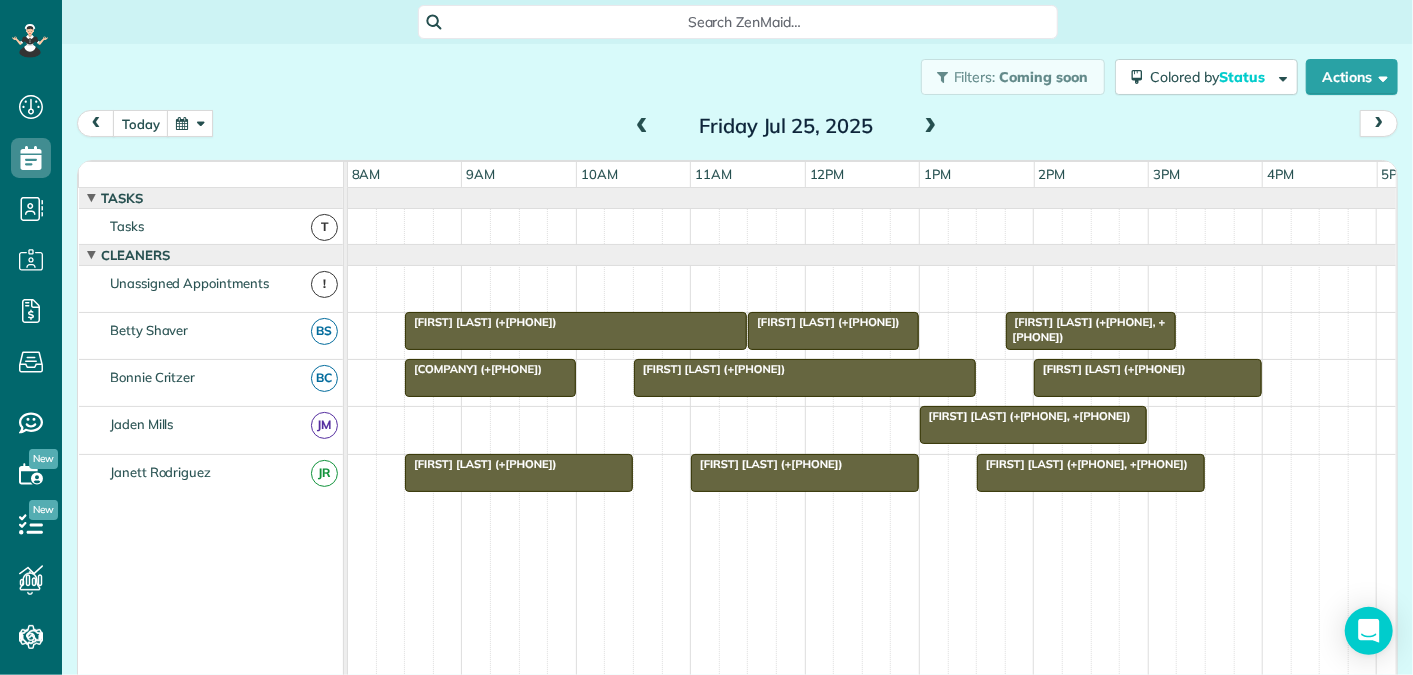 click on "Ilex Construction (+14342440802)" at bounding box center (490, 369) 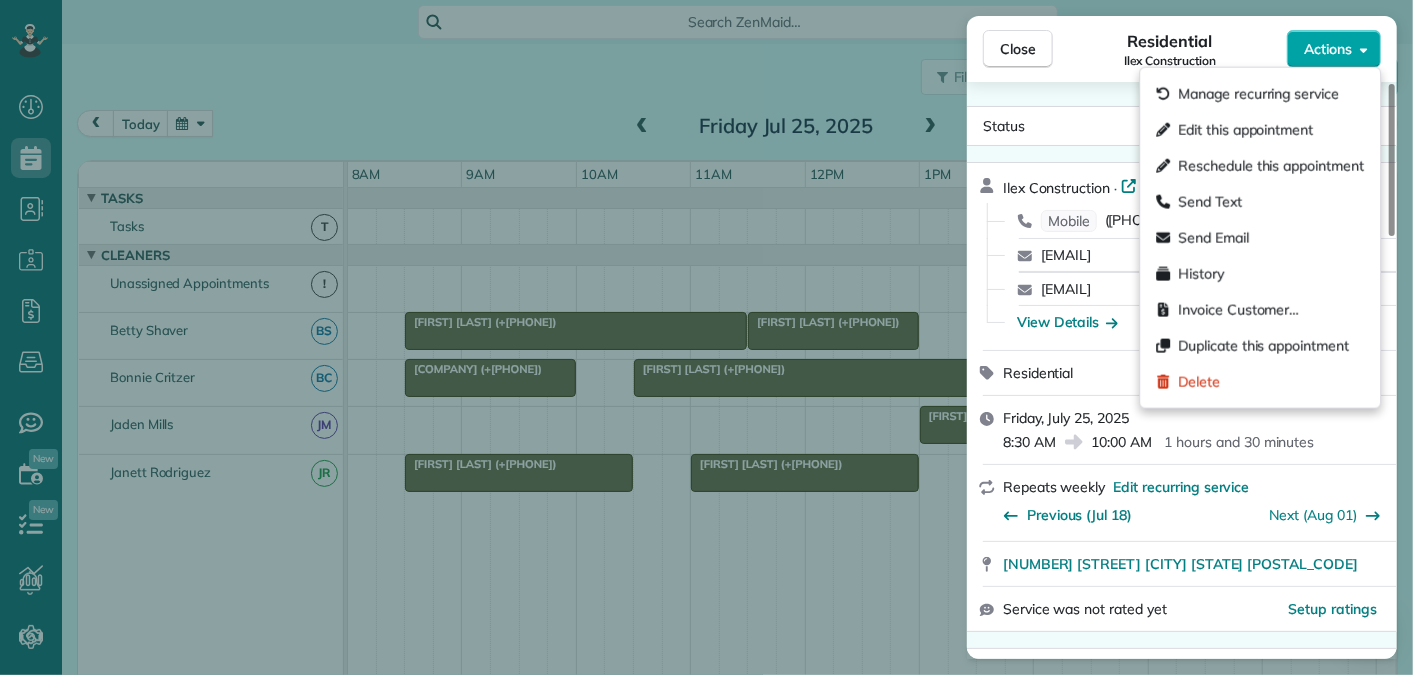 click on "Actions" at bounding box center [1328, 49] 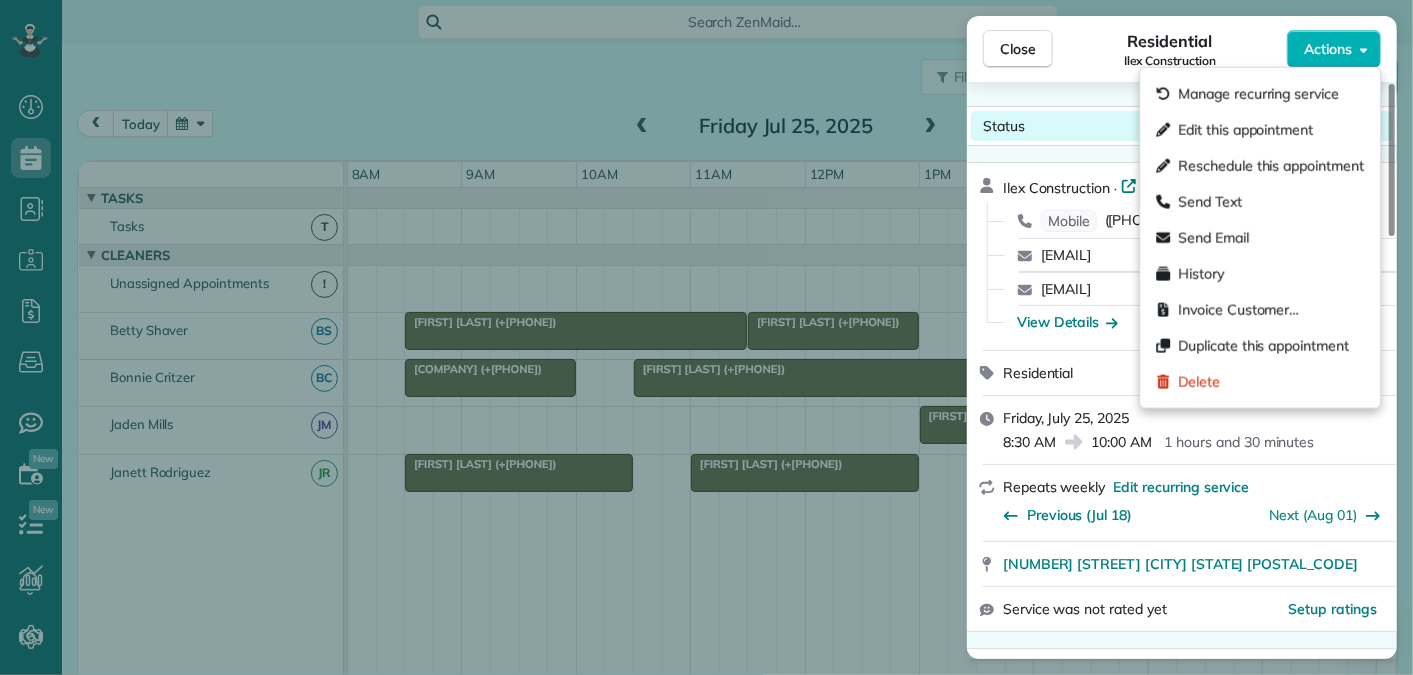 click on "Status Active" at bounding box center (1182, 126) 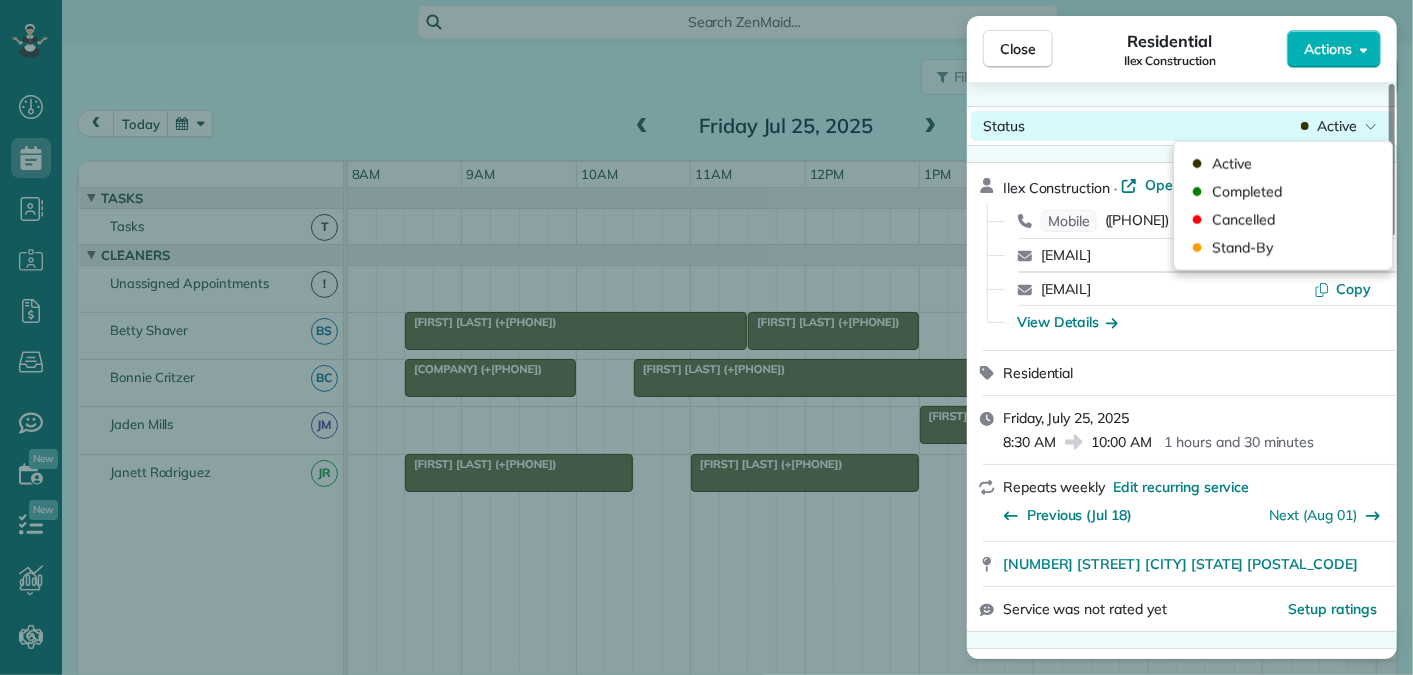 click on "Status Active" at bounding box center [1182, 126] 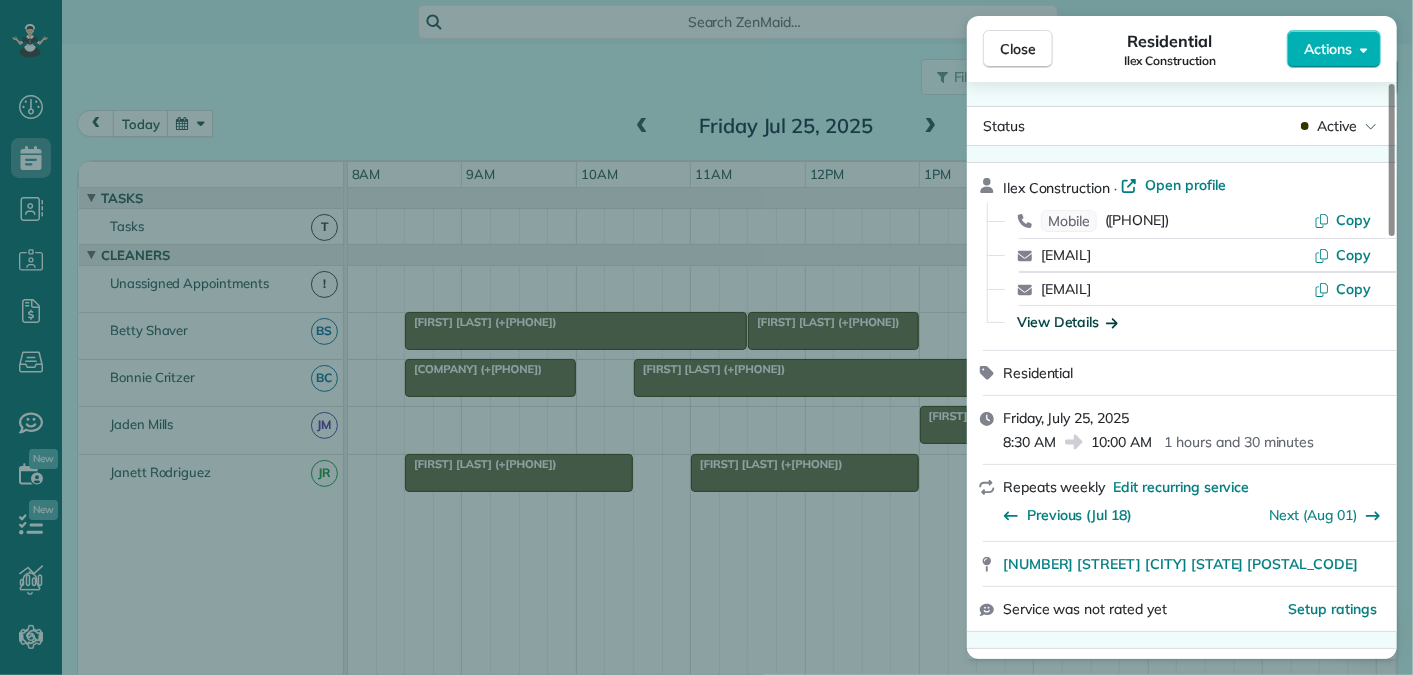 click on "View Details" at bounding box center (1067, 322) 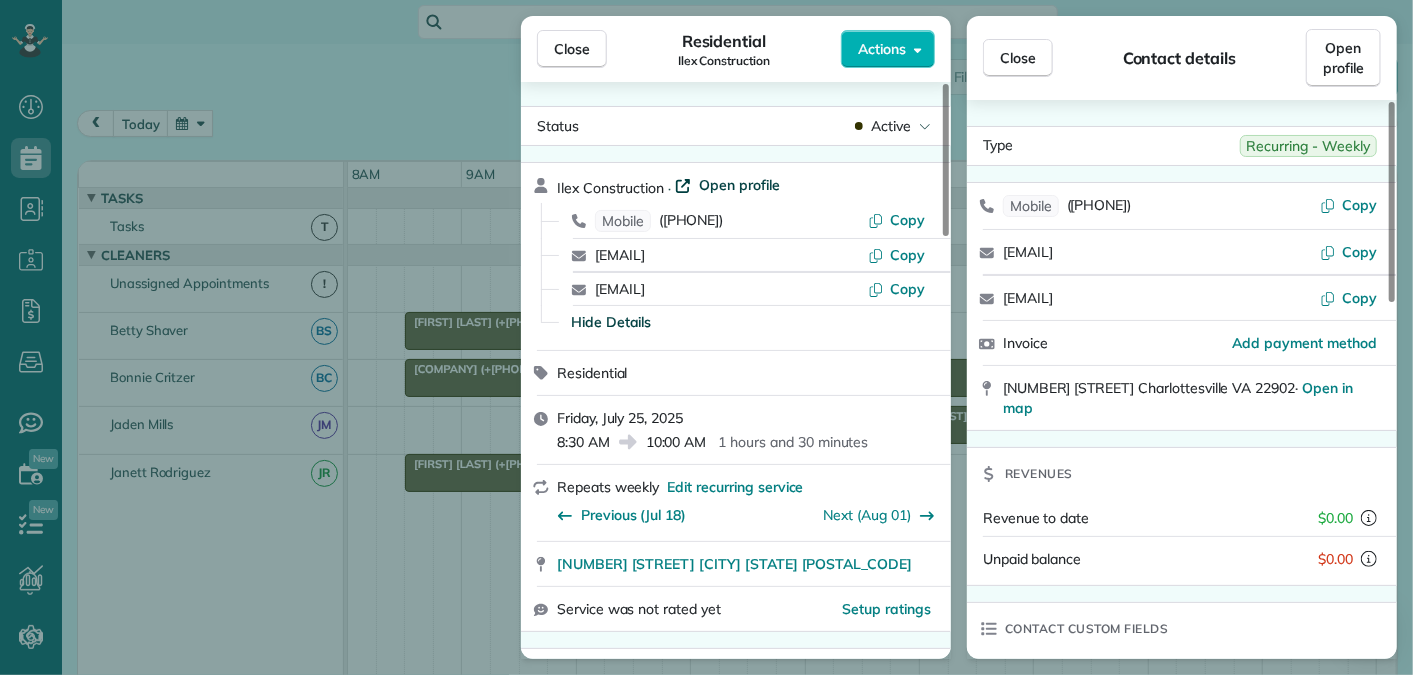 click on "Open profile" at bounding box center [739, 185] 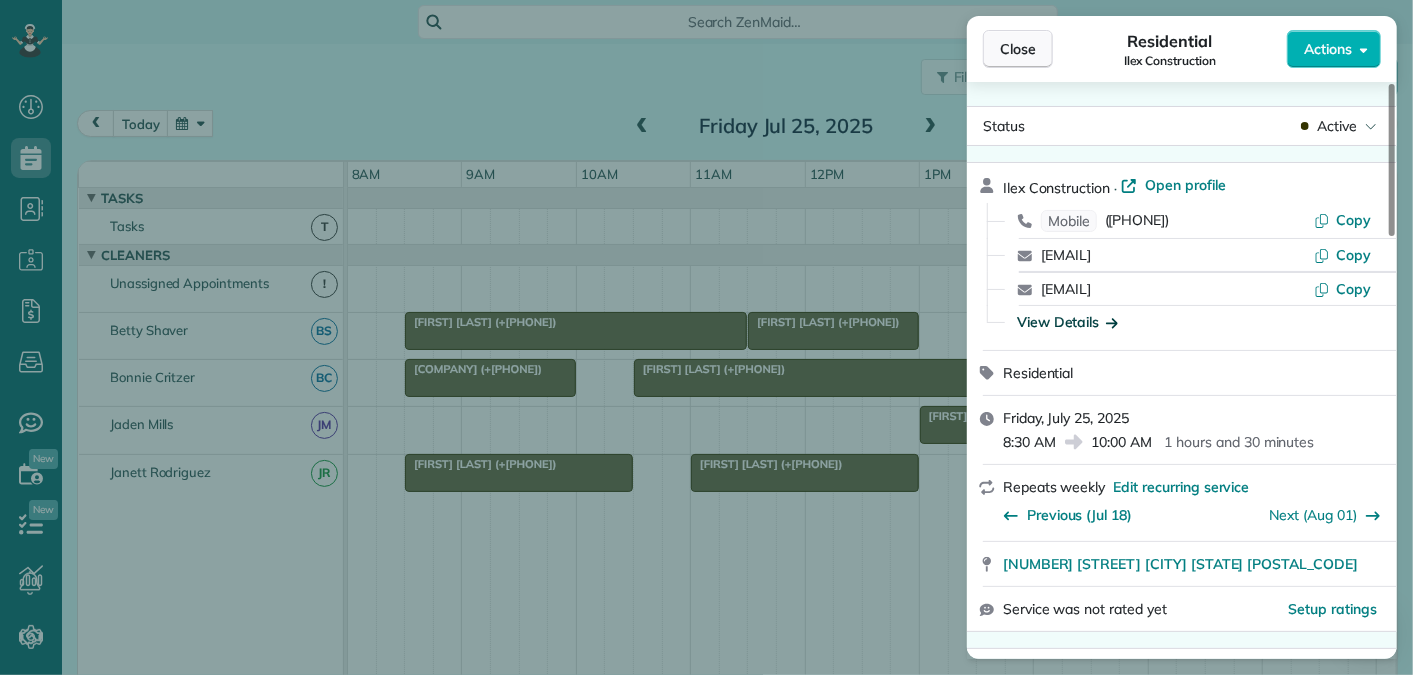 click on "Close" at bounding box center [1018, 49] 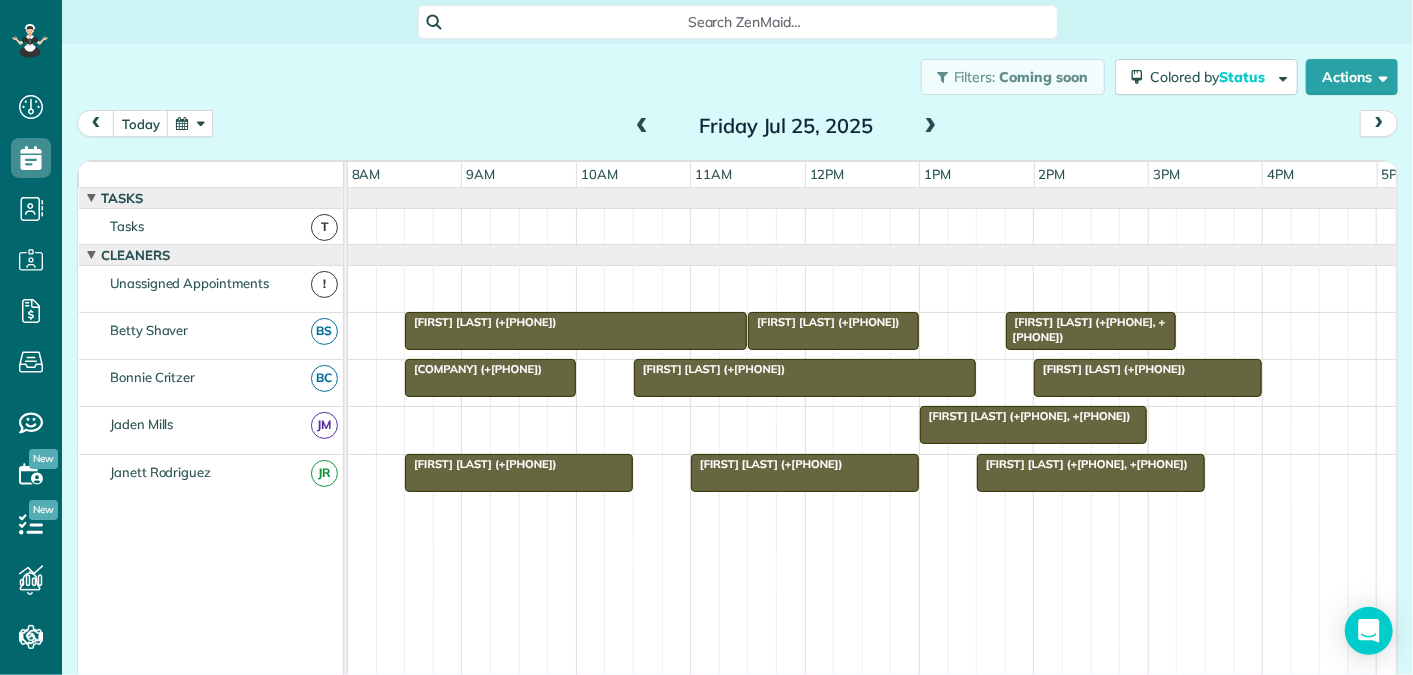 click at bounding box center (190, 123) 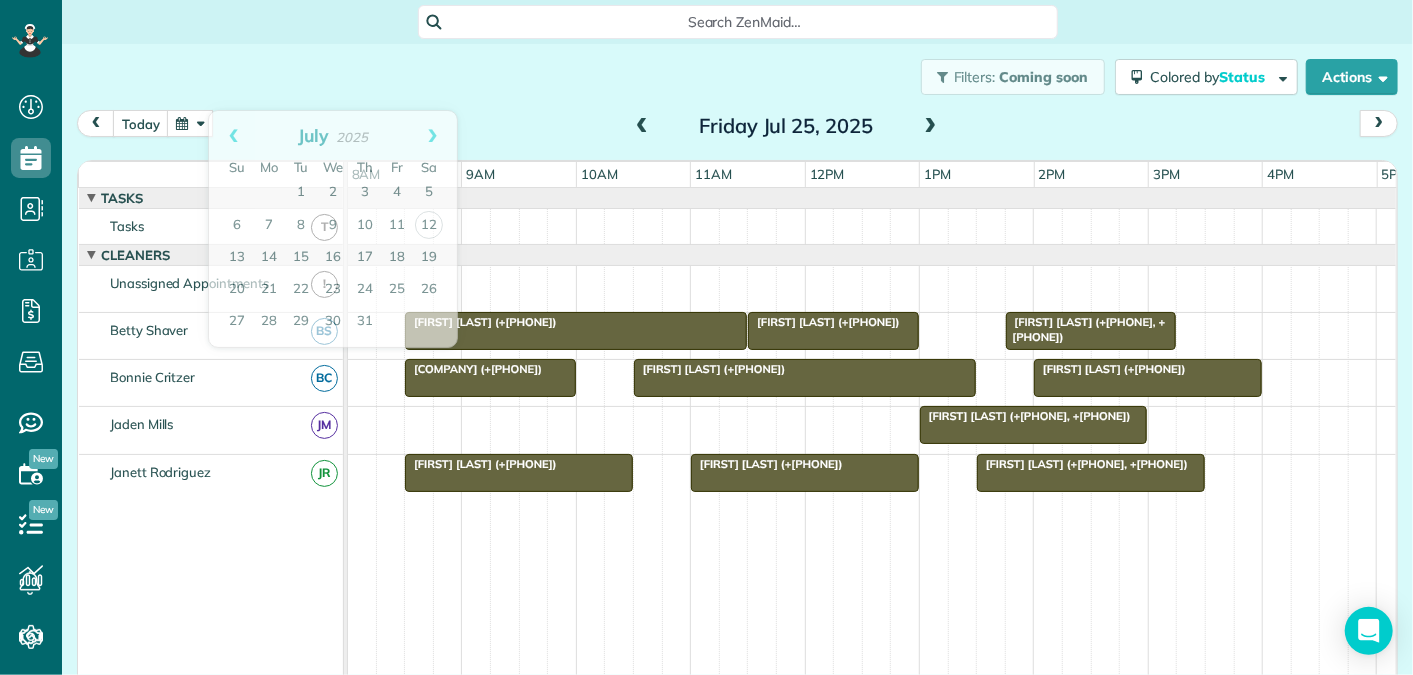 click on "Filters:   Coming soon
Colored by  Status
Color by Cleaner
Color by Team
Color by Status
Color by Recurrence
Color by Paid/Unpaid
Filters  Default
Schedule Changes
Actions
Create Appointment
Create Task
Clock In/Out
Send Work Orders
Print Route Sheets
Today's Emails/Texts
Export data.." at bounding box center [737, 77] 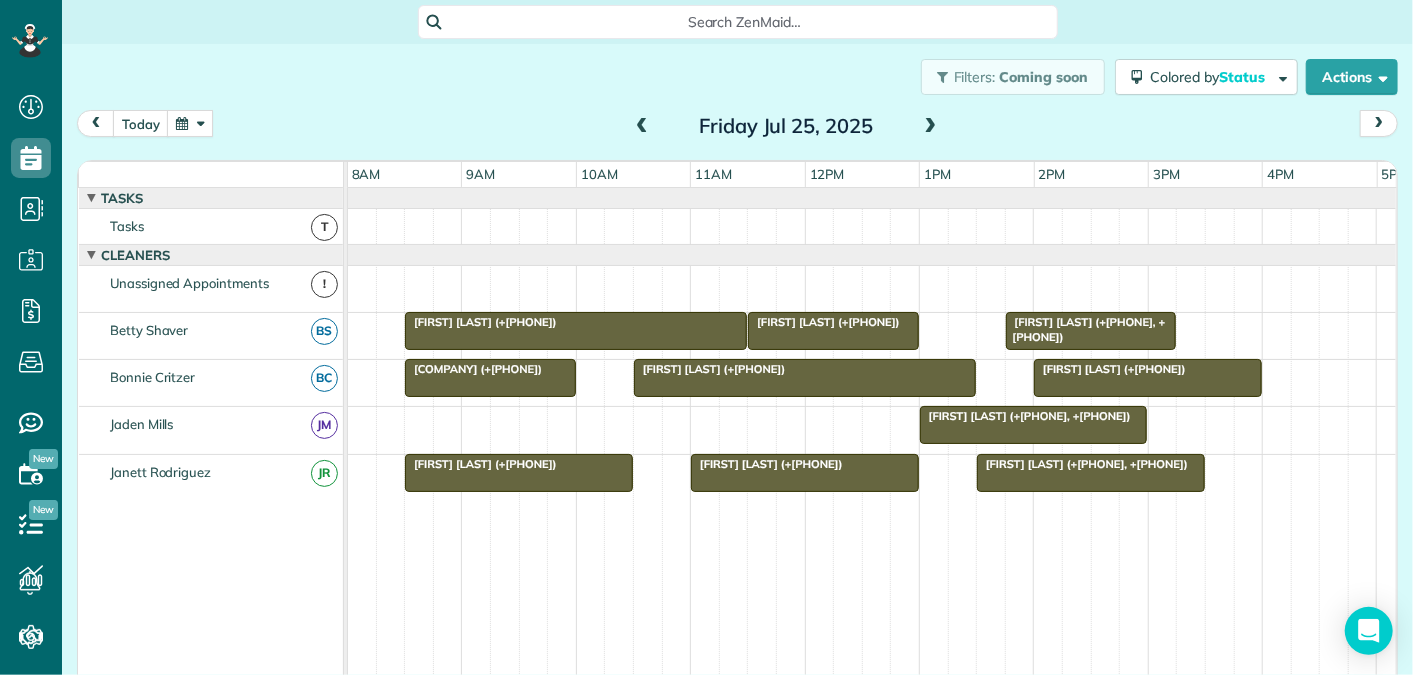 click at bounding box center (642, 127) 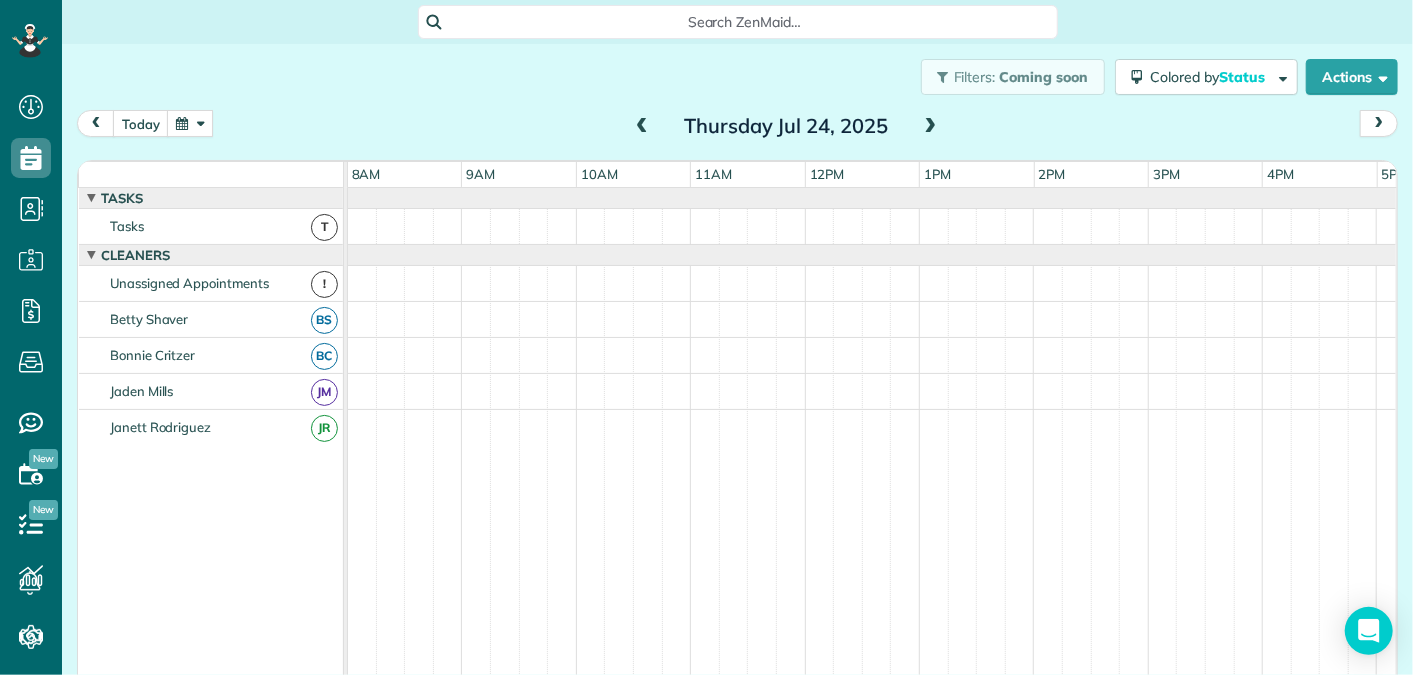 scroll, scrollTop: 21, scrollLeft: 0, axis: vertical 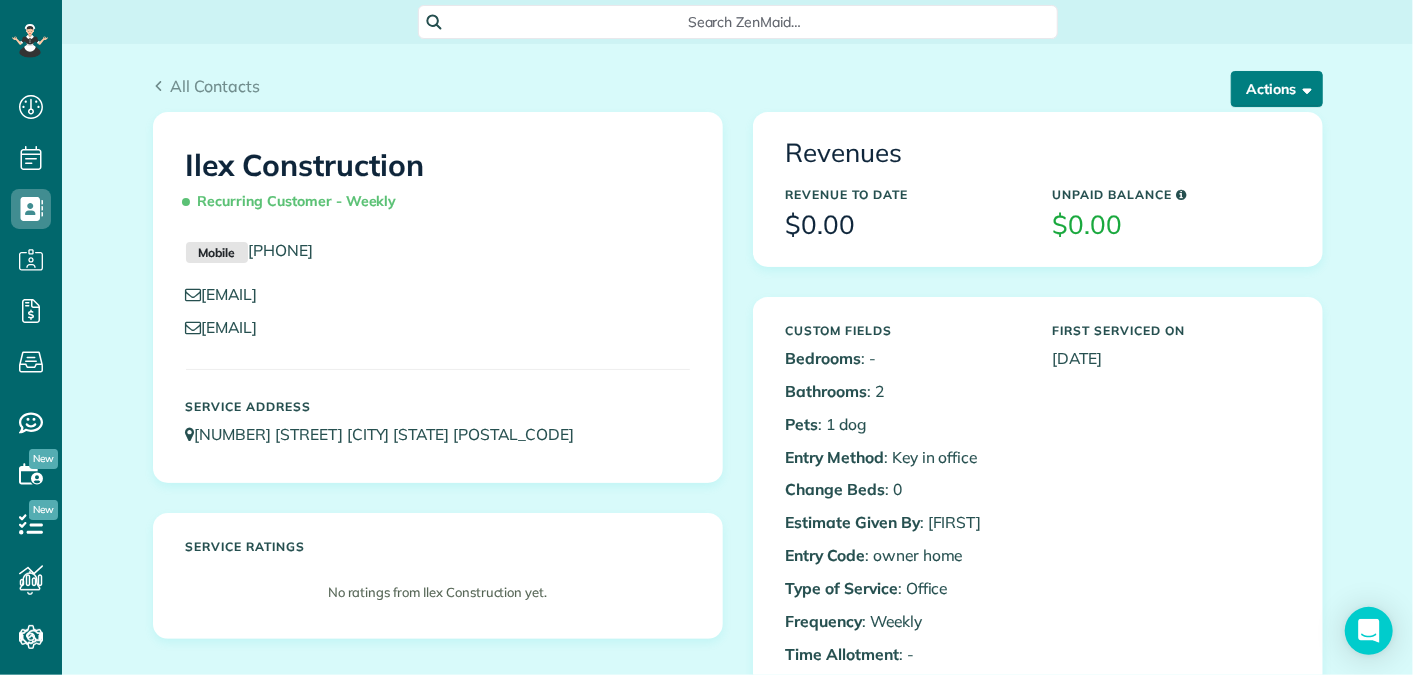 click on "Actions" at bounding box center (1277, 89) 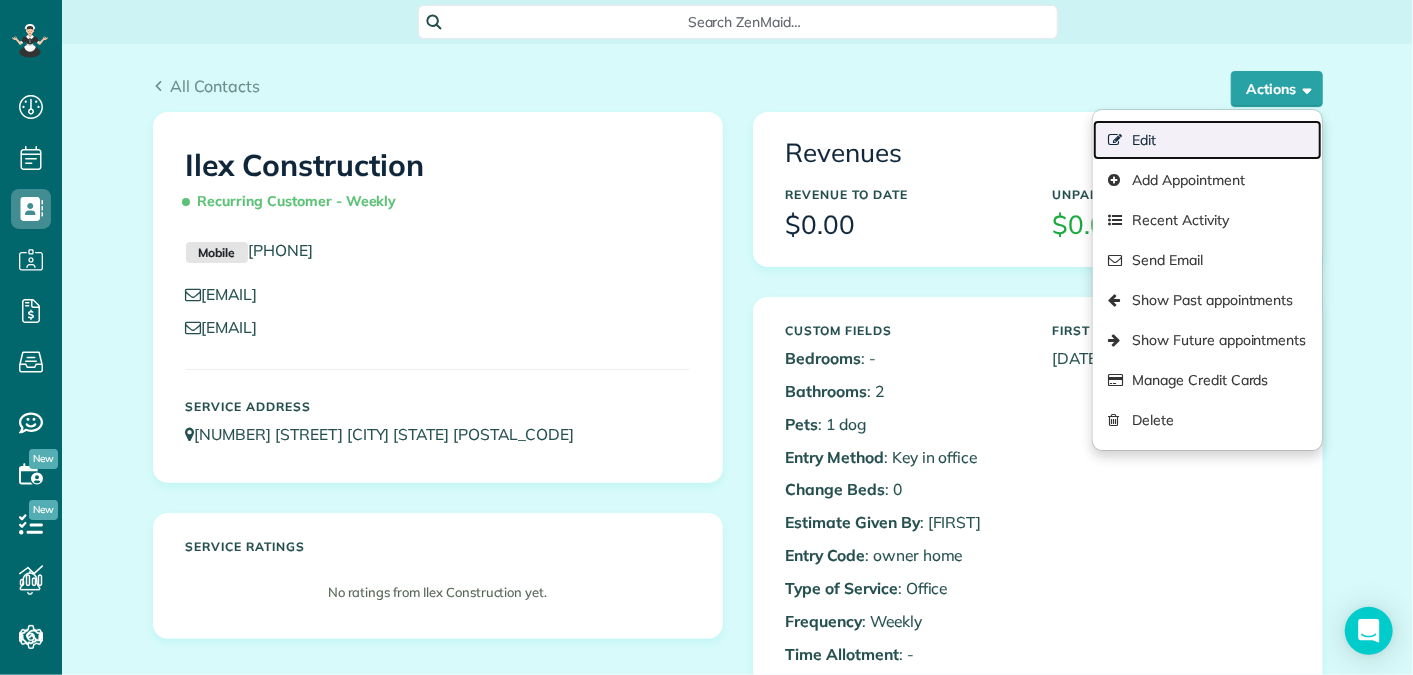 click on "Edit" at bounding box center (1207, 140) 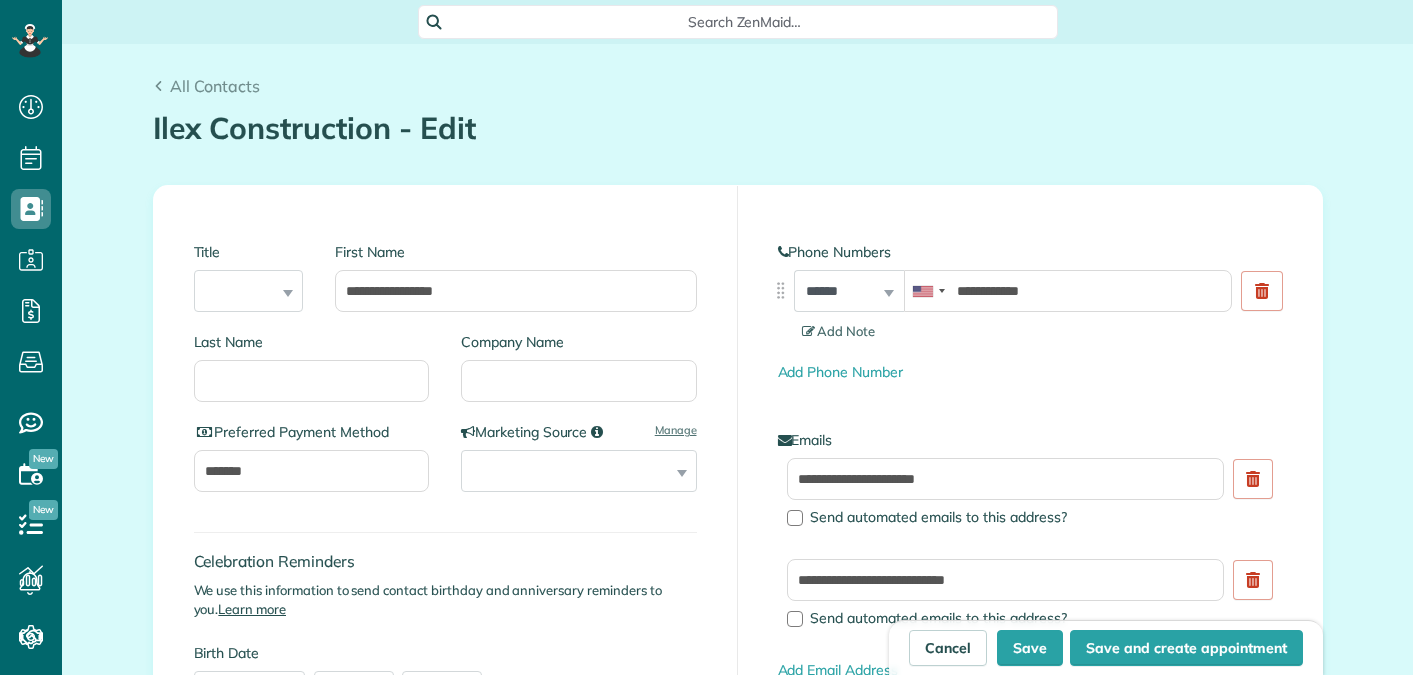 scroll, scrollTop: 0, scrollLeft: 0, axis: both 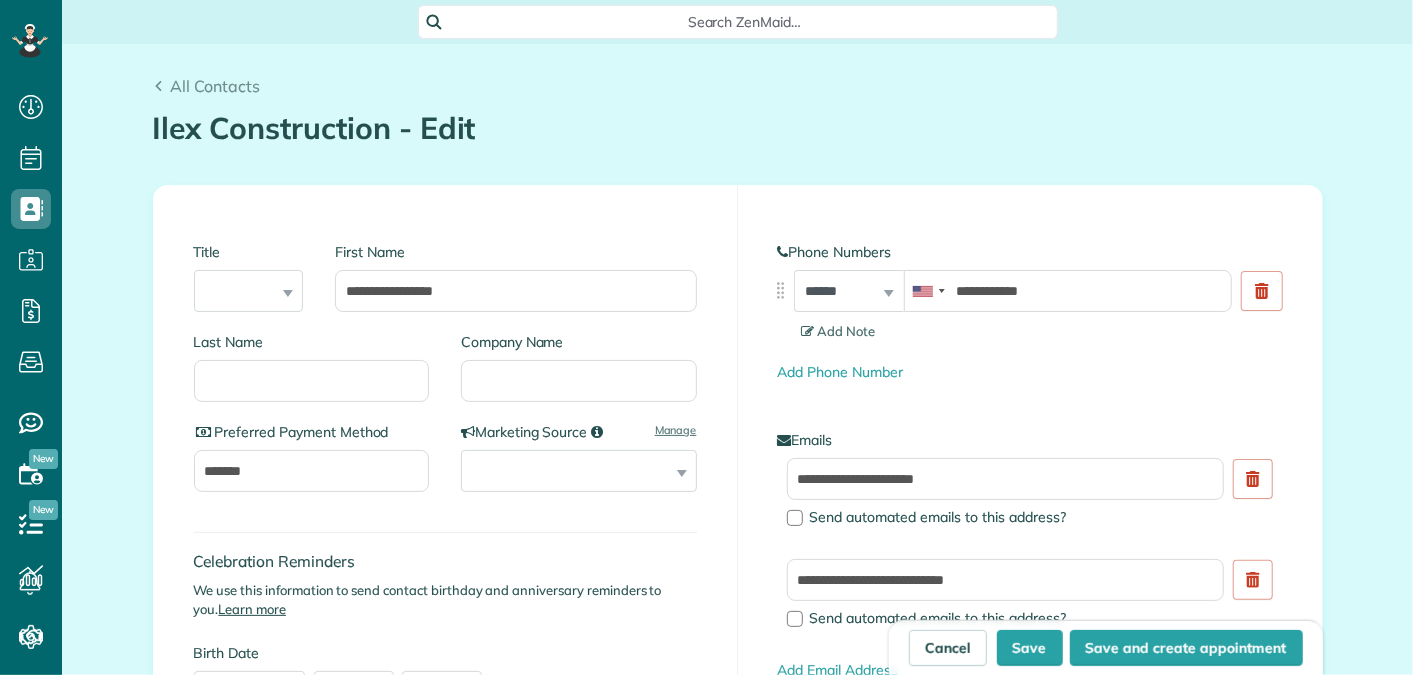 type on "**********" 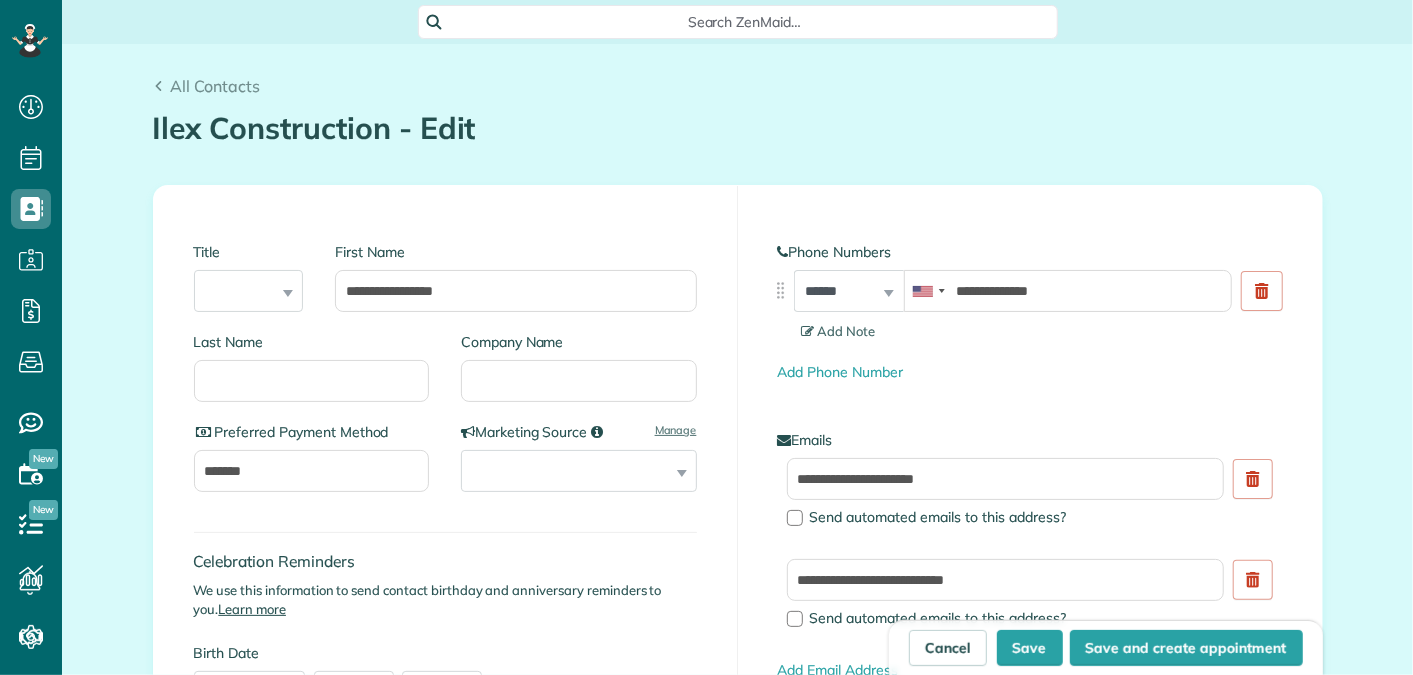 scroll, scrollTop: 675, scrollLeft: 61, axis: both 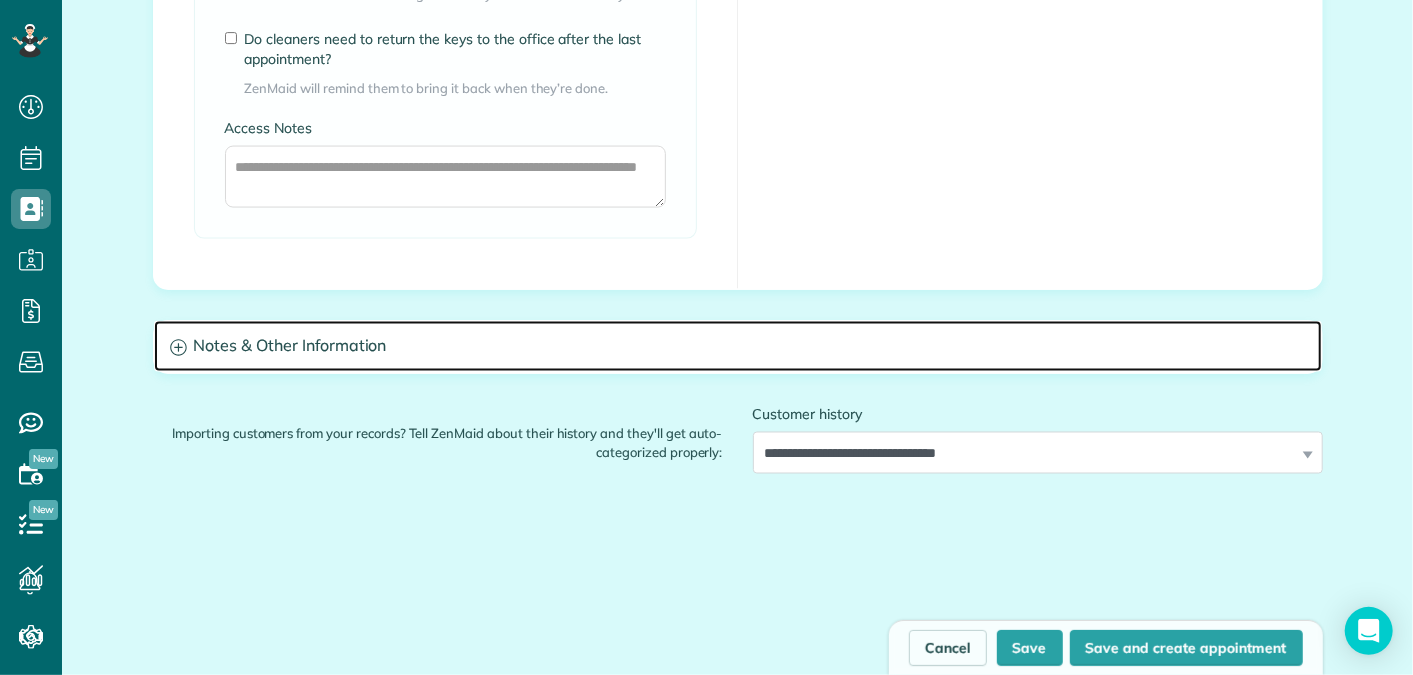 click on "Notes & Other Information" at bounding box center (738, 346) 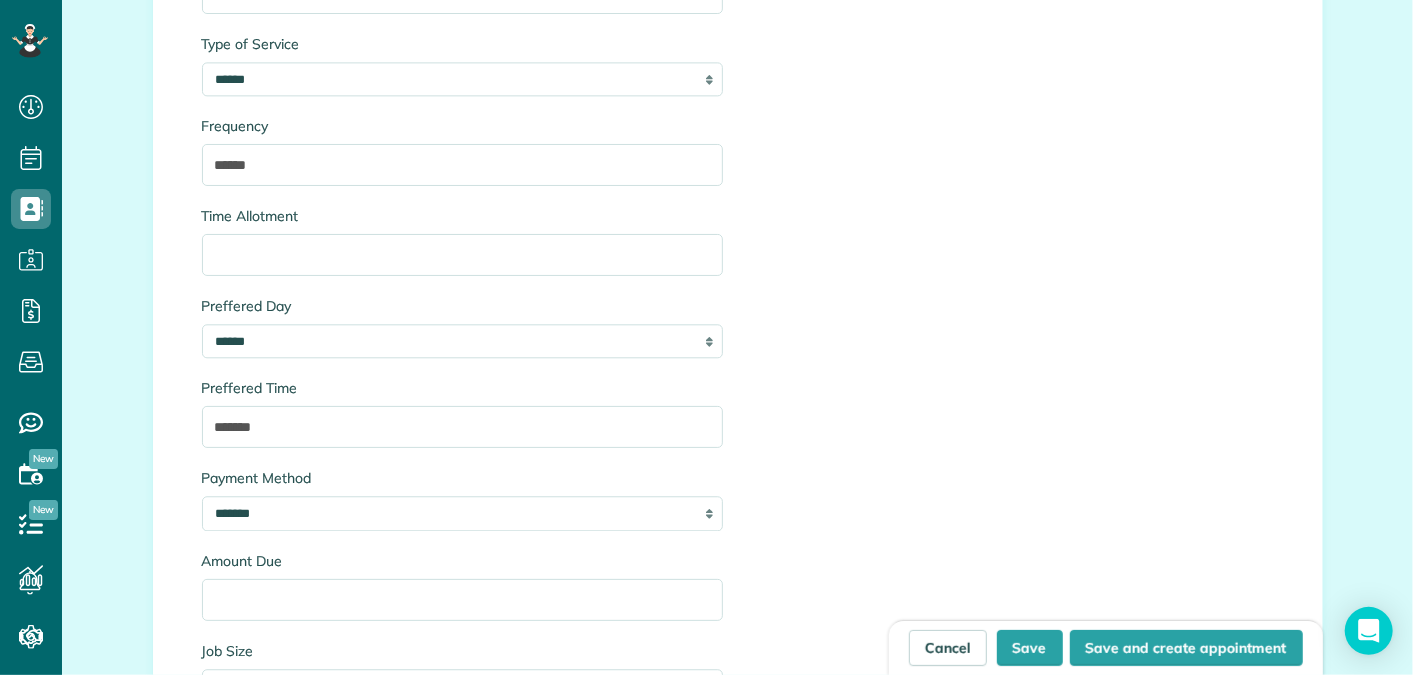 scroll, scrollTop: 2542, scrollLeft: 0, axis: vertical 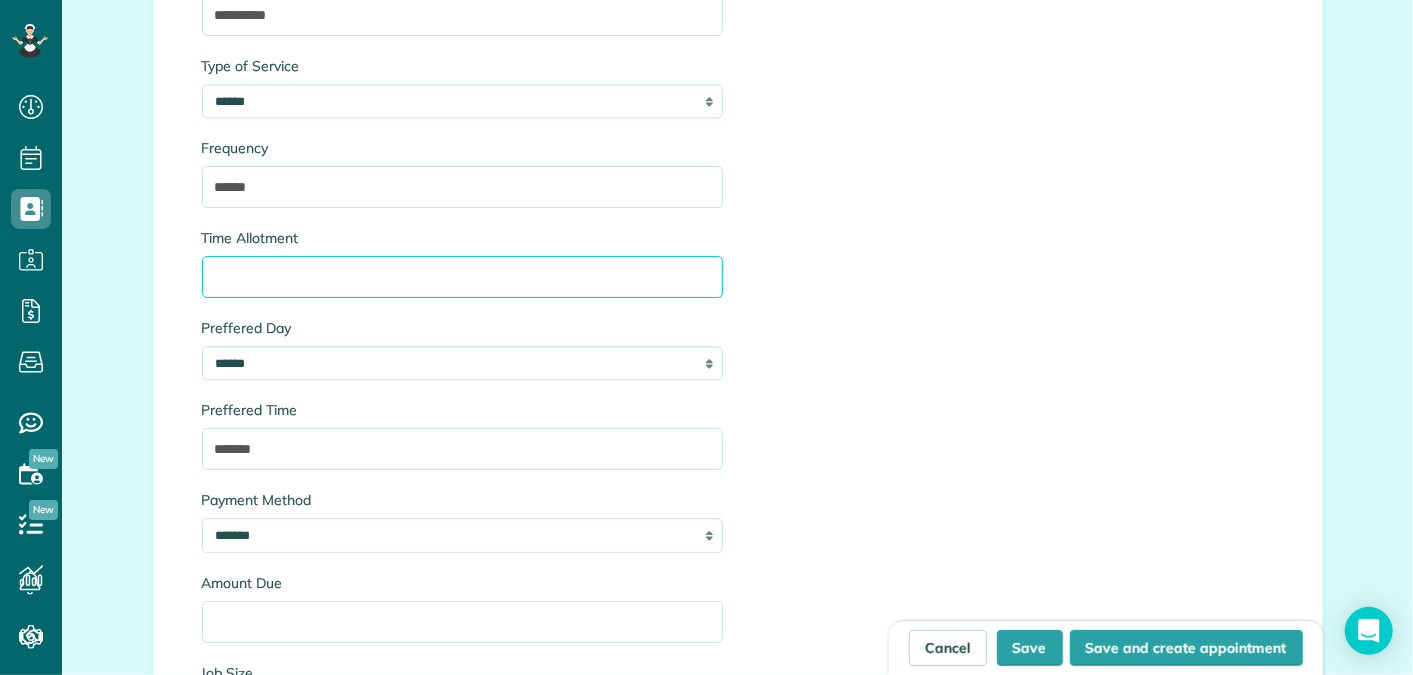 click on "Time Allotment" at bounding box center (462, 277) 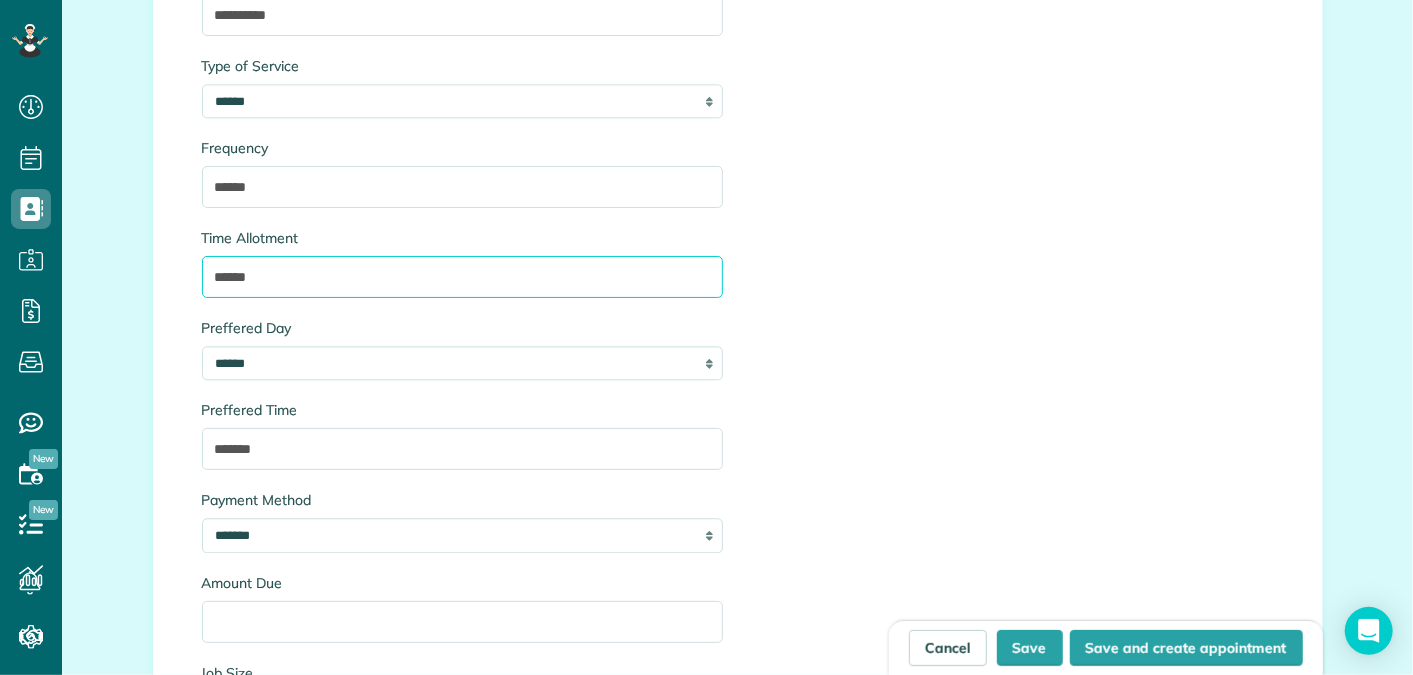 type on "******" 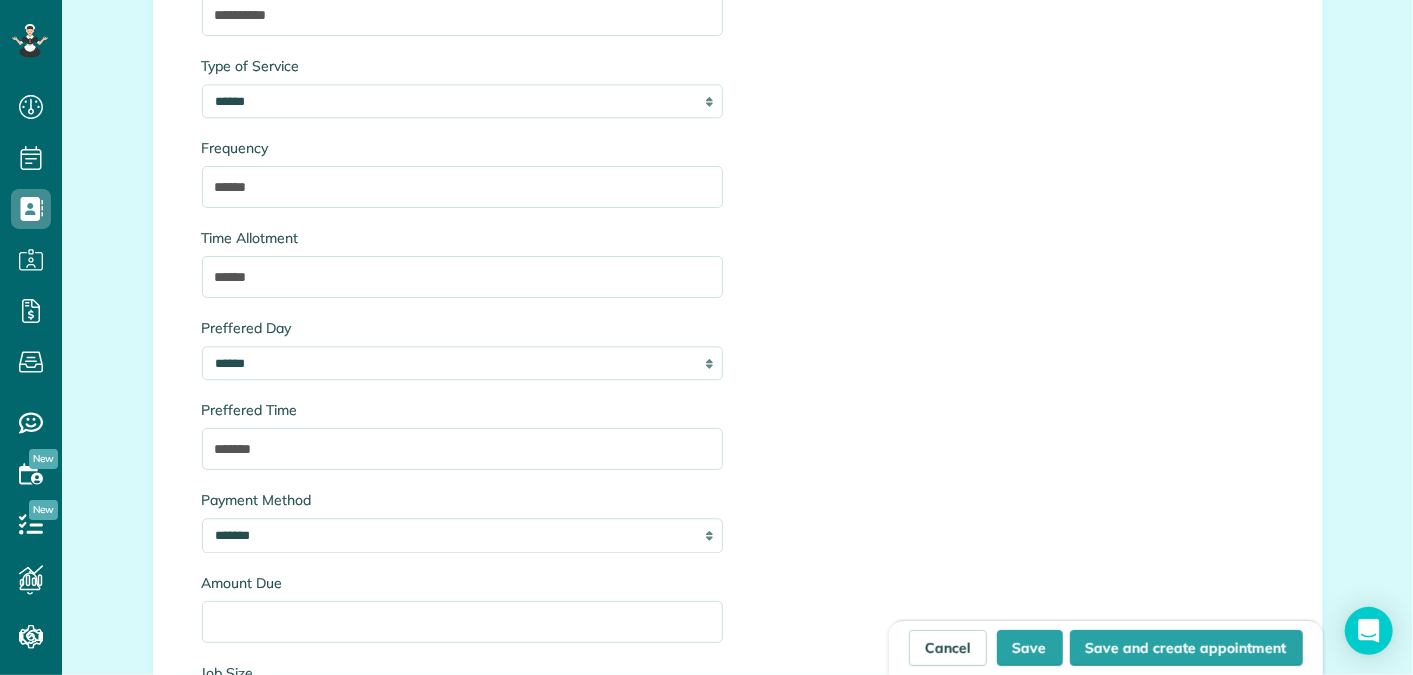 click on "**********" at bounding box center [462, 118] 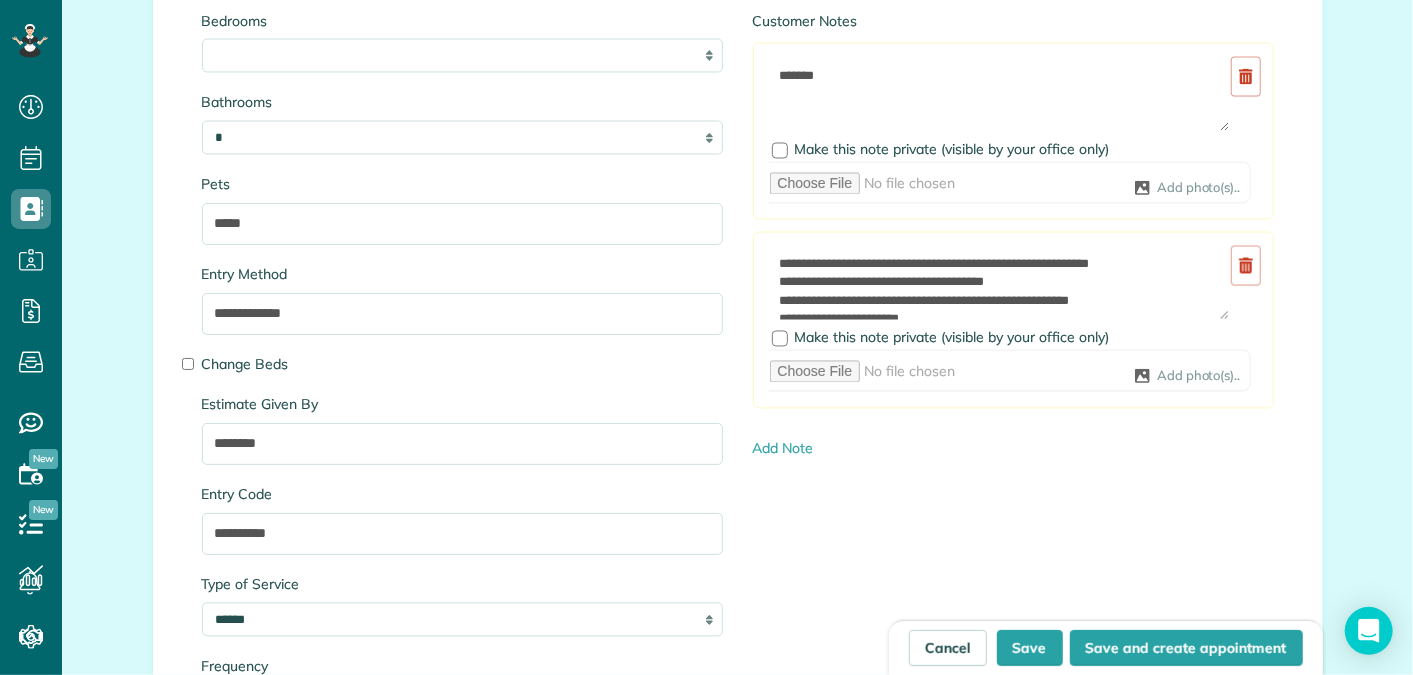 scroll, scrollTop: 1855, scrollLeft: 0, axis: vertical 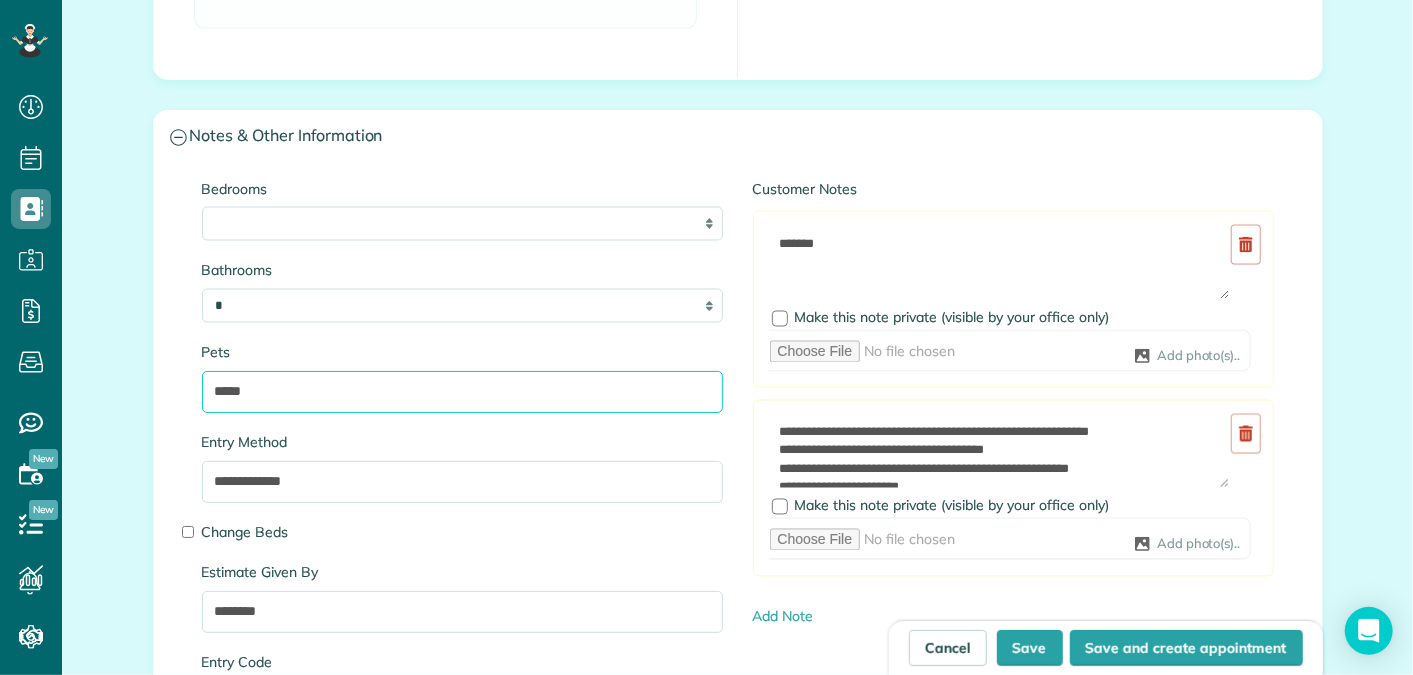 click on "*****" at bounding box center (462, 392) 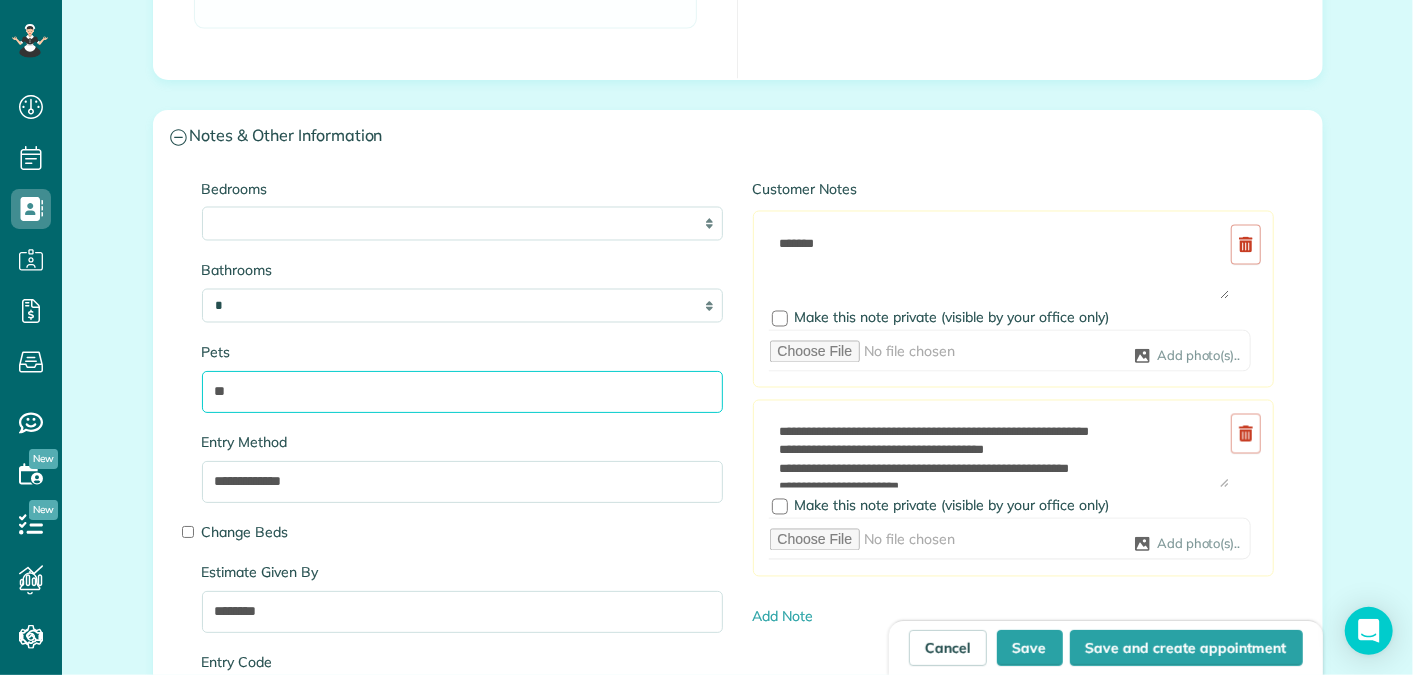 type on "*" 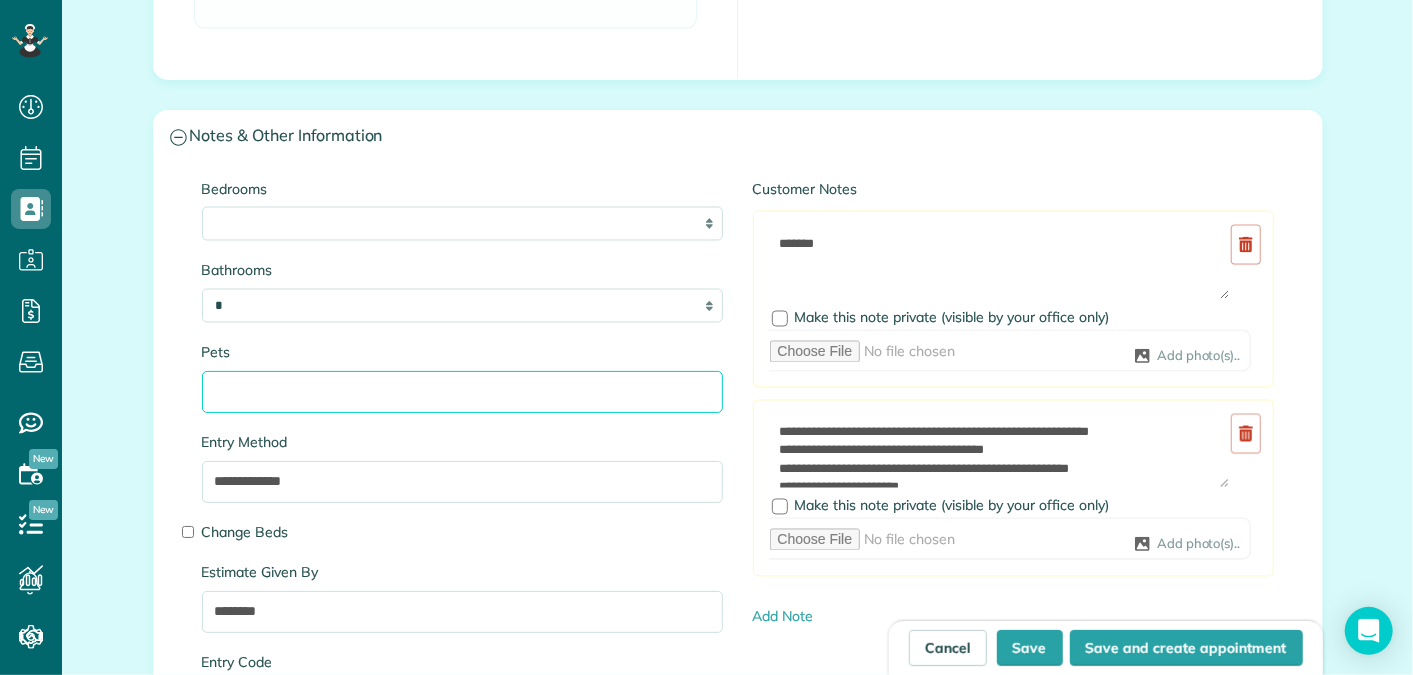 type 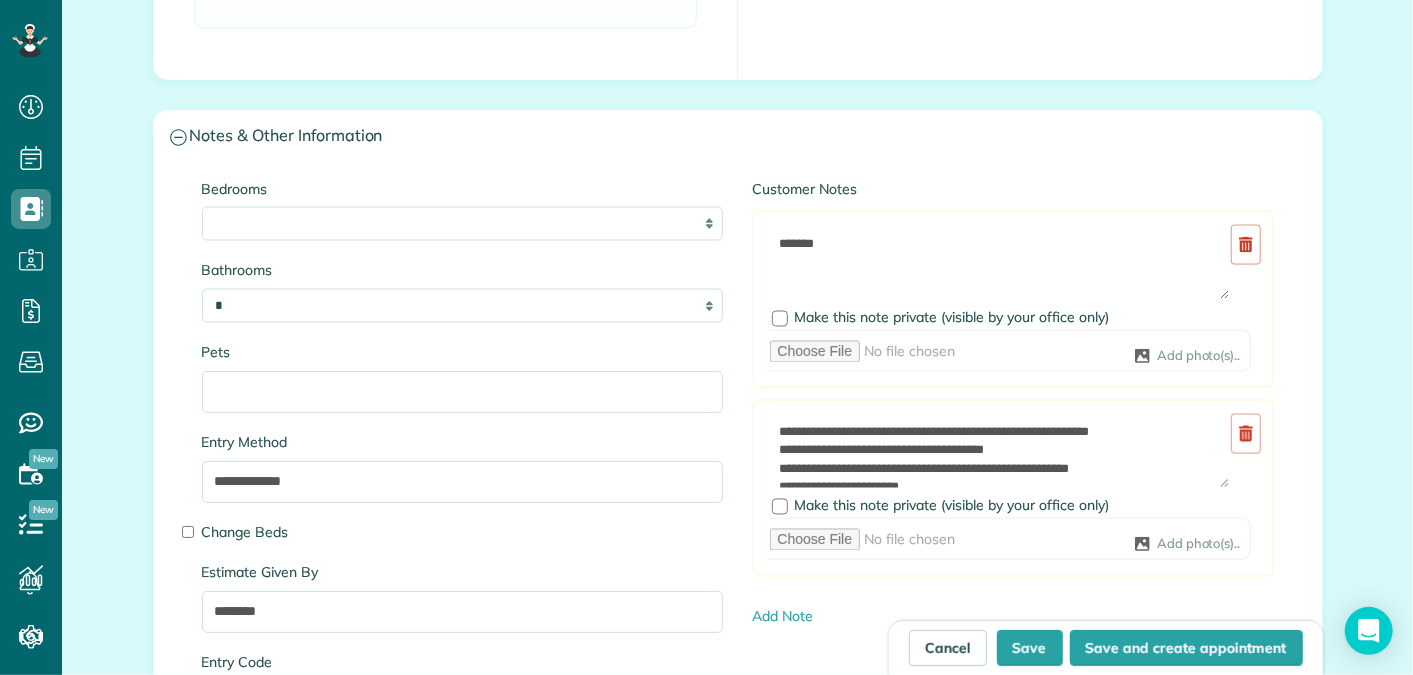 click on "**********" at bounding box center (738, 805) 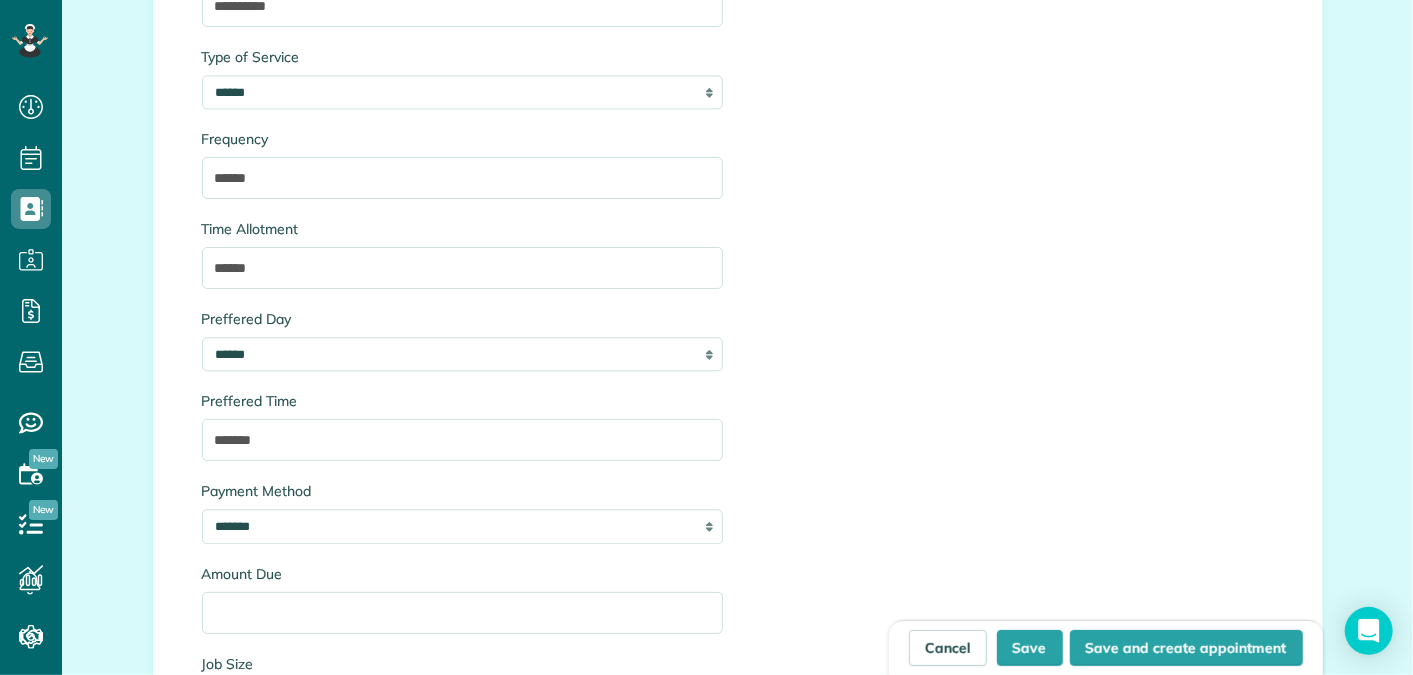scroll, scrollTop: 2558, scrollLeft: 0, axis: vertical 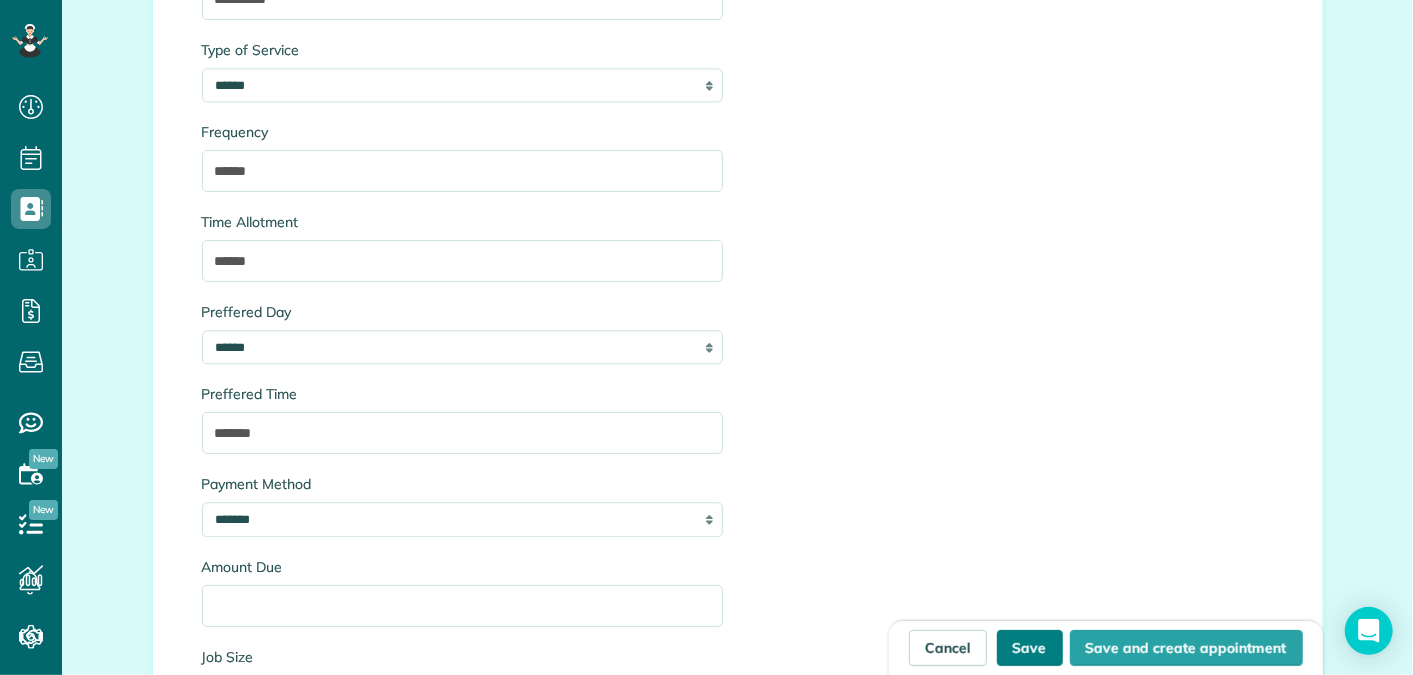 click on "Save" at bounding box center [1030, 648] 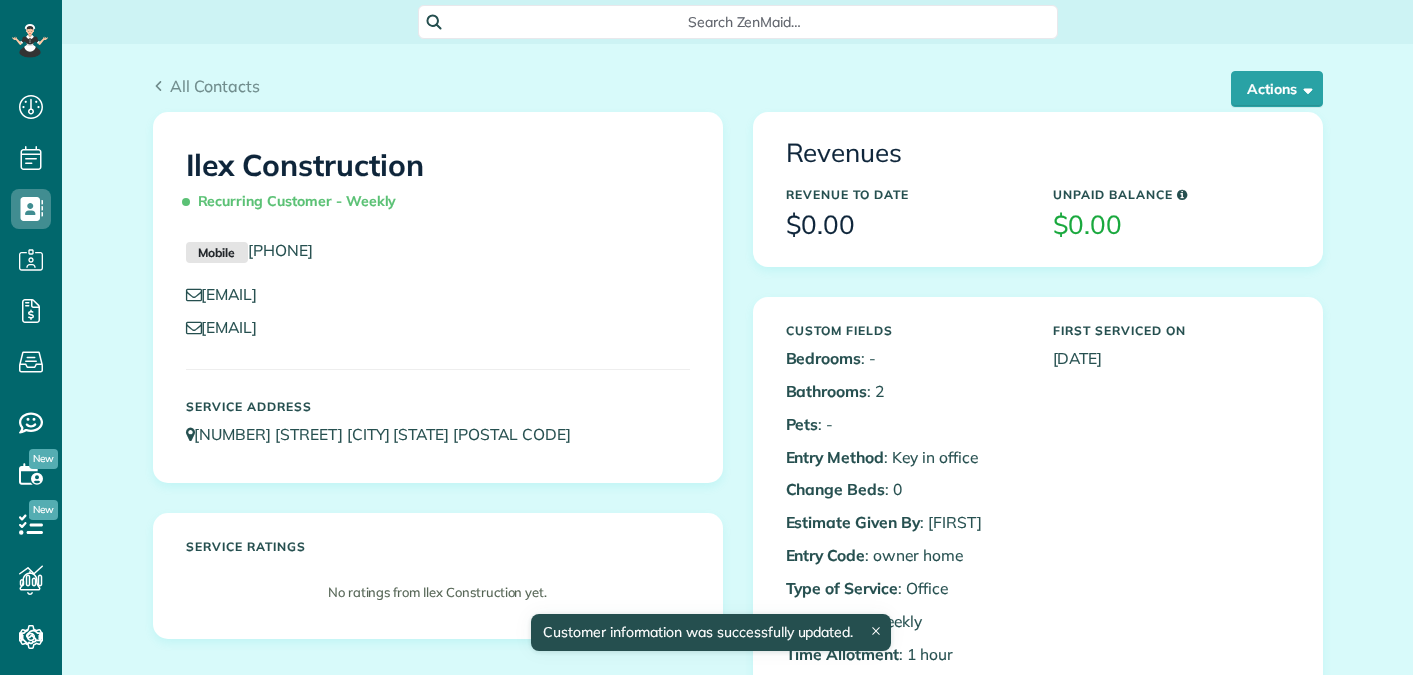 scroll, scrollTop: 0, scrollLeft: 0, axis: both 